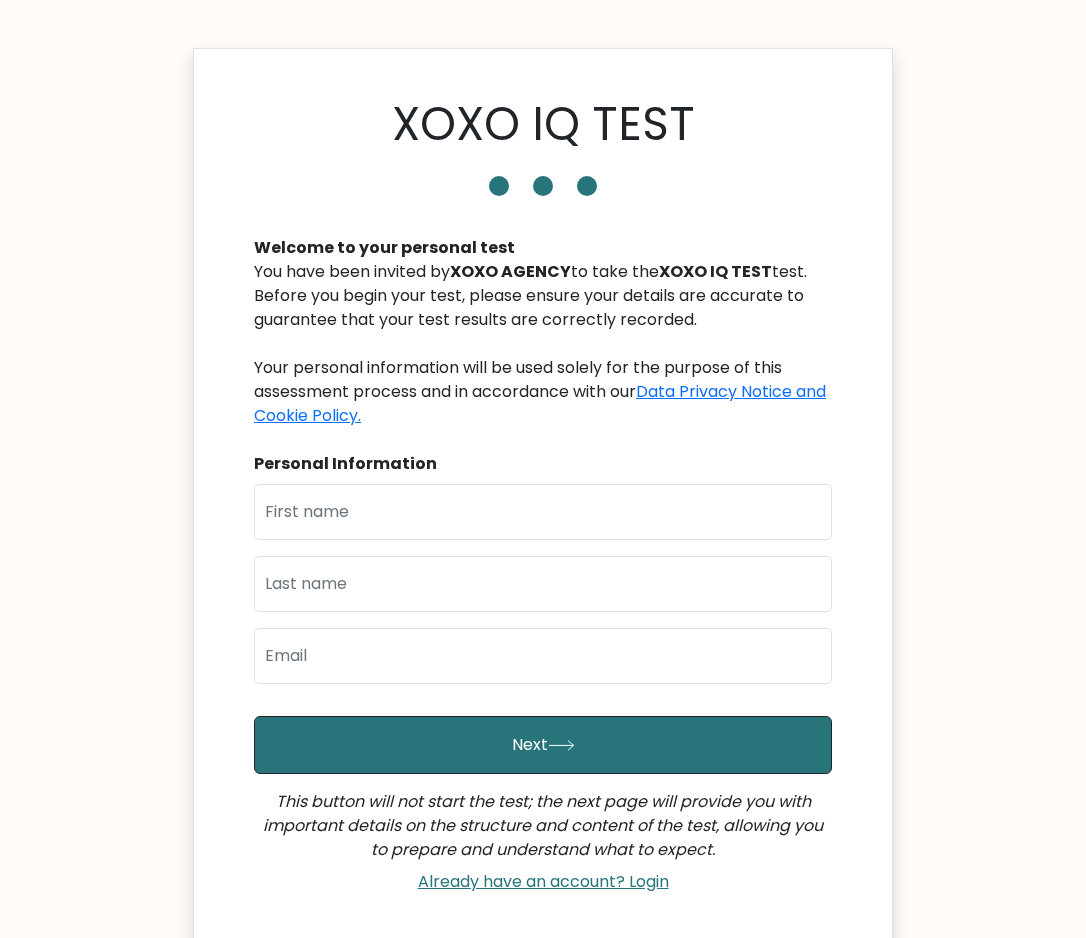 scroll, scrollTop: 0, scrollLeft: 0, axis: both 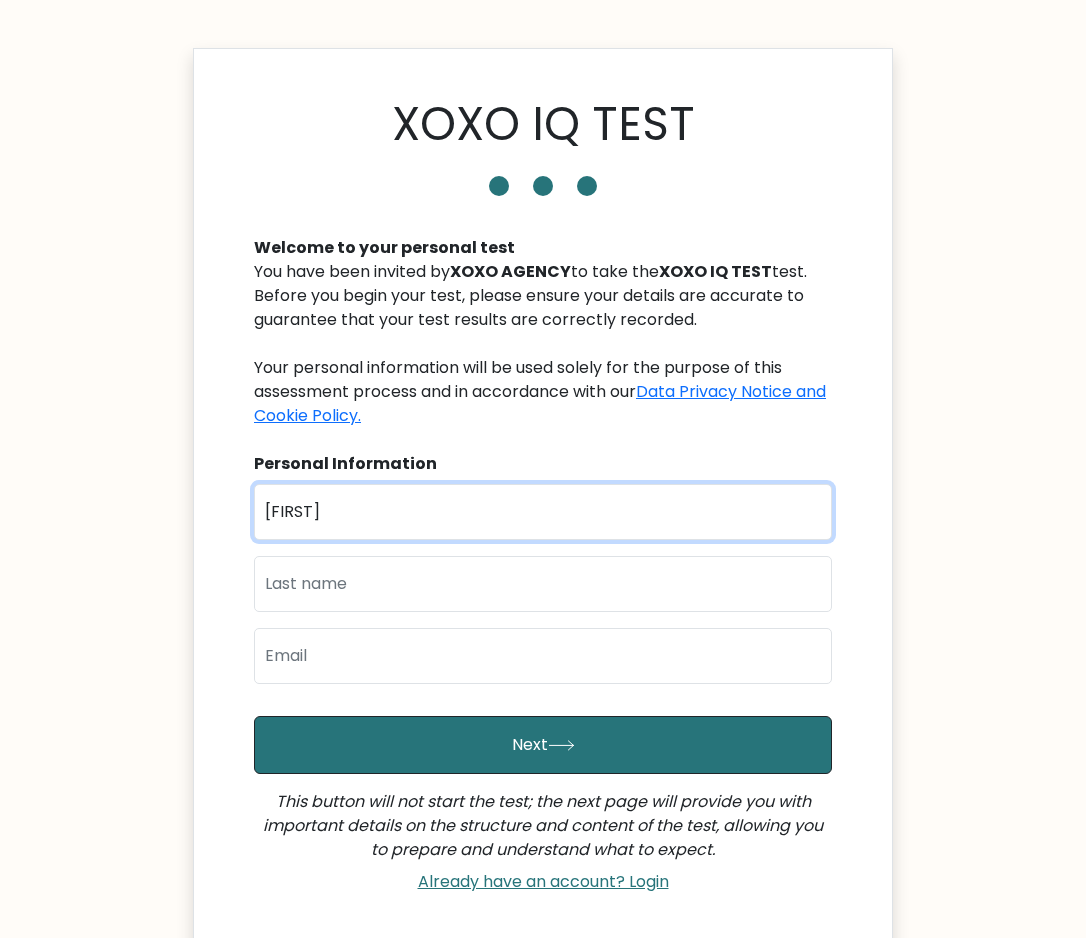 type on "[LAST]" 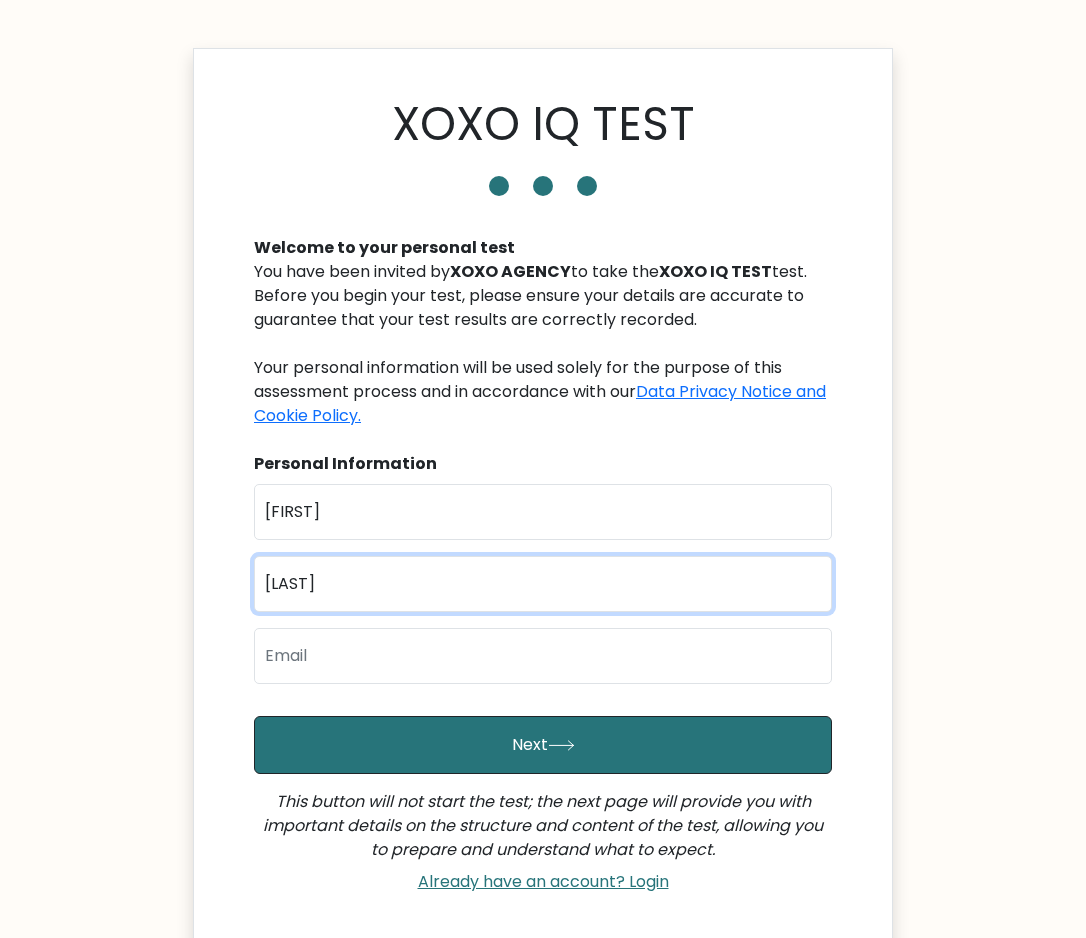 type on "[LAST]" 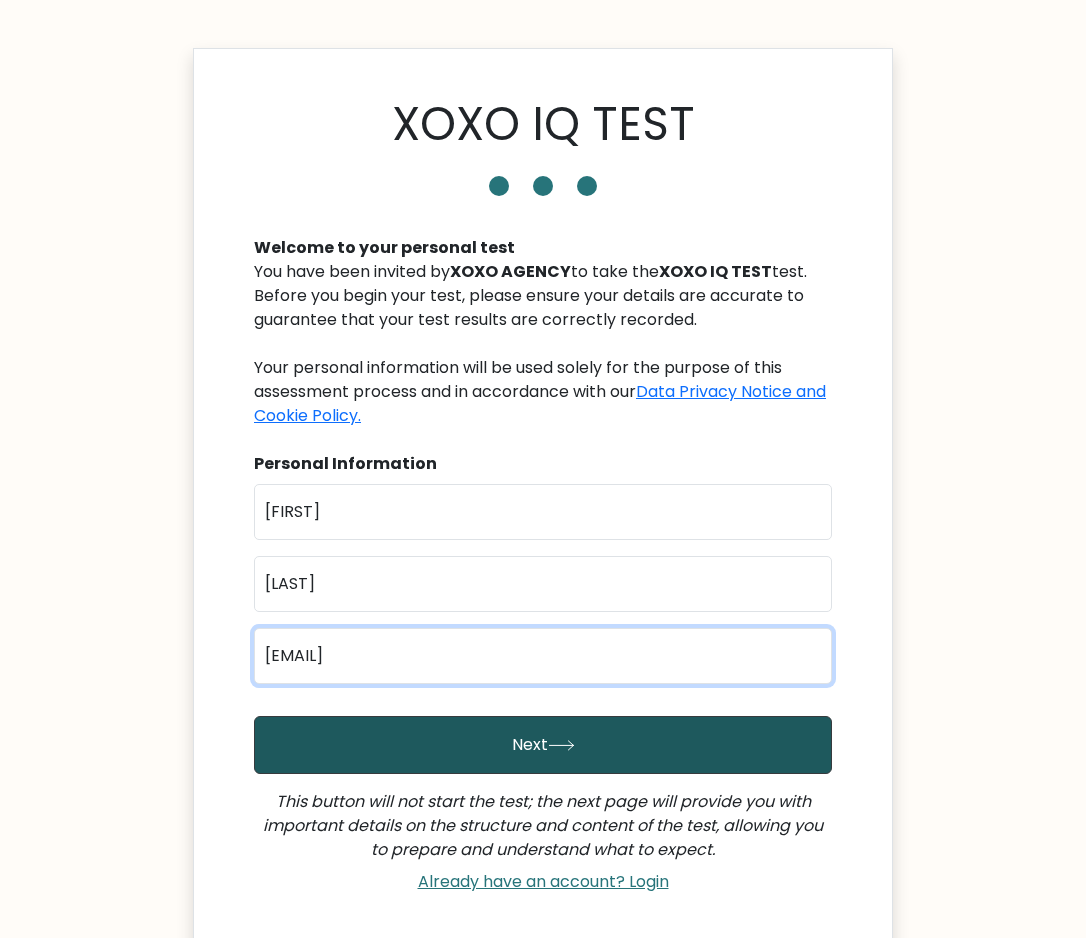 scroll, scrollTop: 0, scrollLeft: 0, axis: both 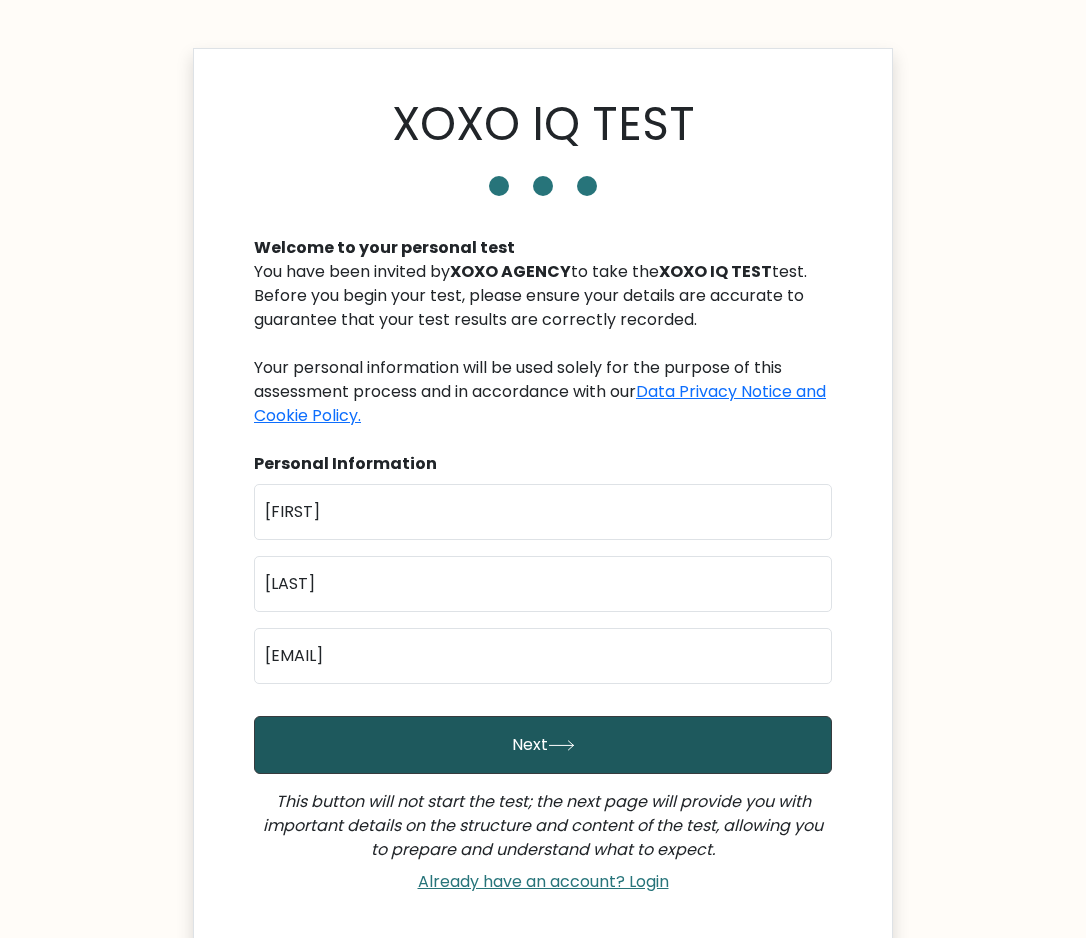 click on "Next" at bounding box center [543, 745] 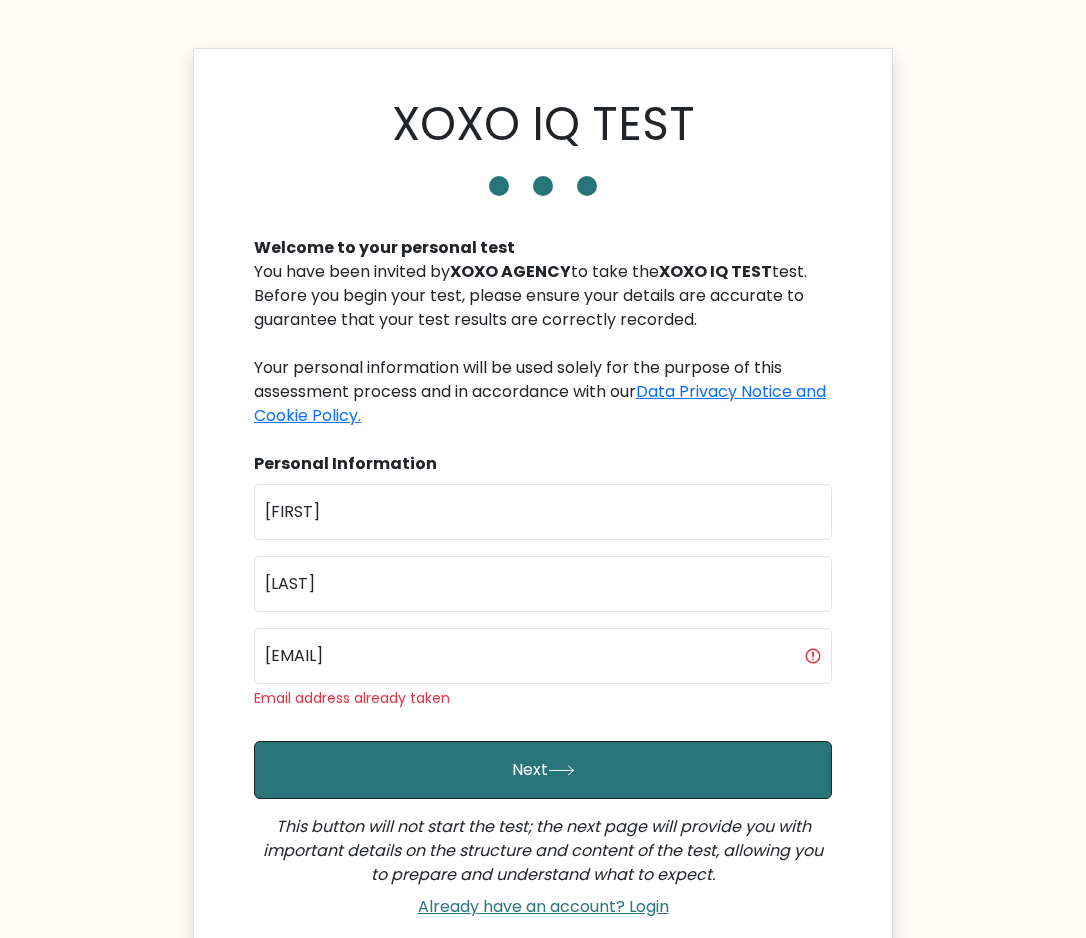scroll, scrollTop: 0, scrollLeft: 0, axis: both 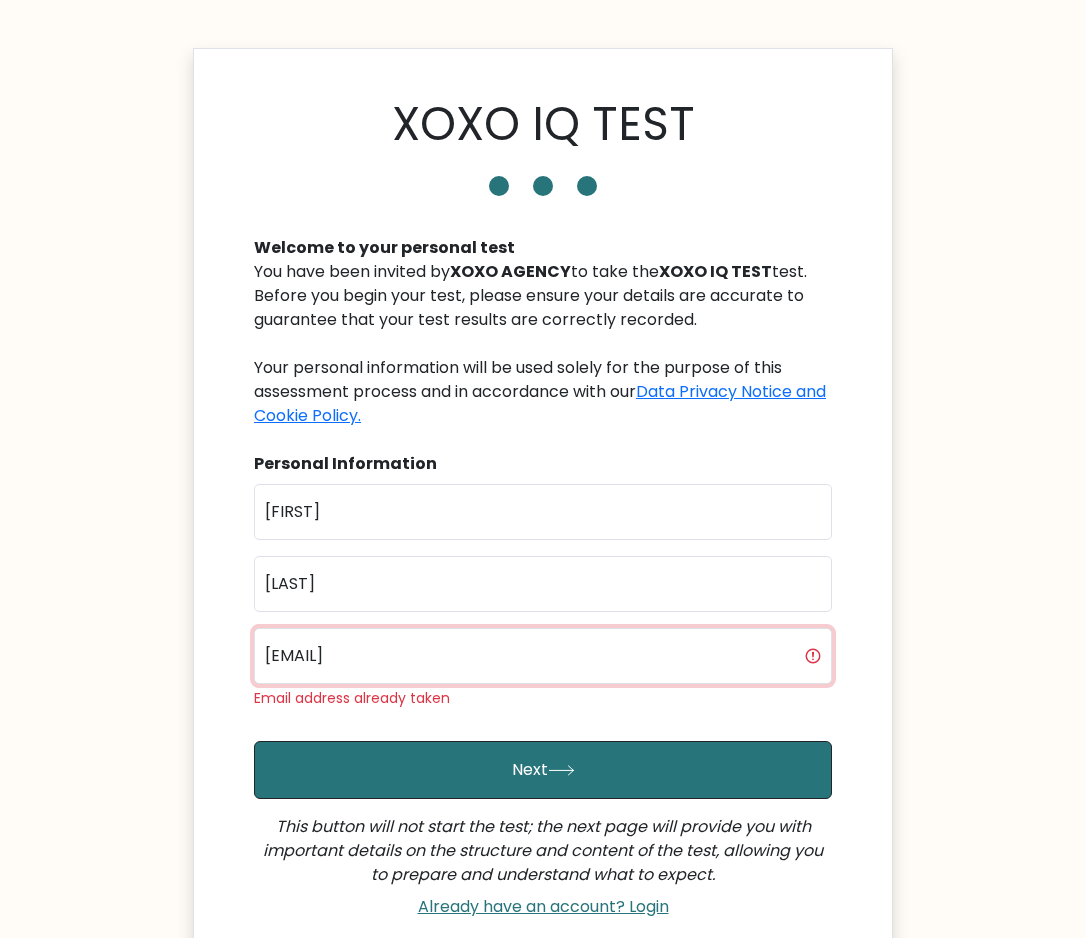 type on "[USERNAME]@[DOMAIN]" 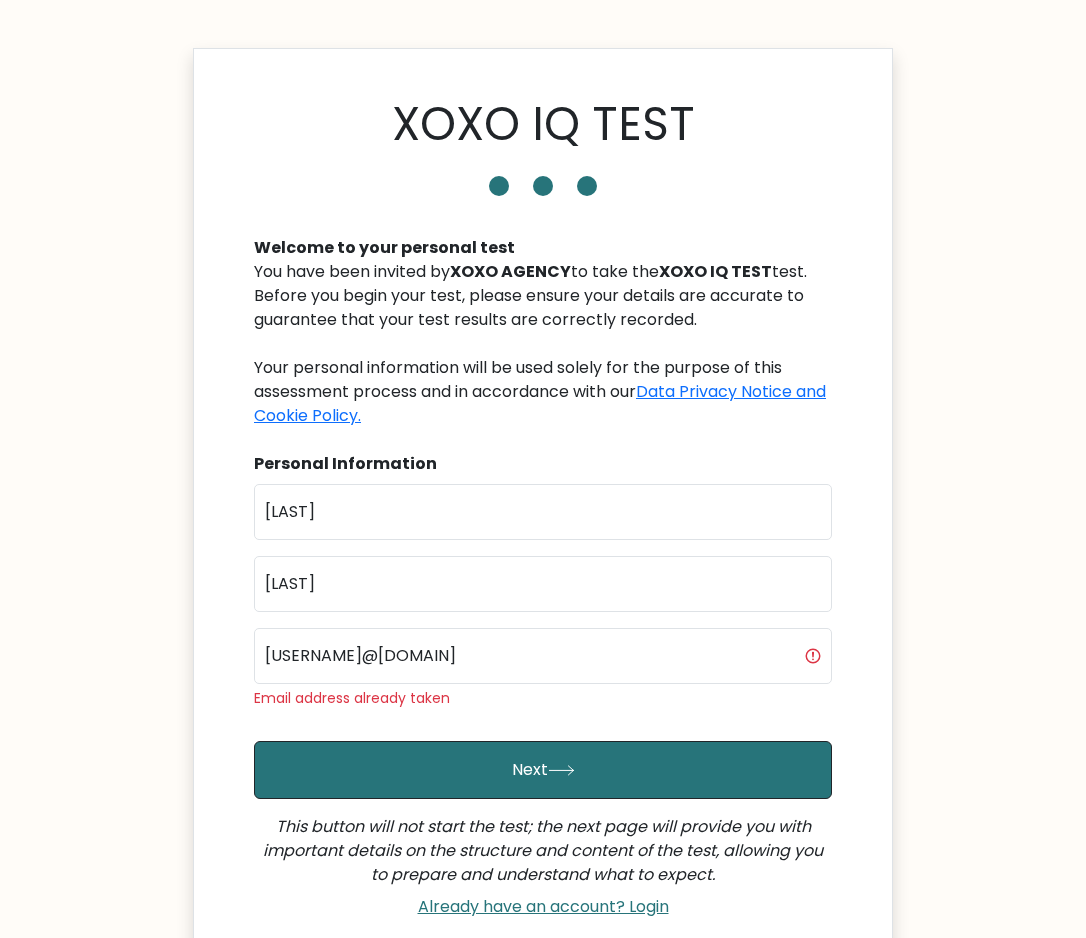 scroll, scrollTop: 0, scrollLeft: 0, axis: both 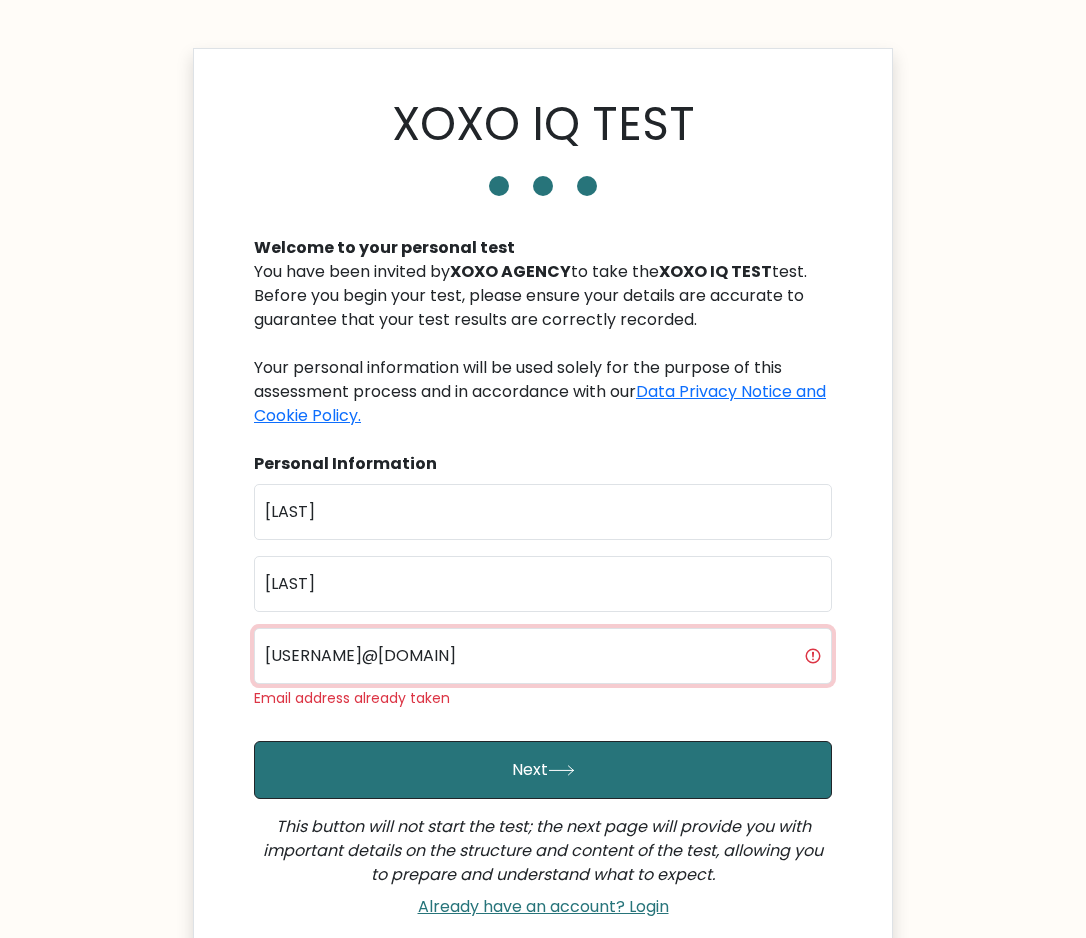 type on "[USERNAME]@[DOMAIN]" 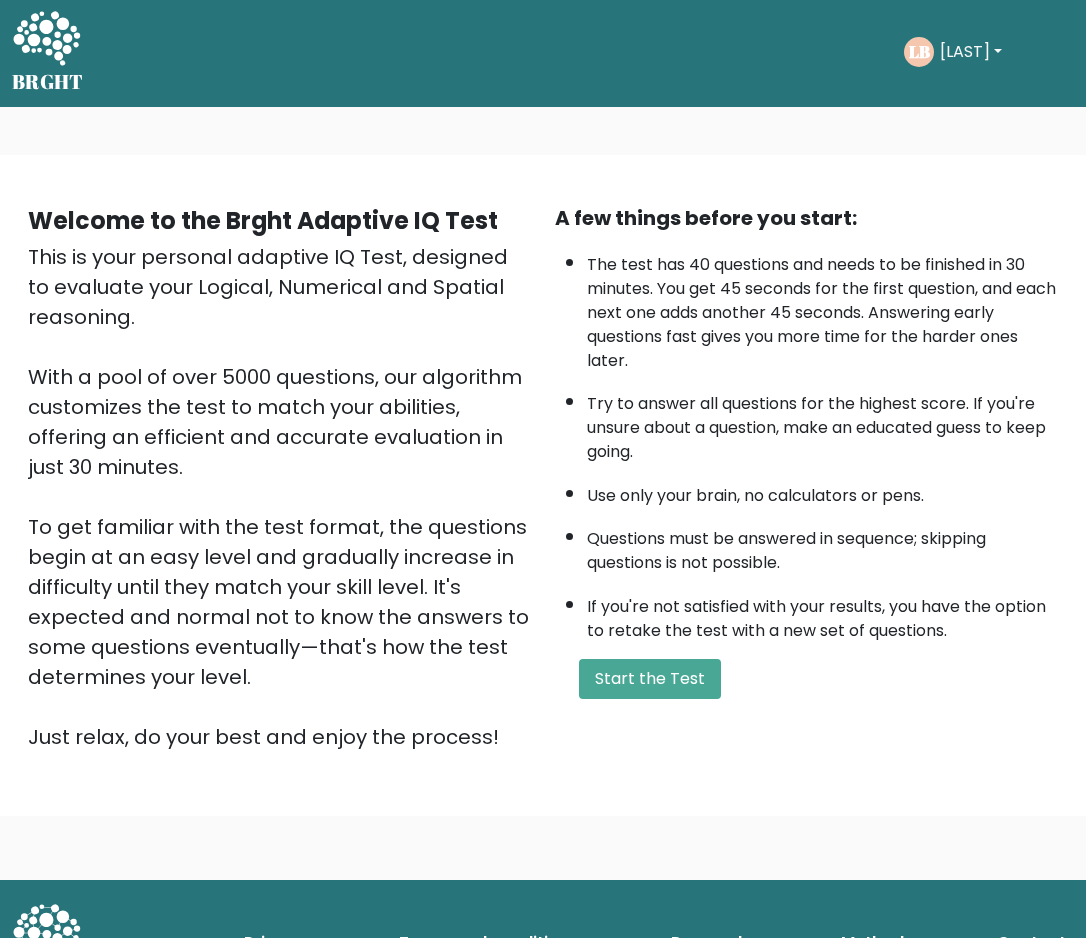 scroll, scrollTop: 3, scrollLeft: 0, axis: vertical 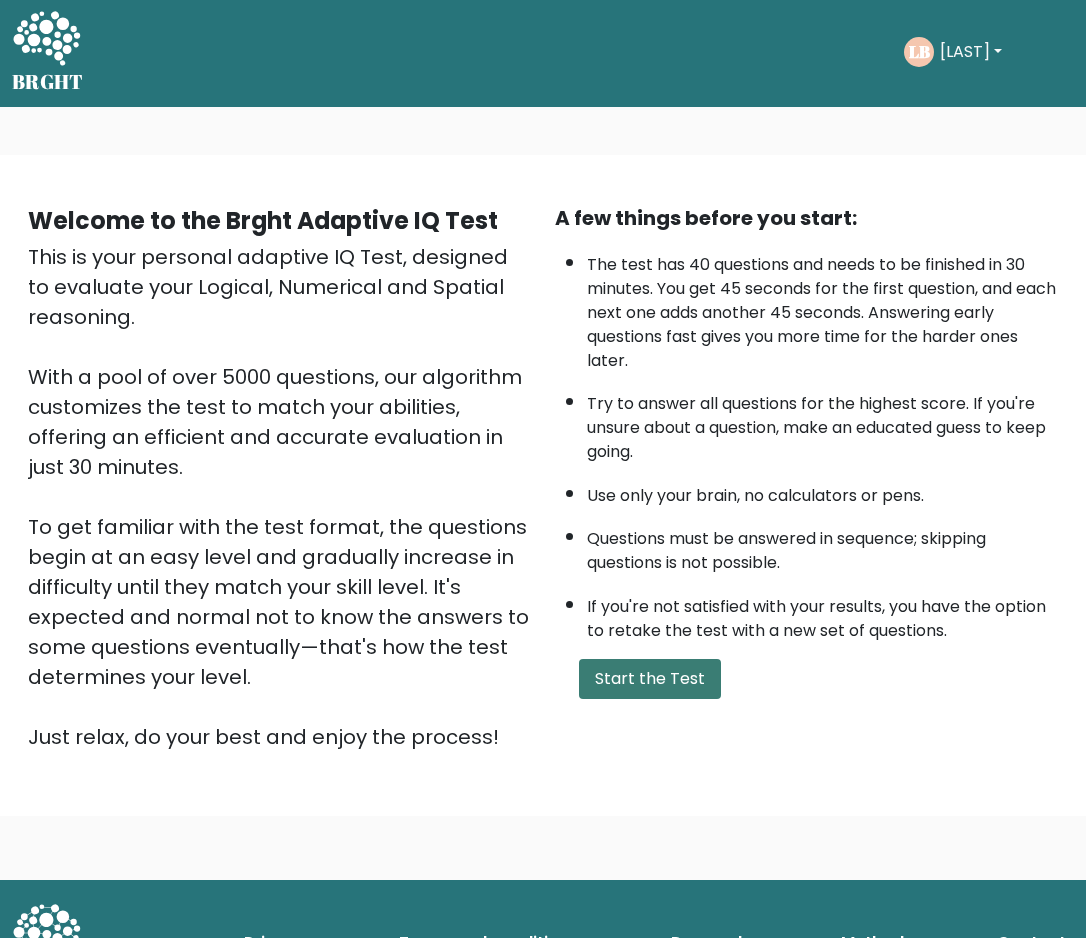 click on "Start the Test" at bounding box center [650, 679] 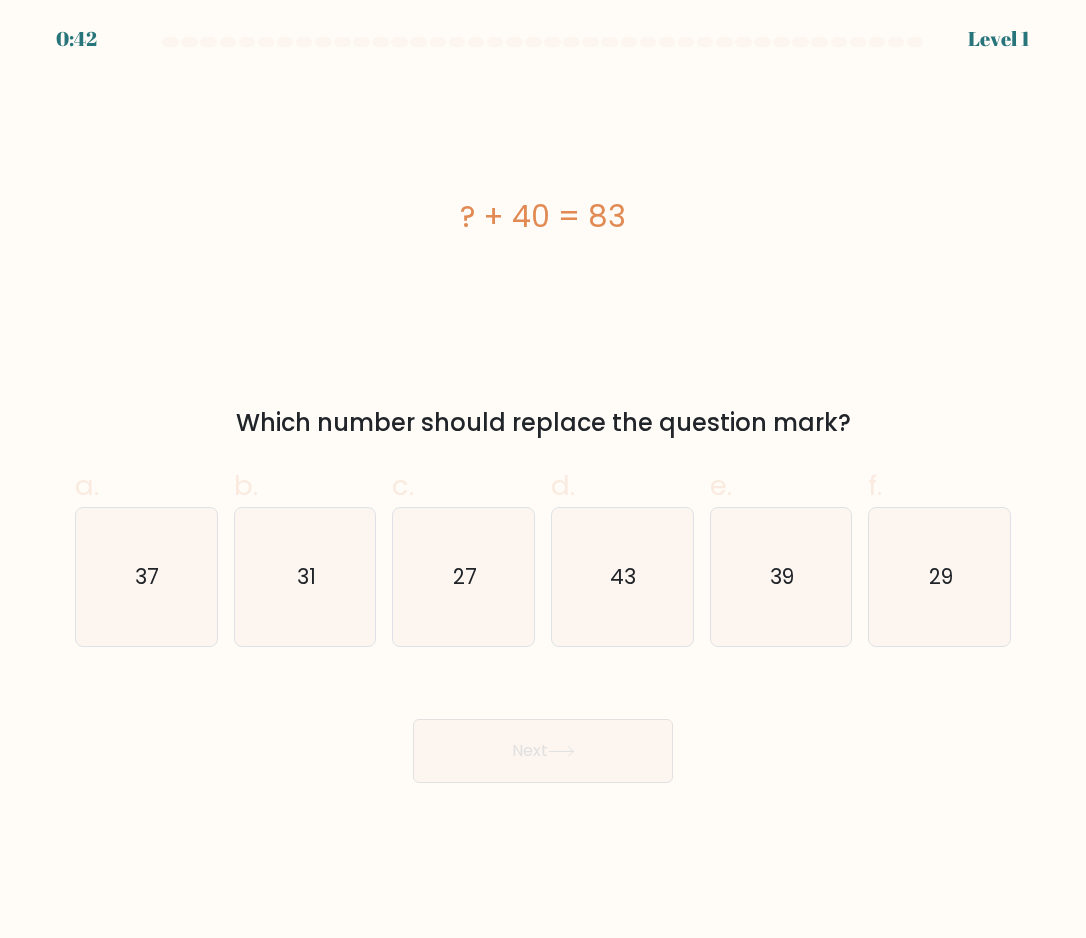 scroll, scrollTop: 0, scrollLeft: 0, axis: both 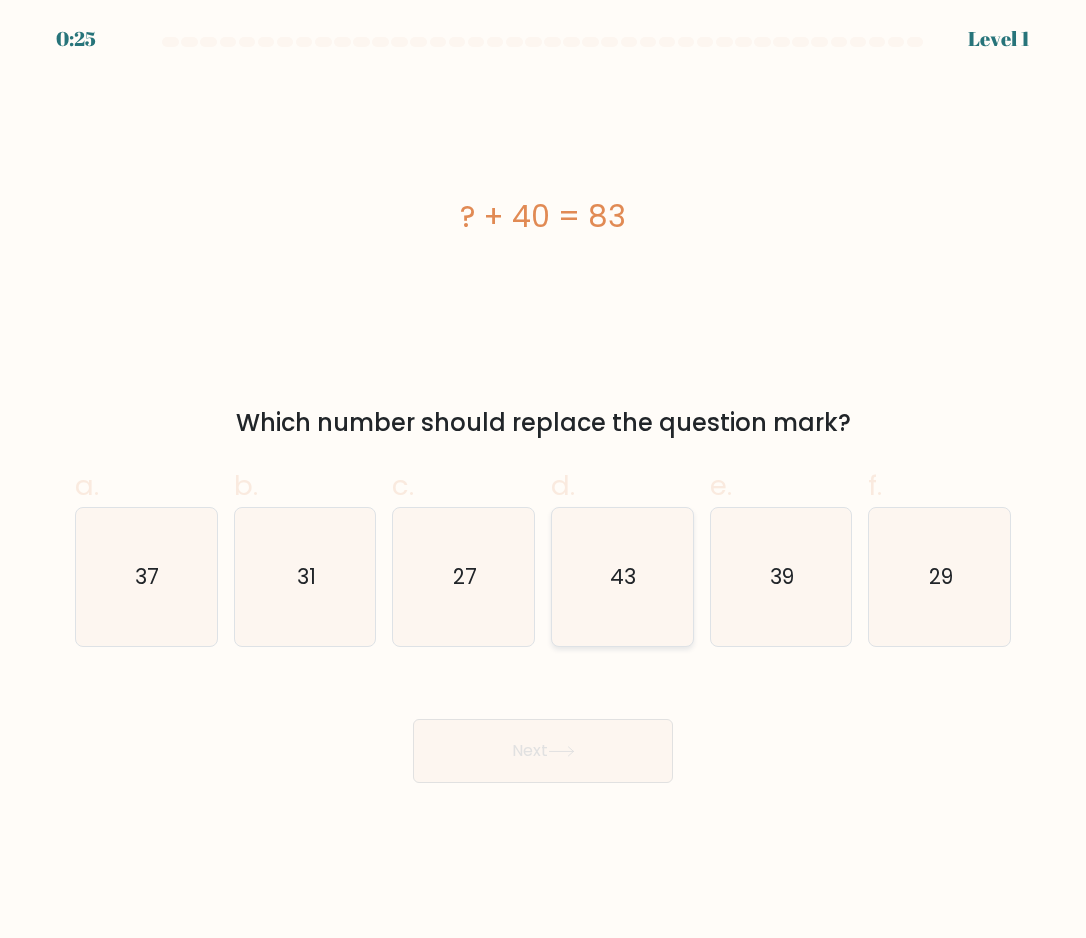 click on "43" 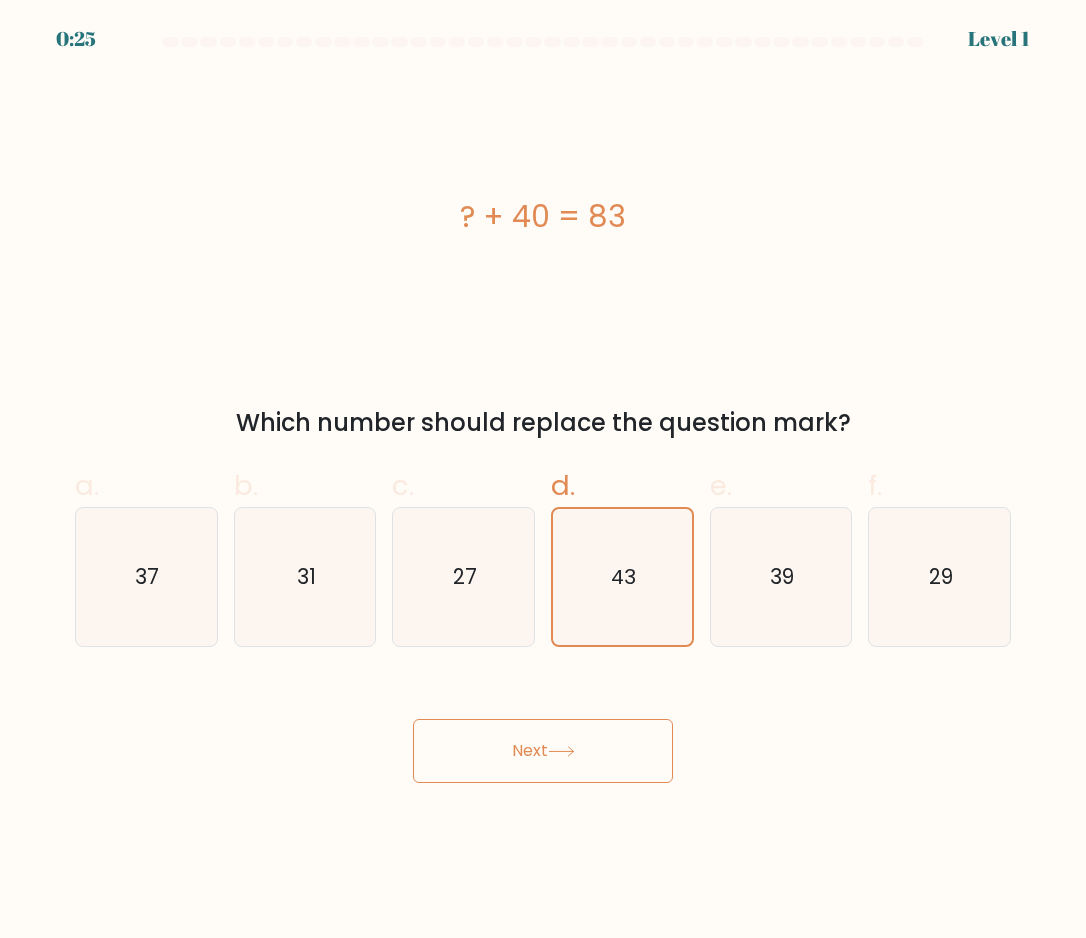 click on "Next" at bounding box center (543, 751) 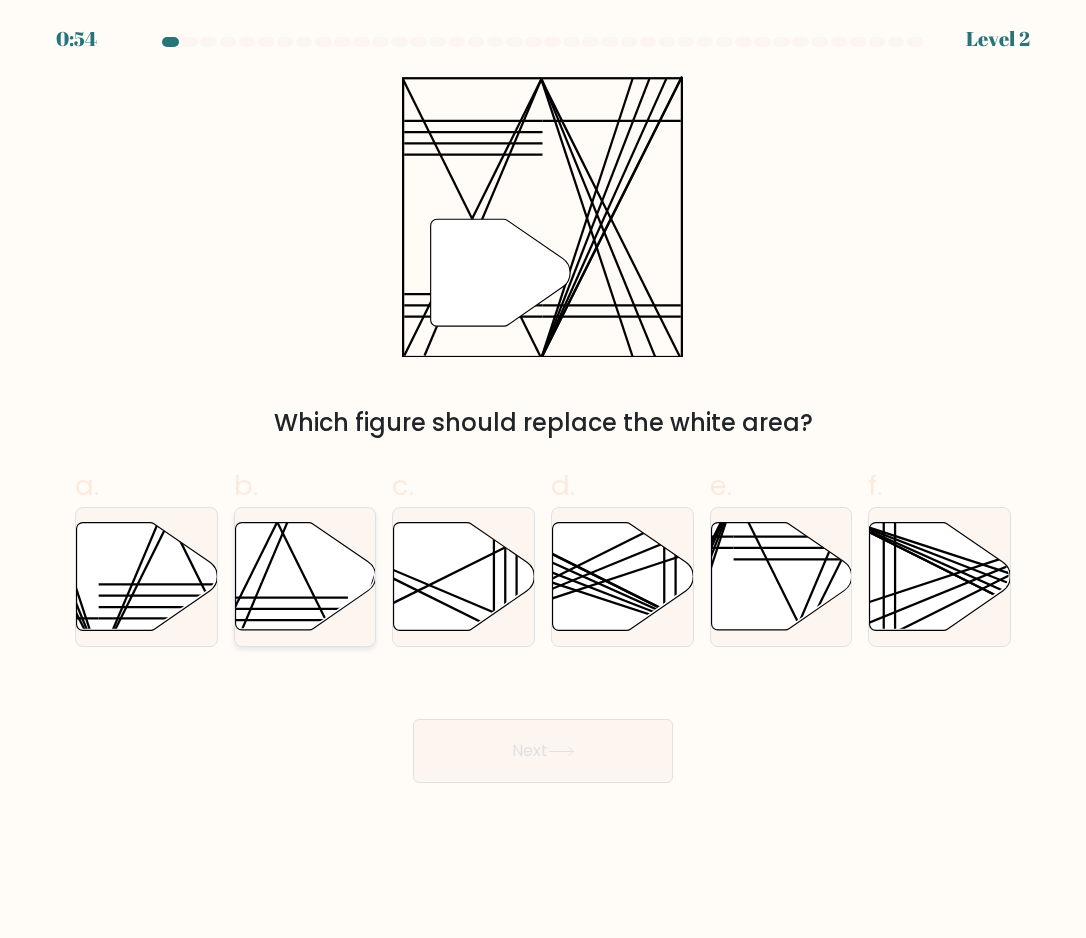click 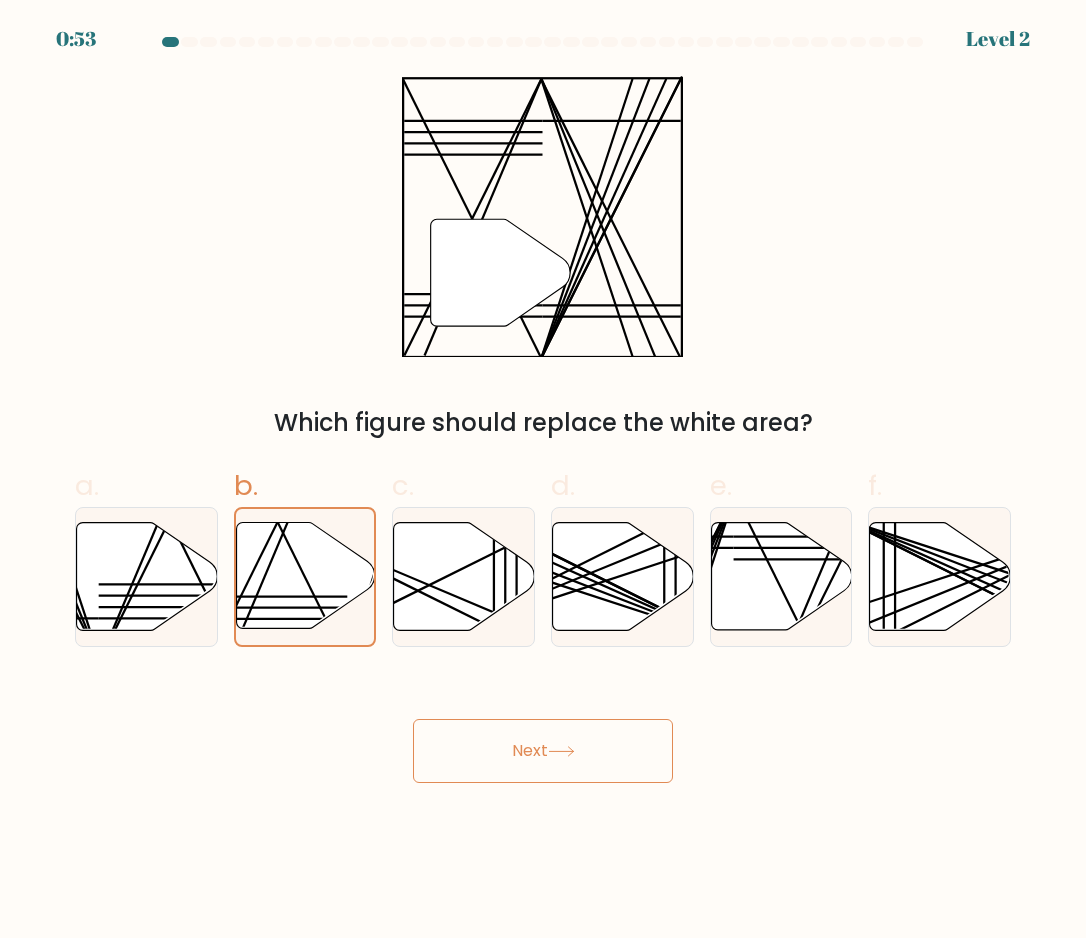 click on "Next" at bounding box center [543, 751] 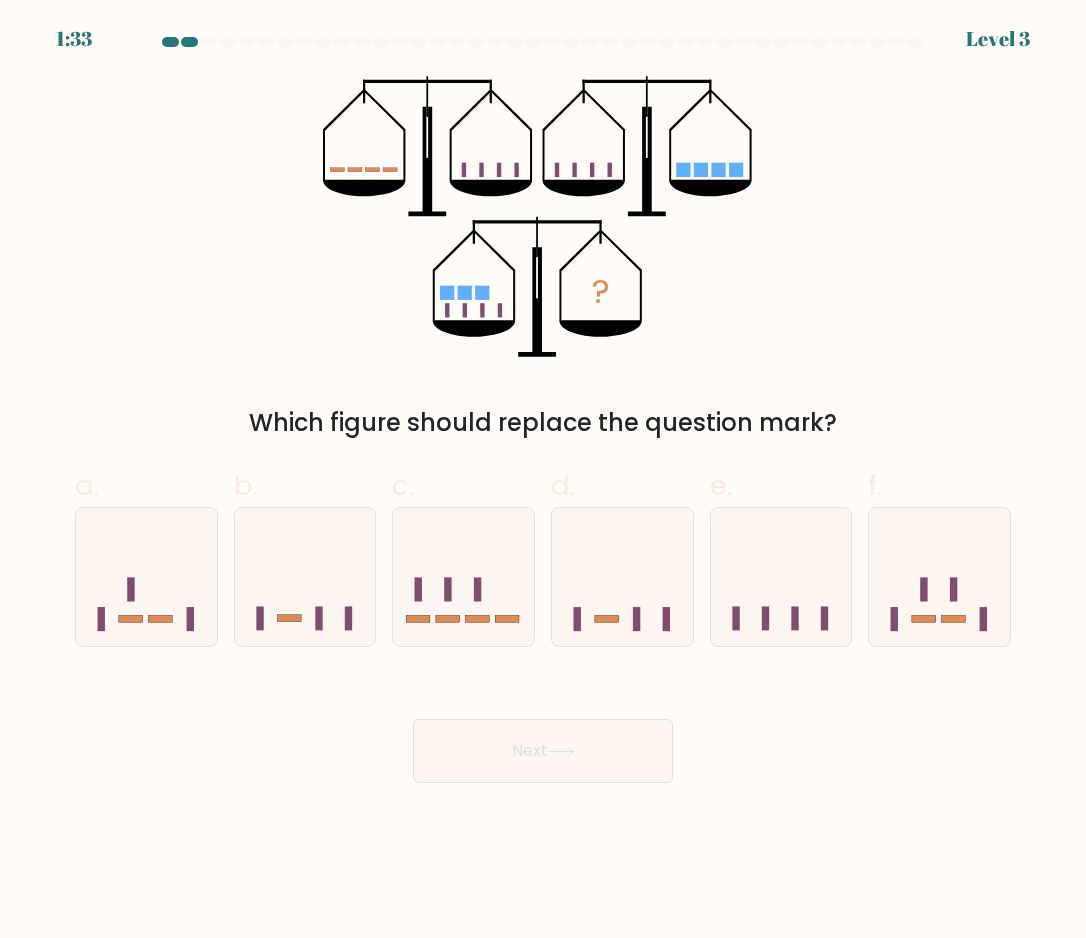 scroll, scrollTop: 0, scrollLeft: 0, axis: both 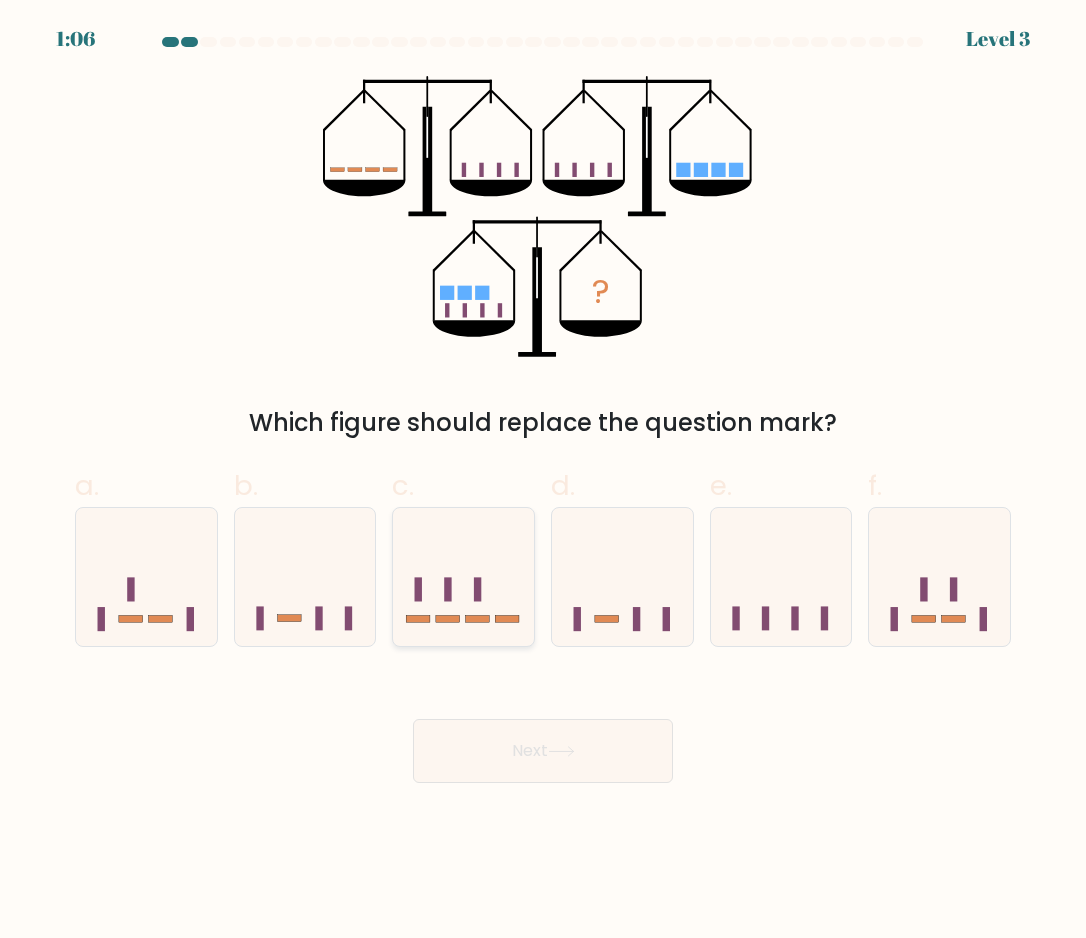 click 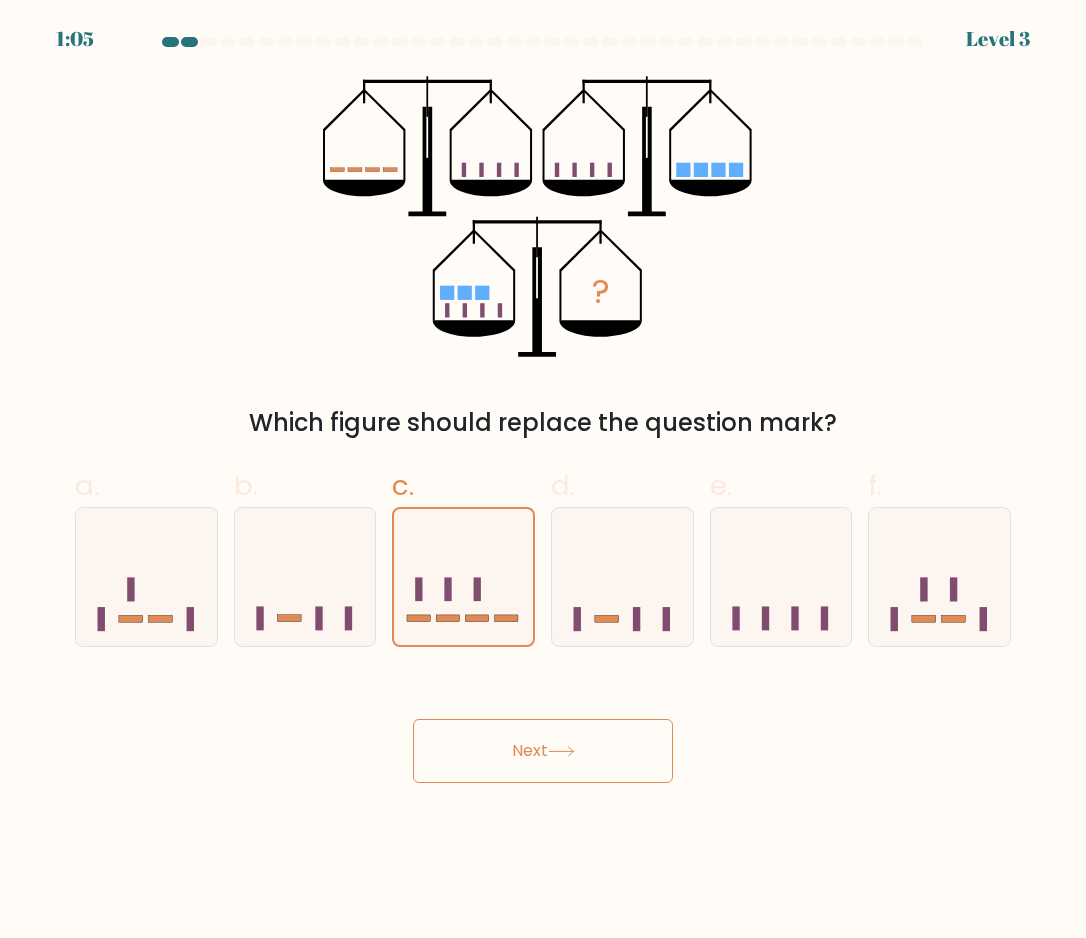 click on "Next" at bounding box center (543, 751) 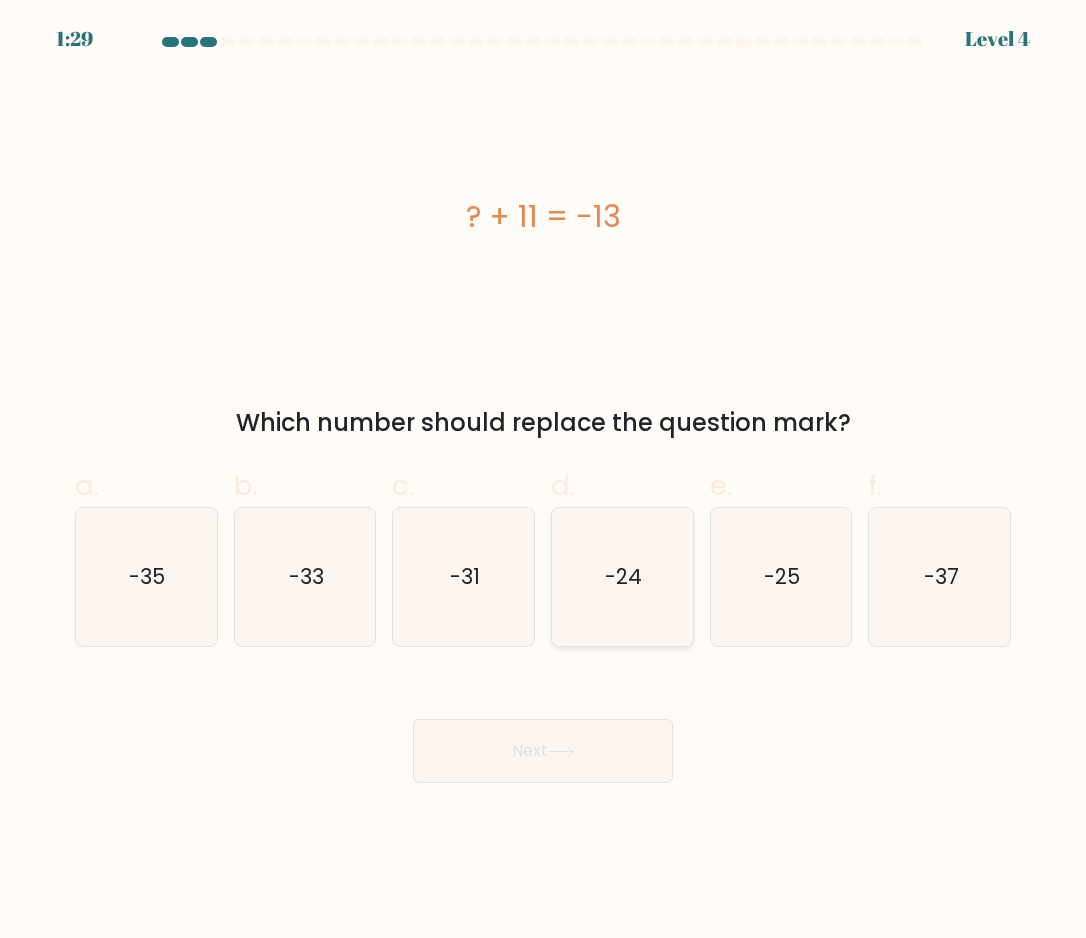 click on "-24" 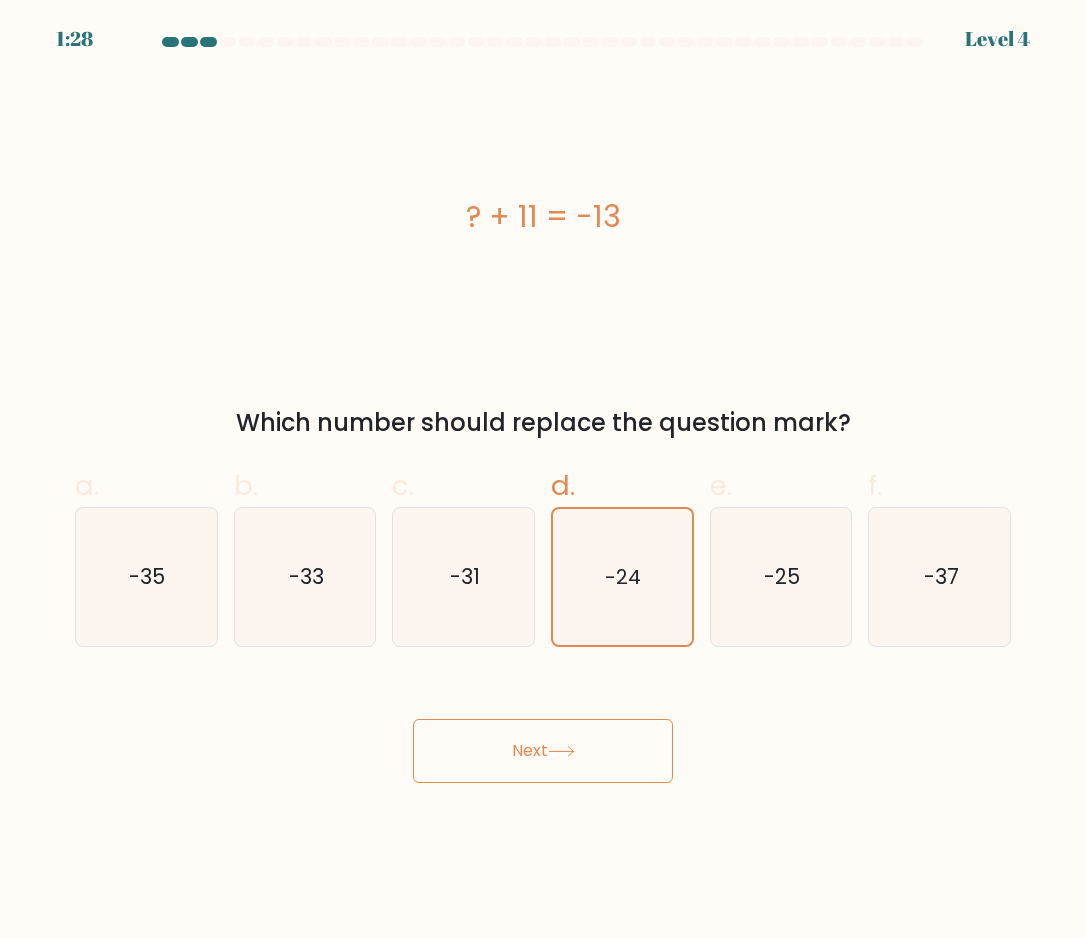click on "Next" at bounding box center [543, 751] 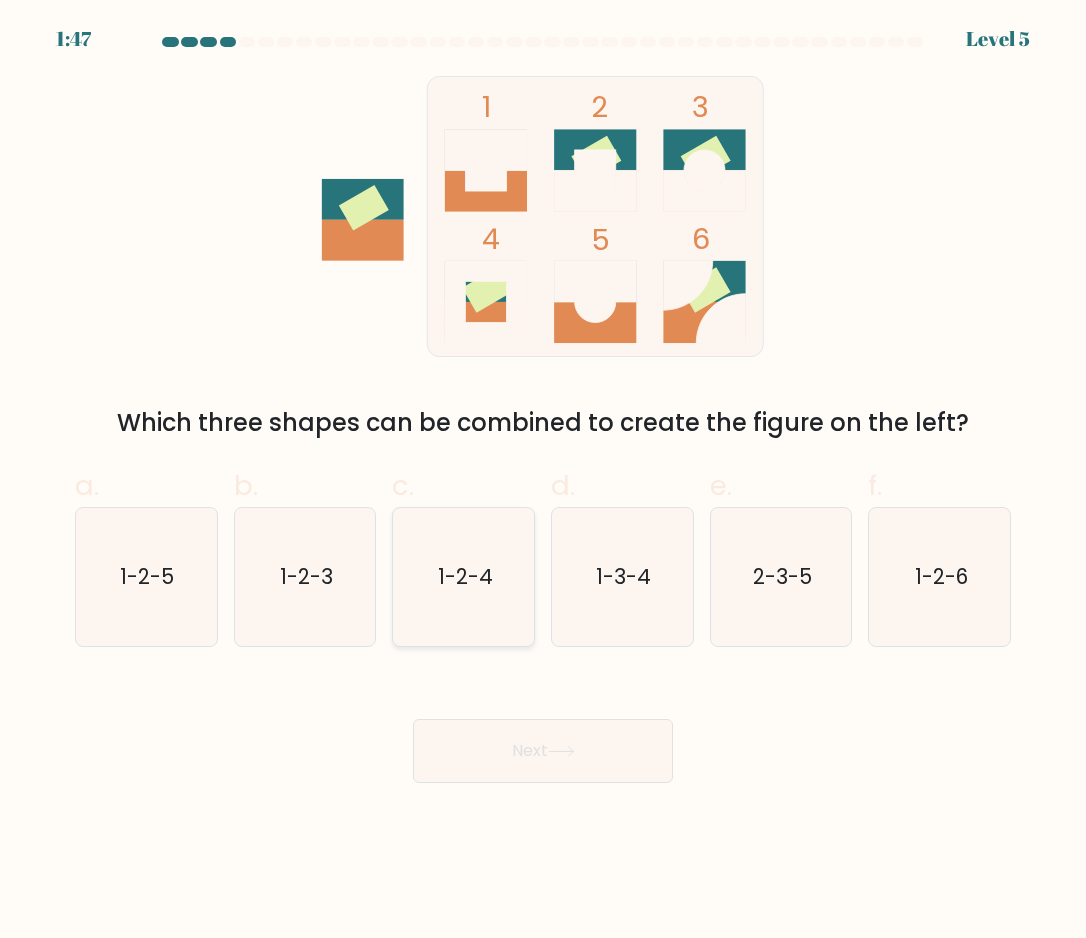 click on "1-2-4" 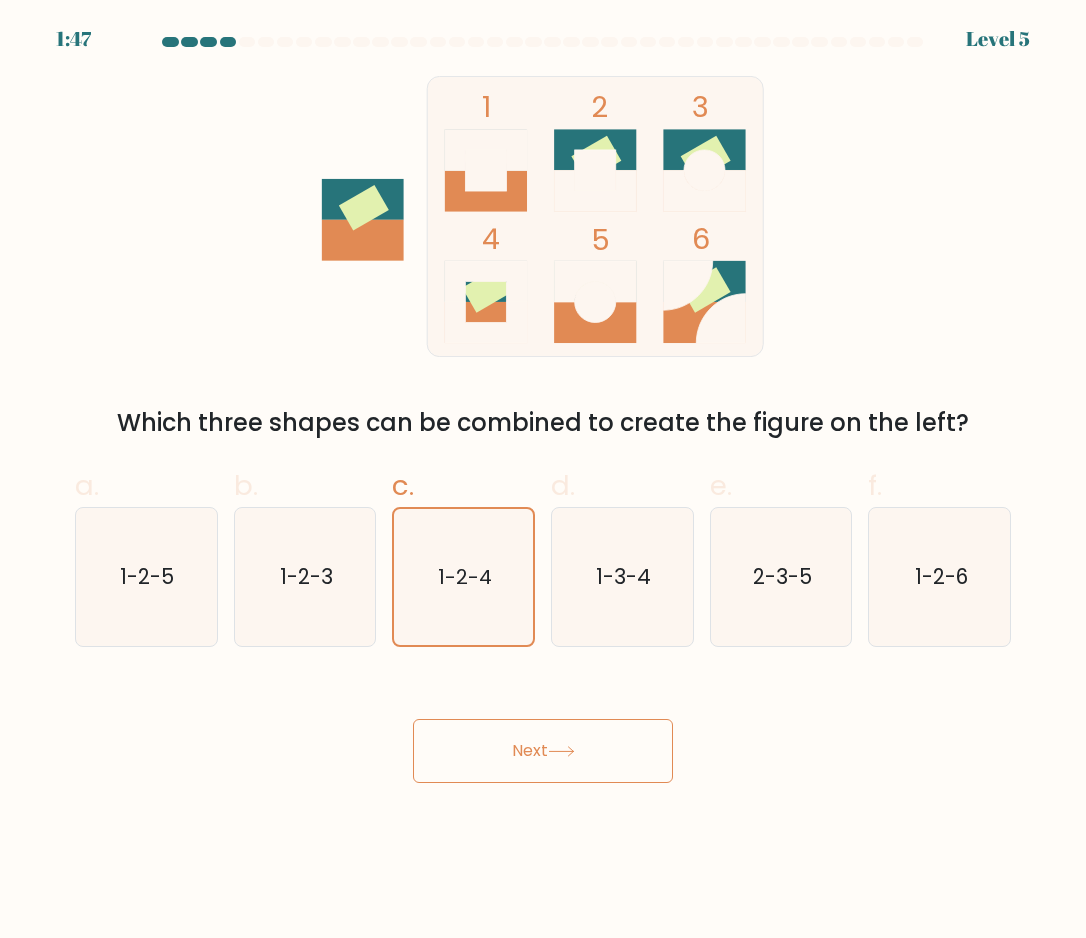 click on "Next" at bounding box center (543, 751) 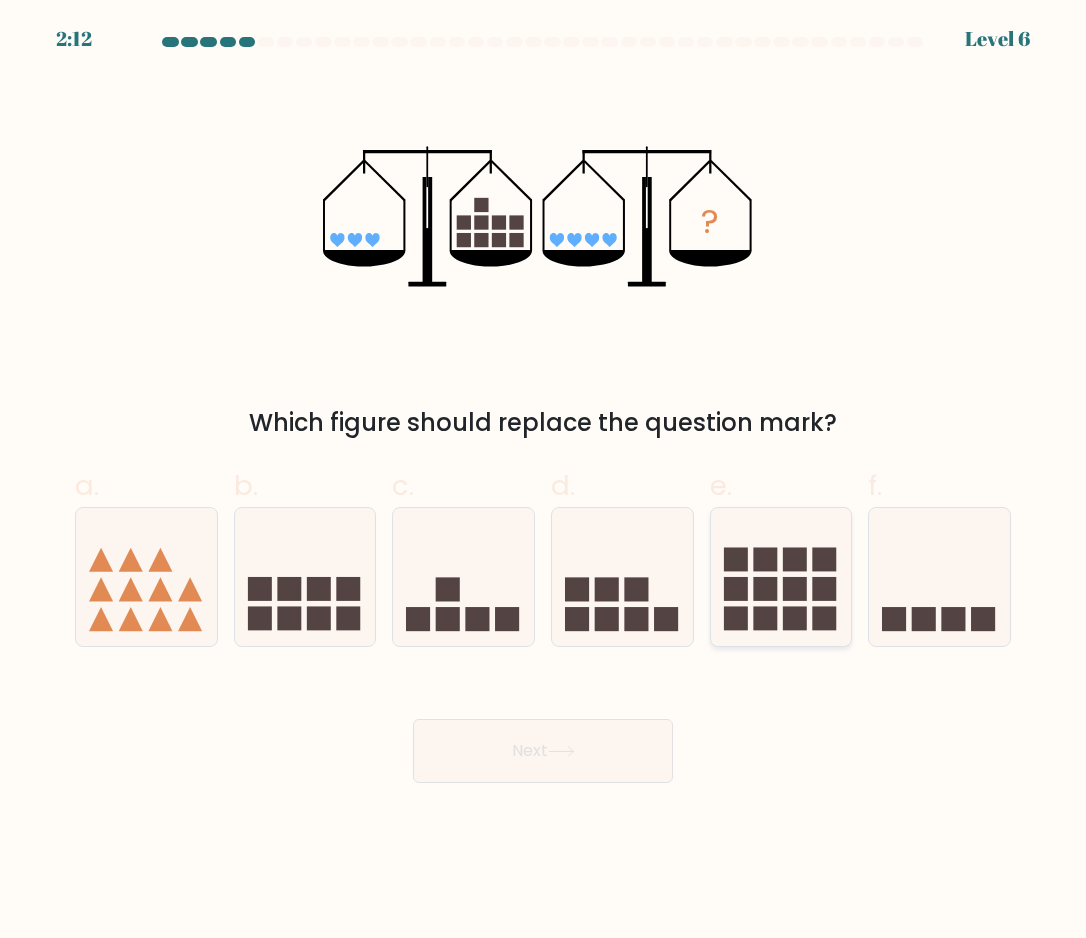 click 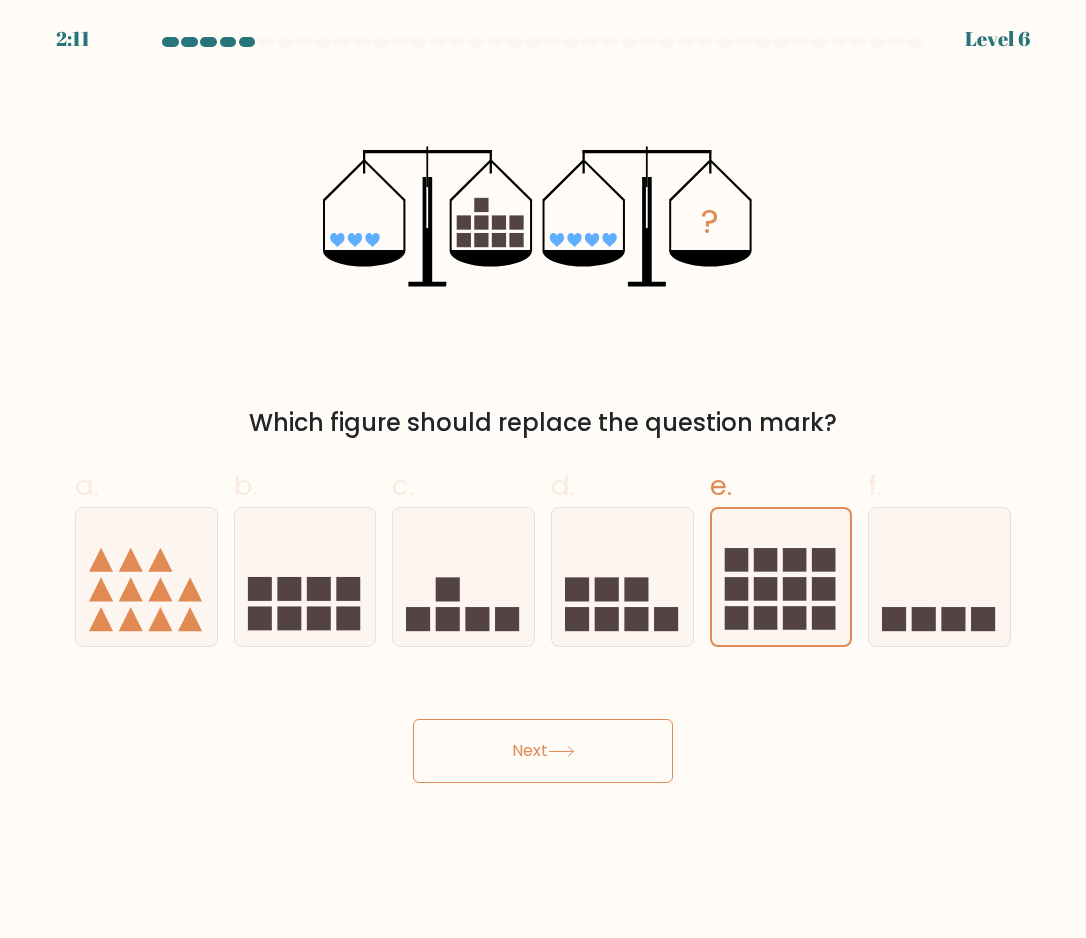 click on "Next" at bounding box center (543, 751) 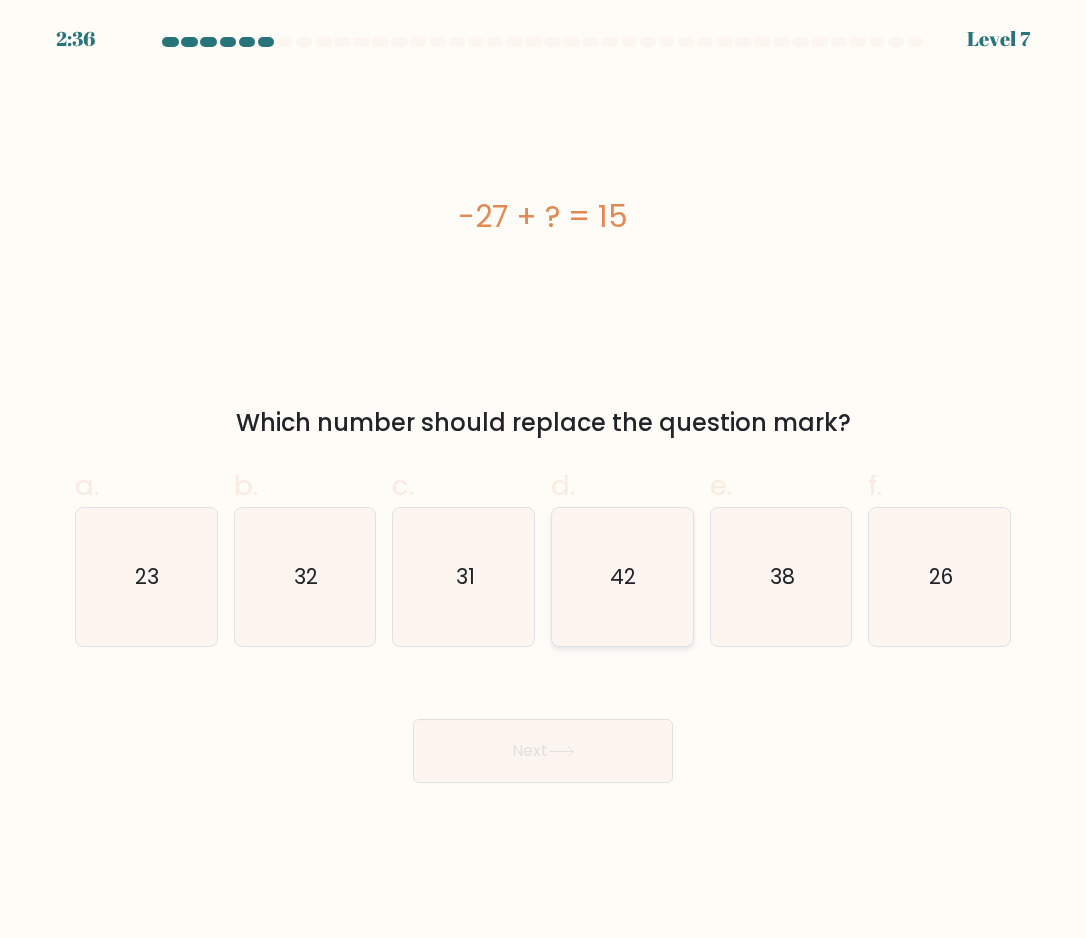 click on "42" 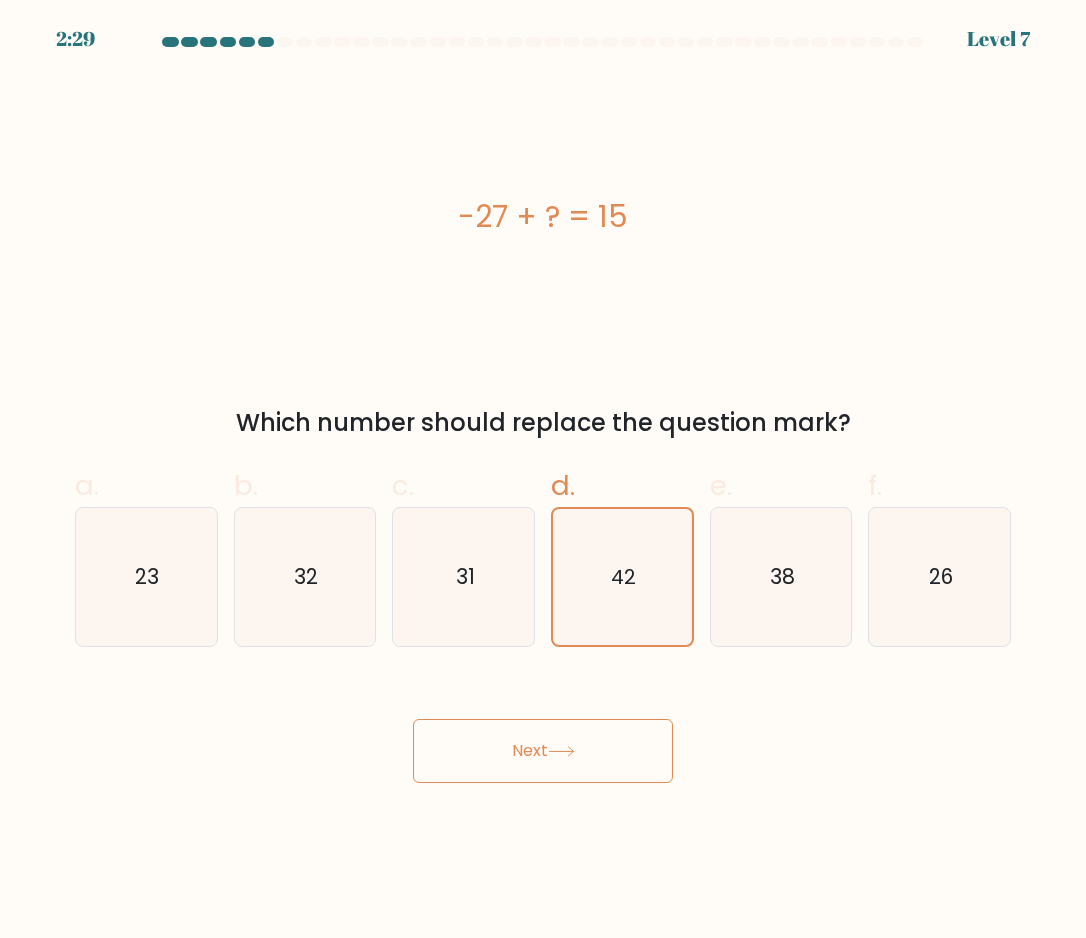click on "Next" at bounding box center (543, 751) 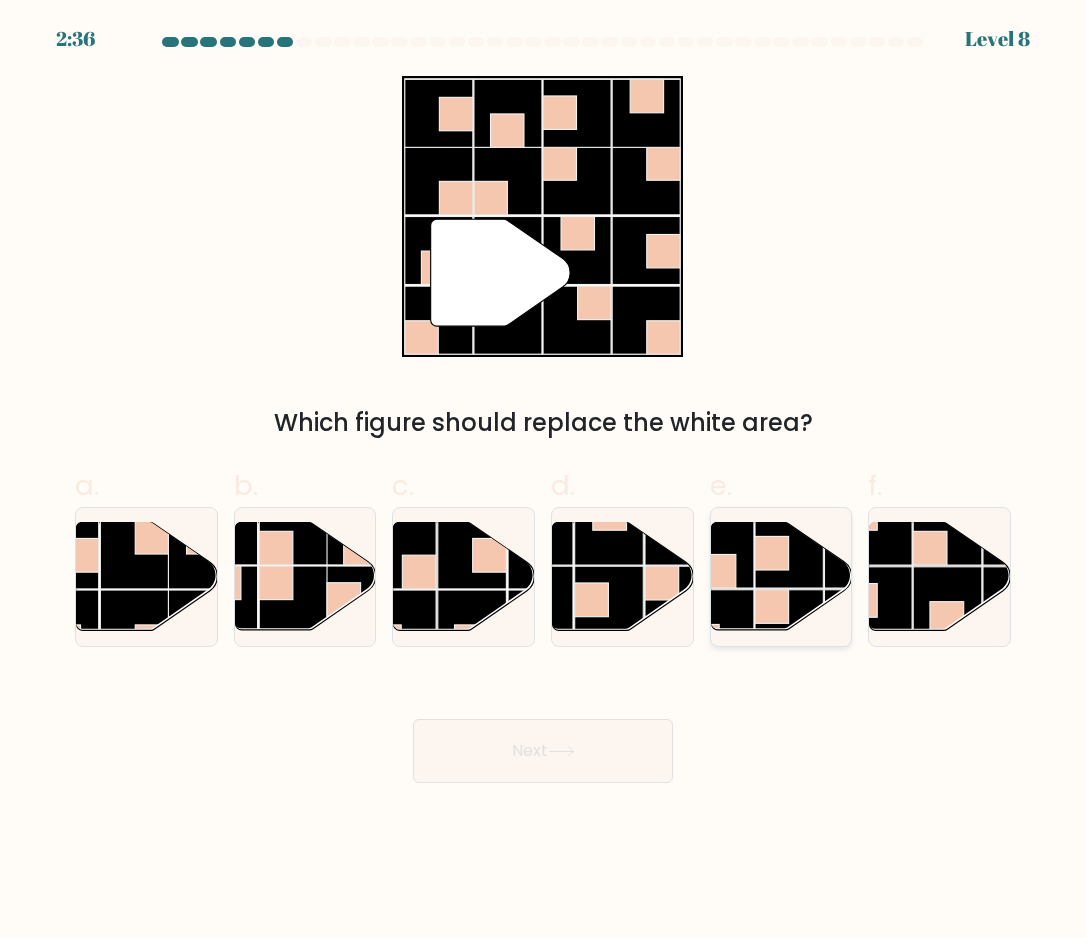 click 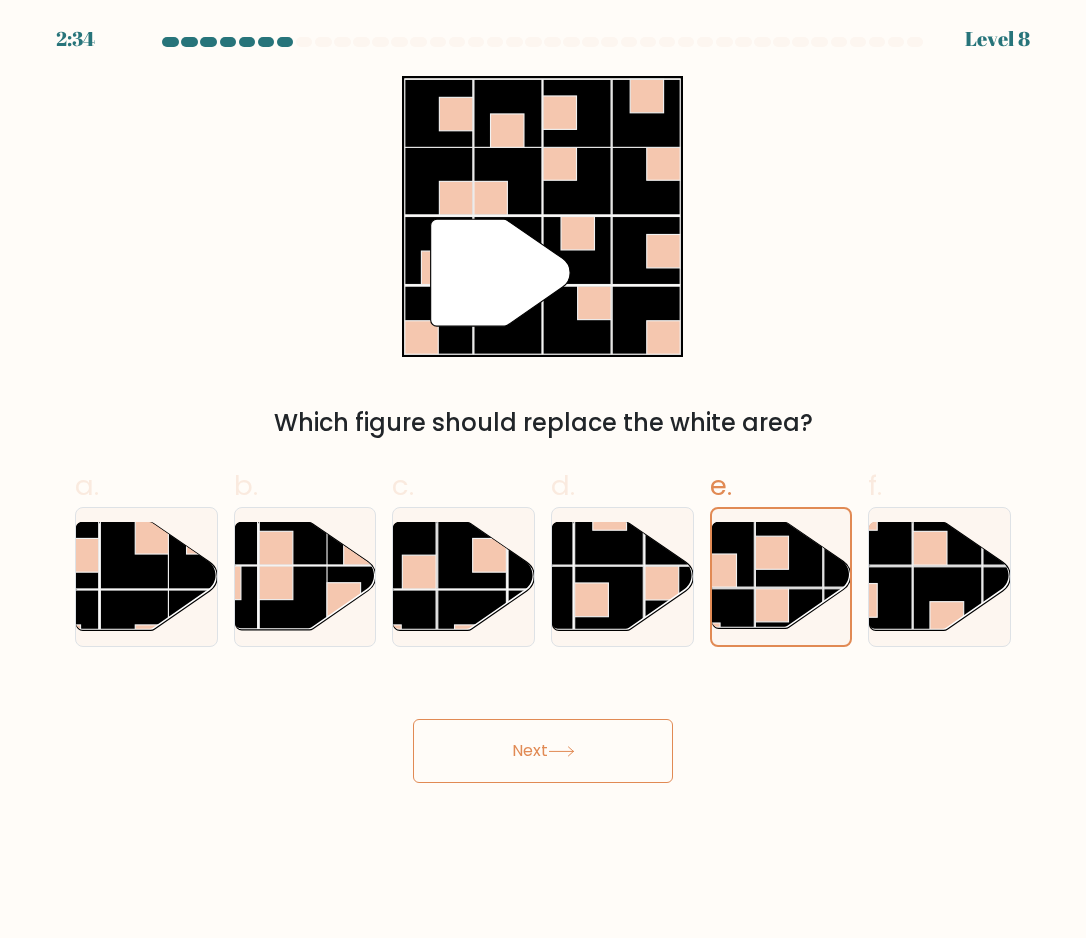 click on "Next" at bounding box center [543, 751] 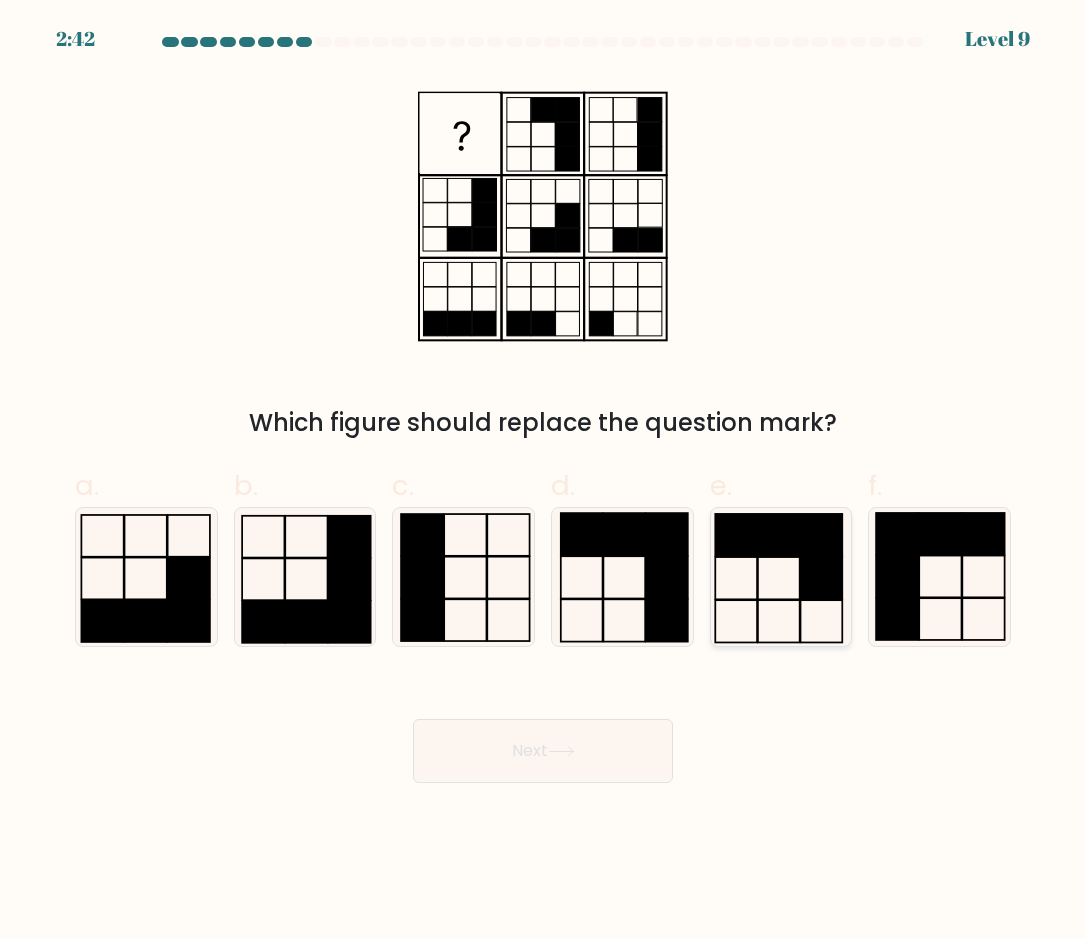 click 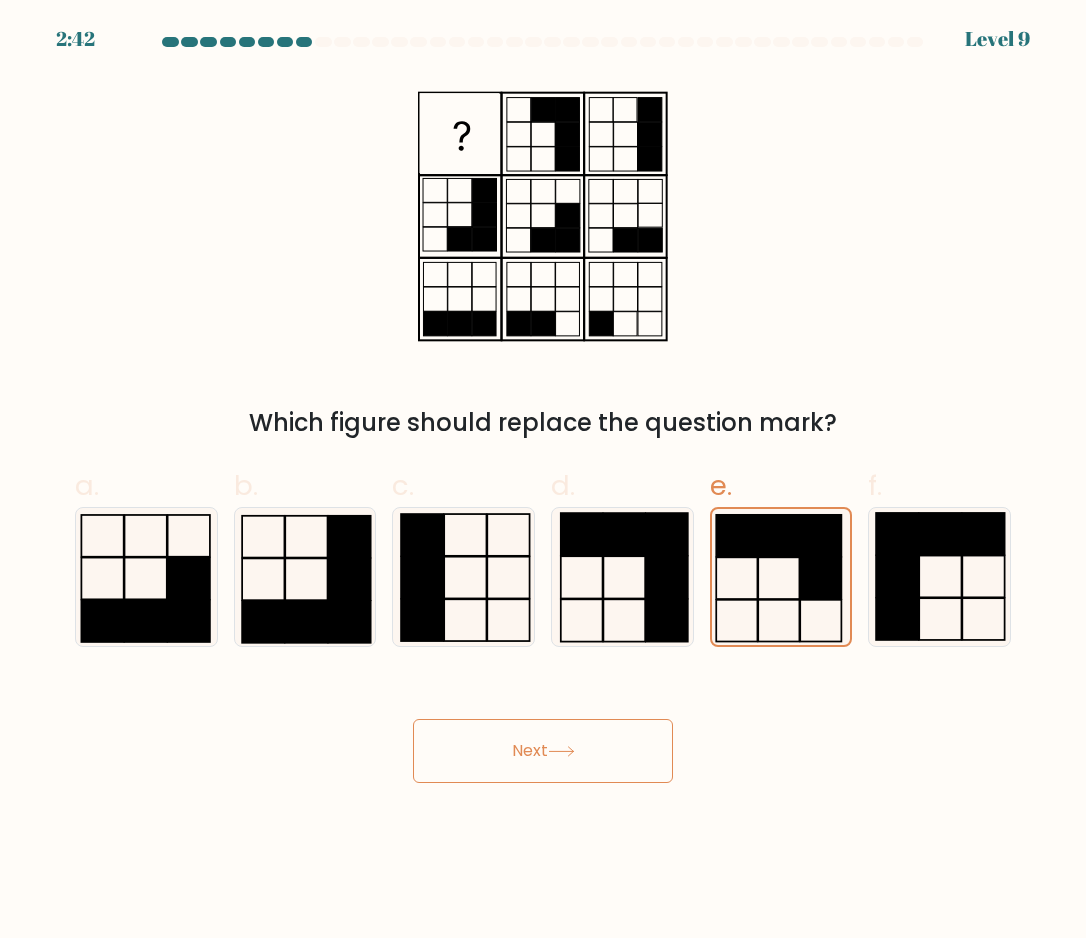 click on "Next" at bounding box center [543, 751] 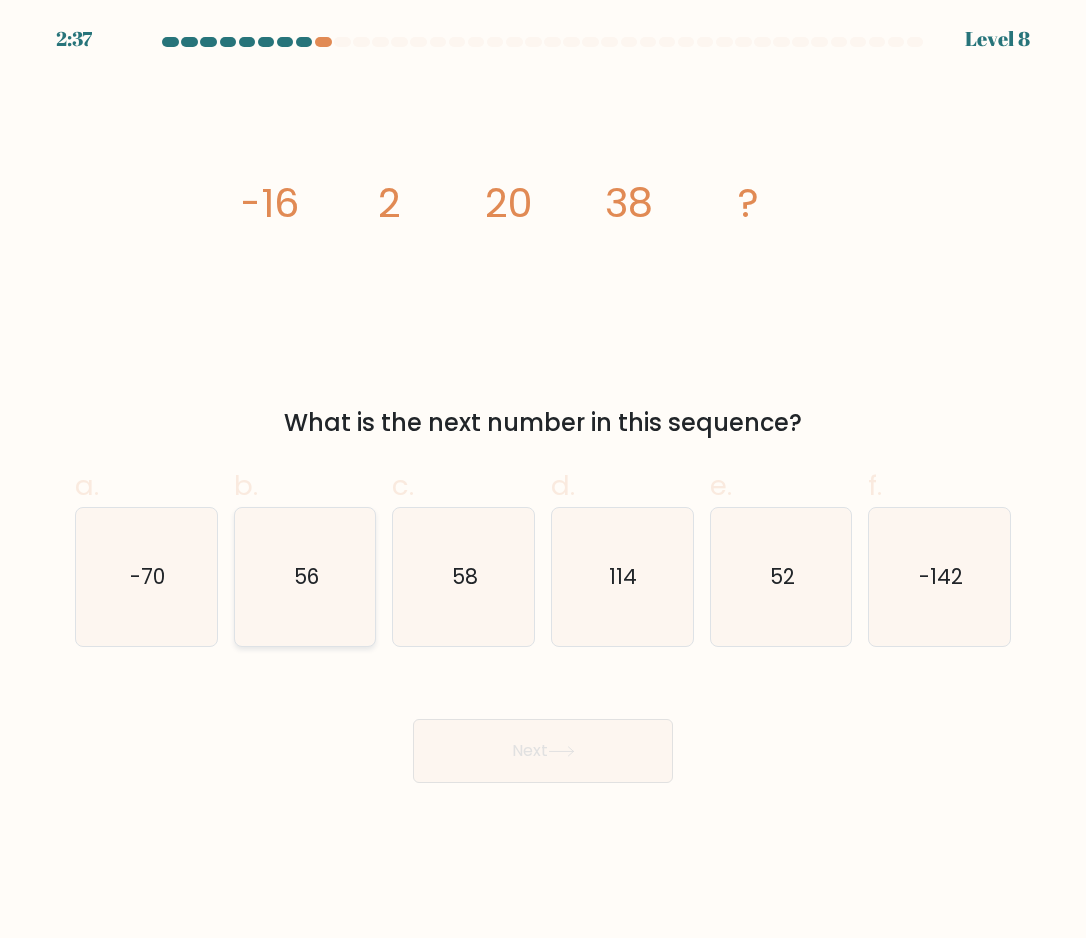 click on "56" 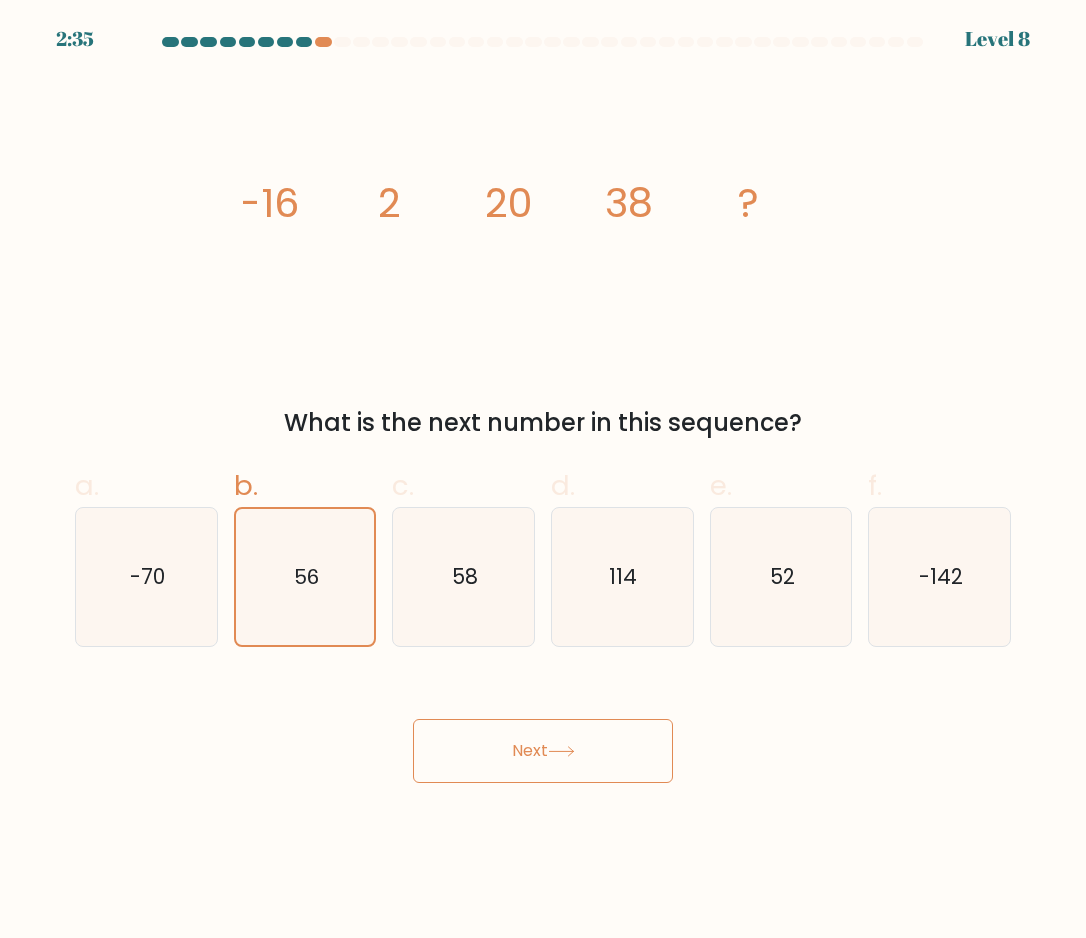 click on "Next" at bounding box center [543, 751] 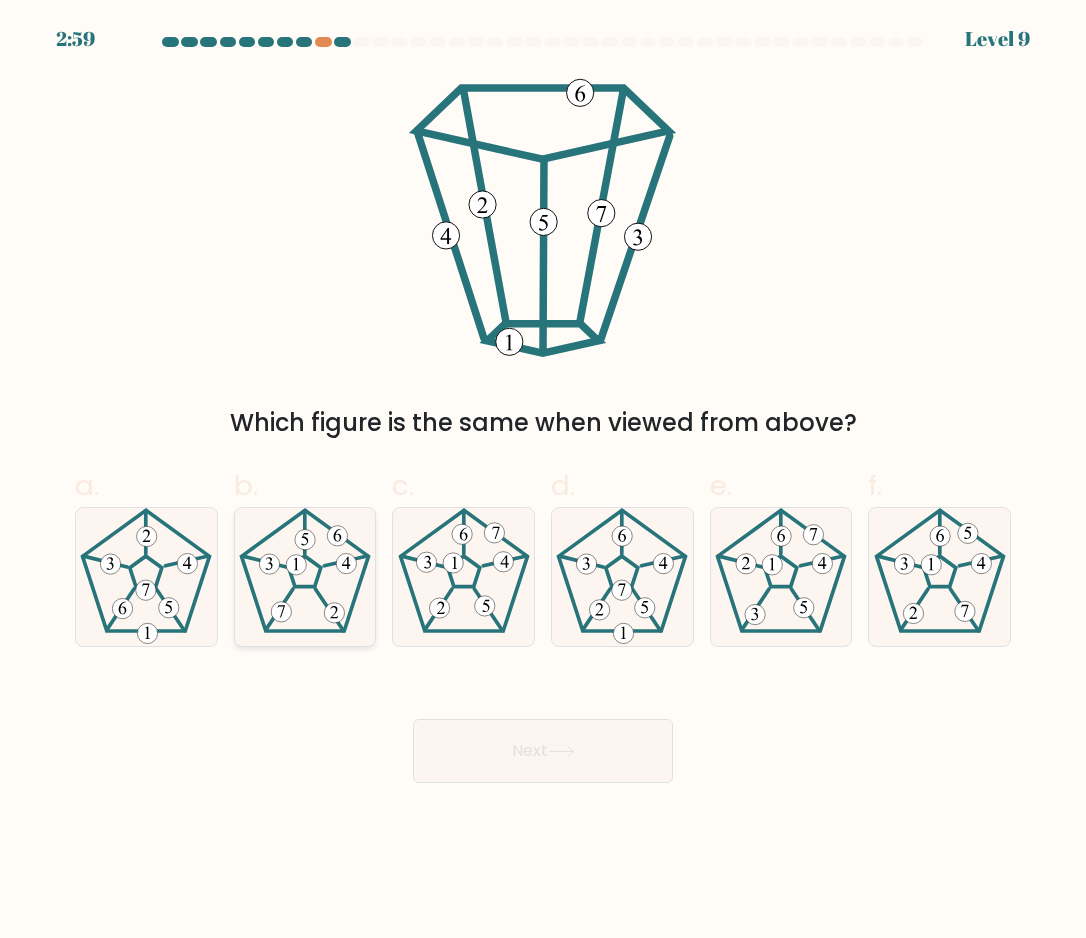 click 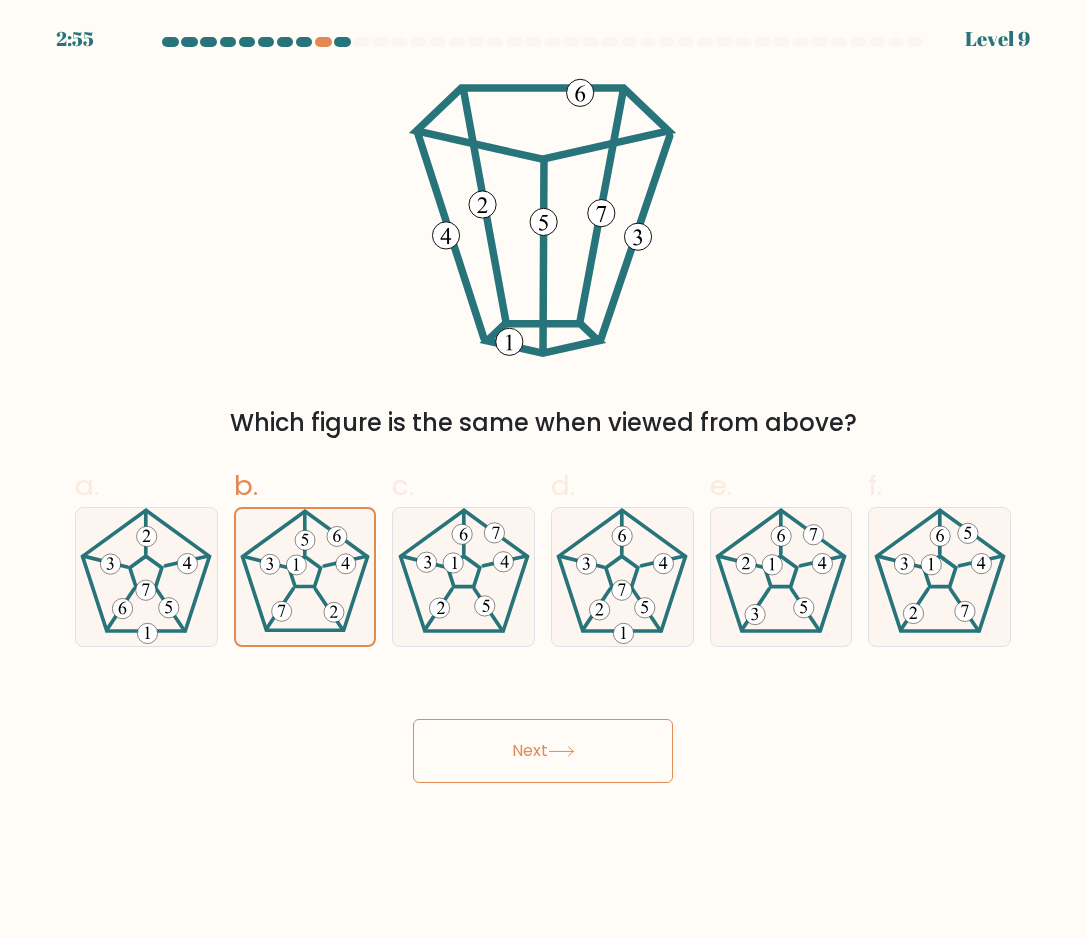 click on "Next" at bounding box center (543, 751) 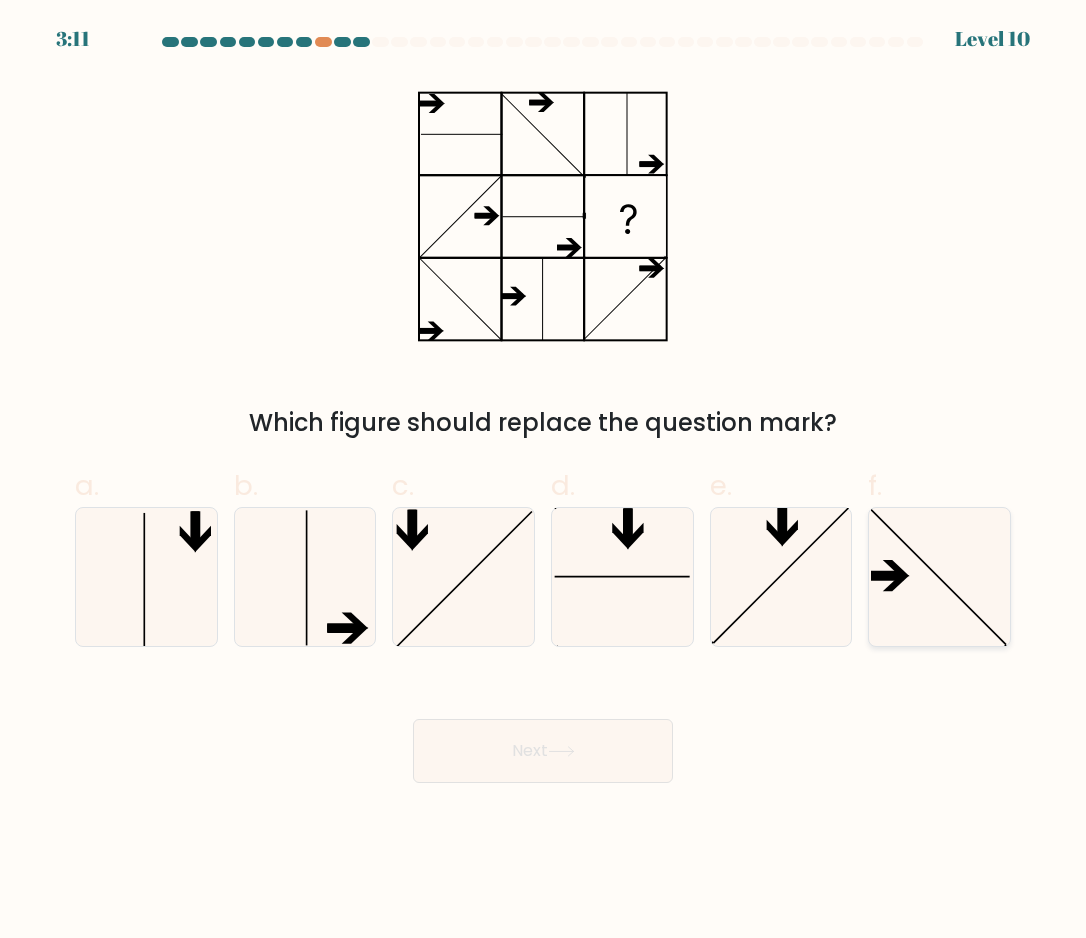 click 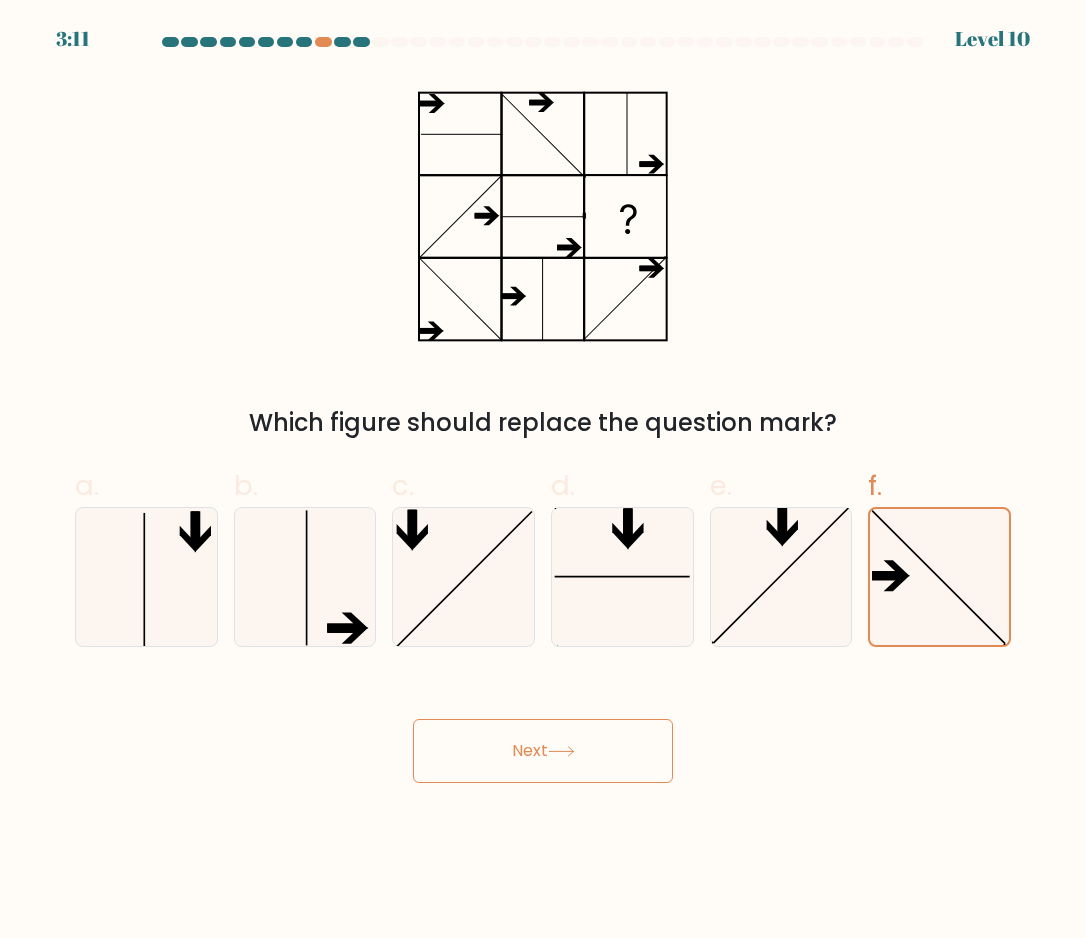 click on "Next" at bounding box center [543, 751] 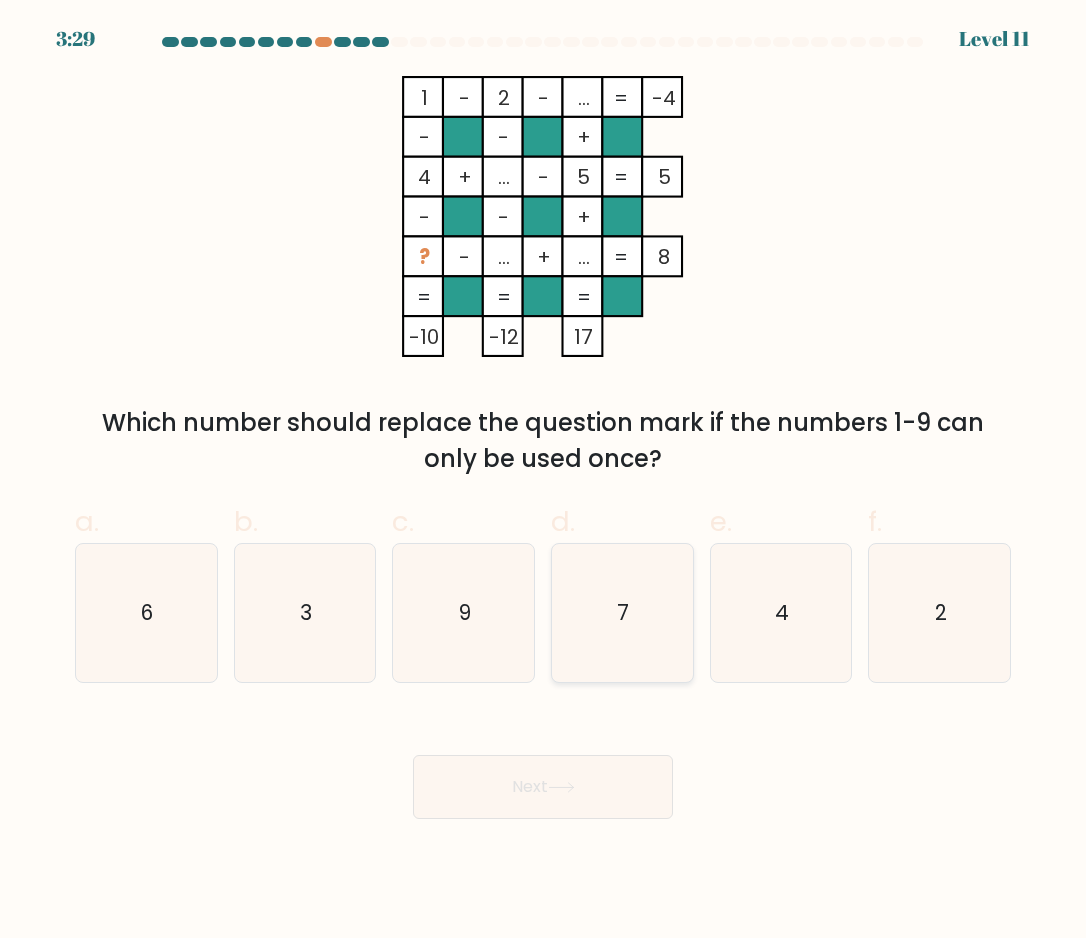 click on "7" 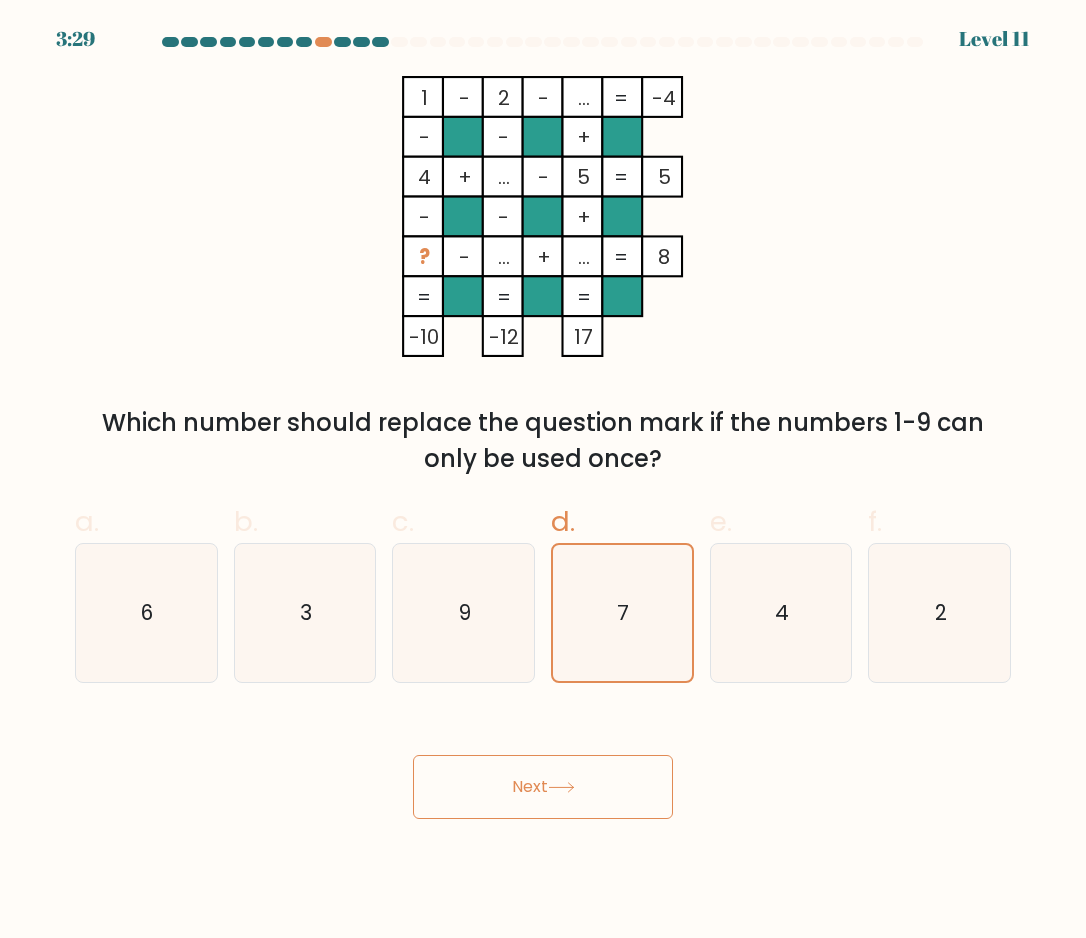 click on "Next" at bounding box center [543, 787] 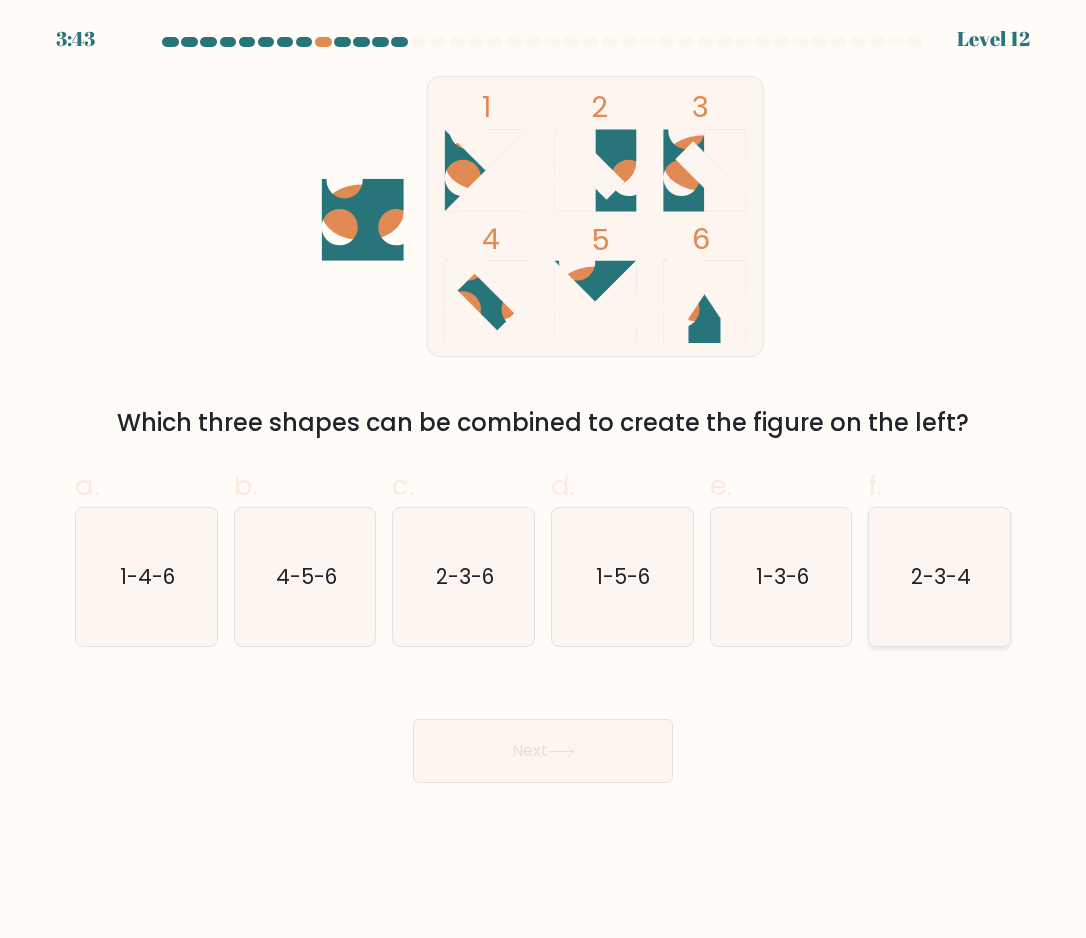 click on "2-3-4" 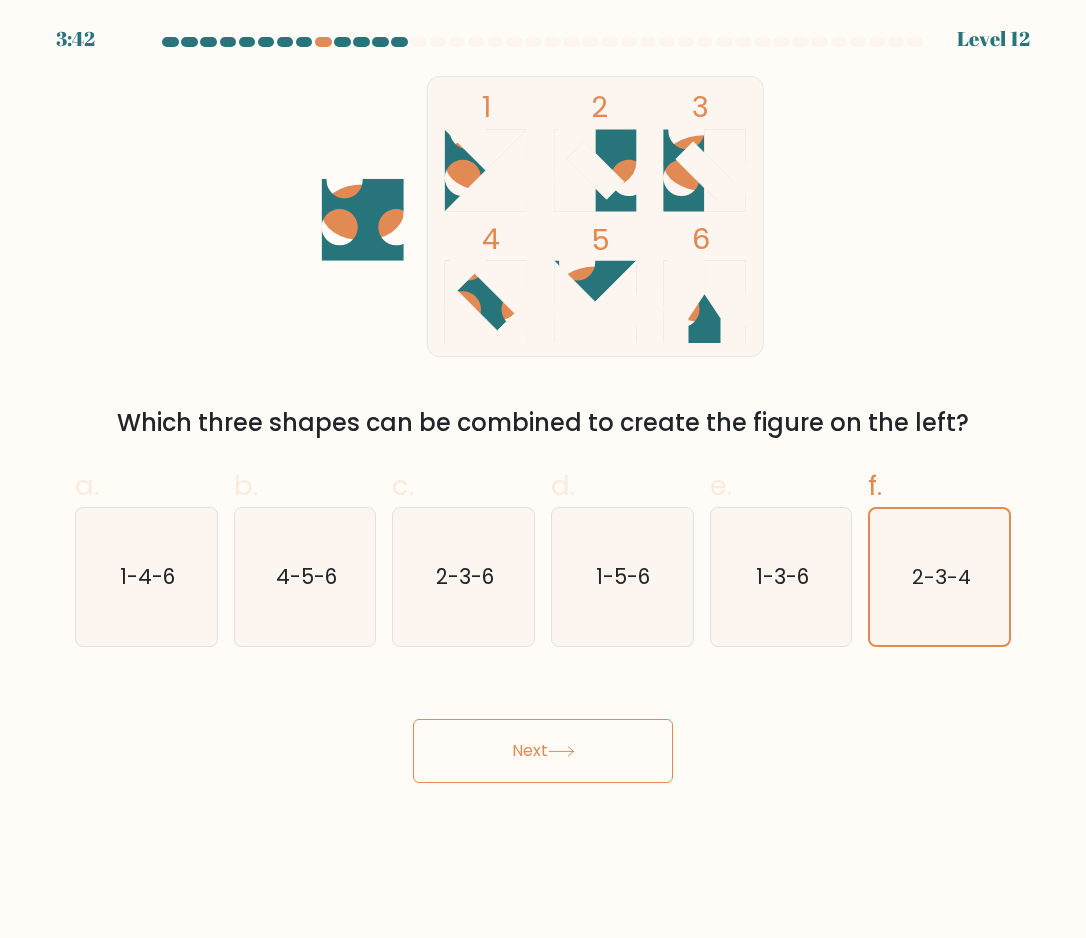 click on "Next" at bounding box center [543, 751] 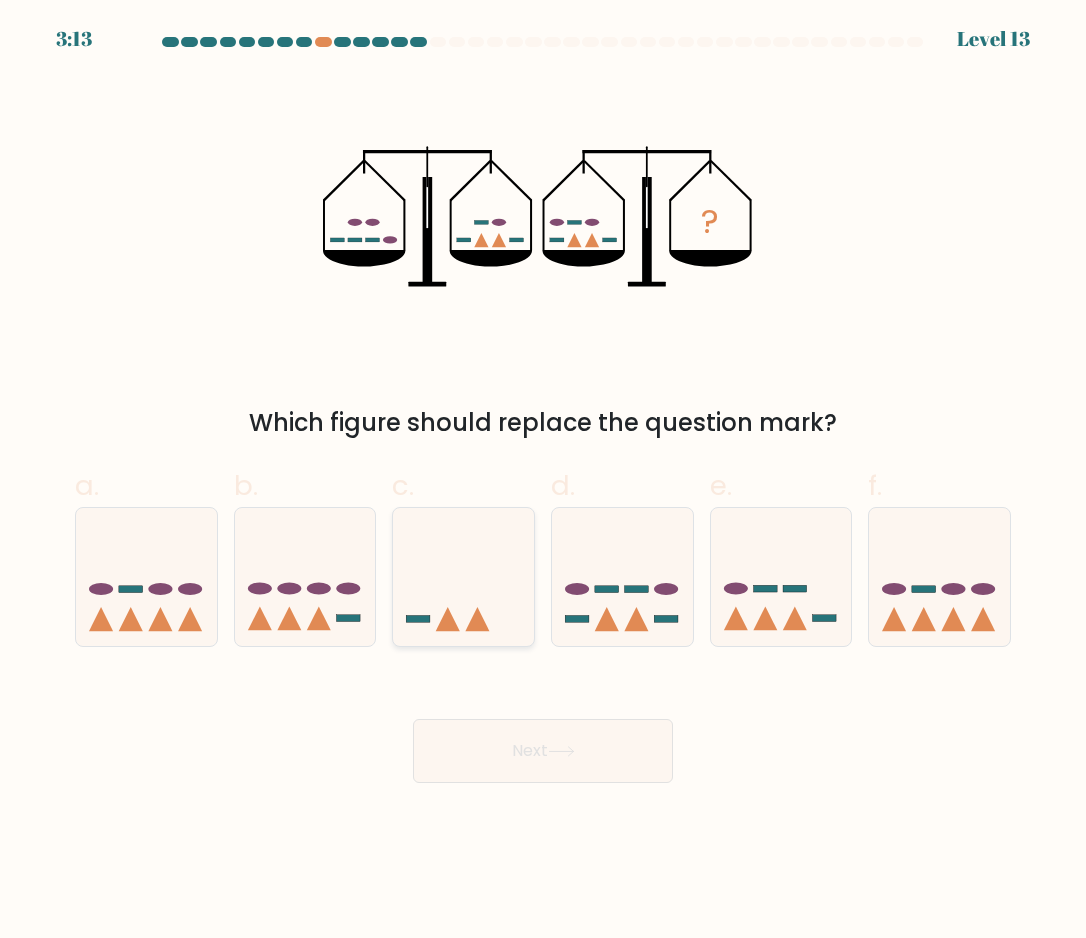 click 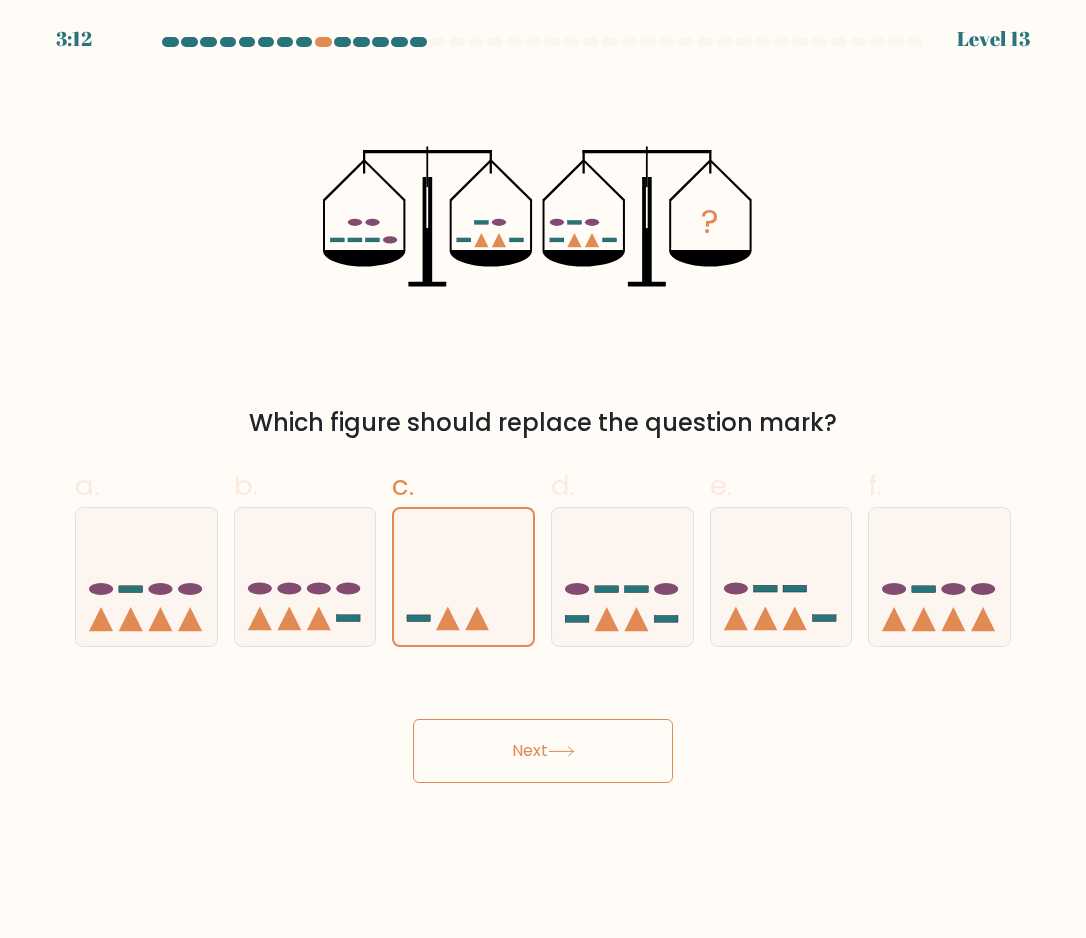 click on "Next" at bounding box center [543, 751] 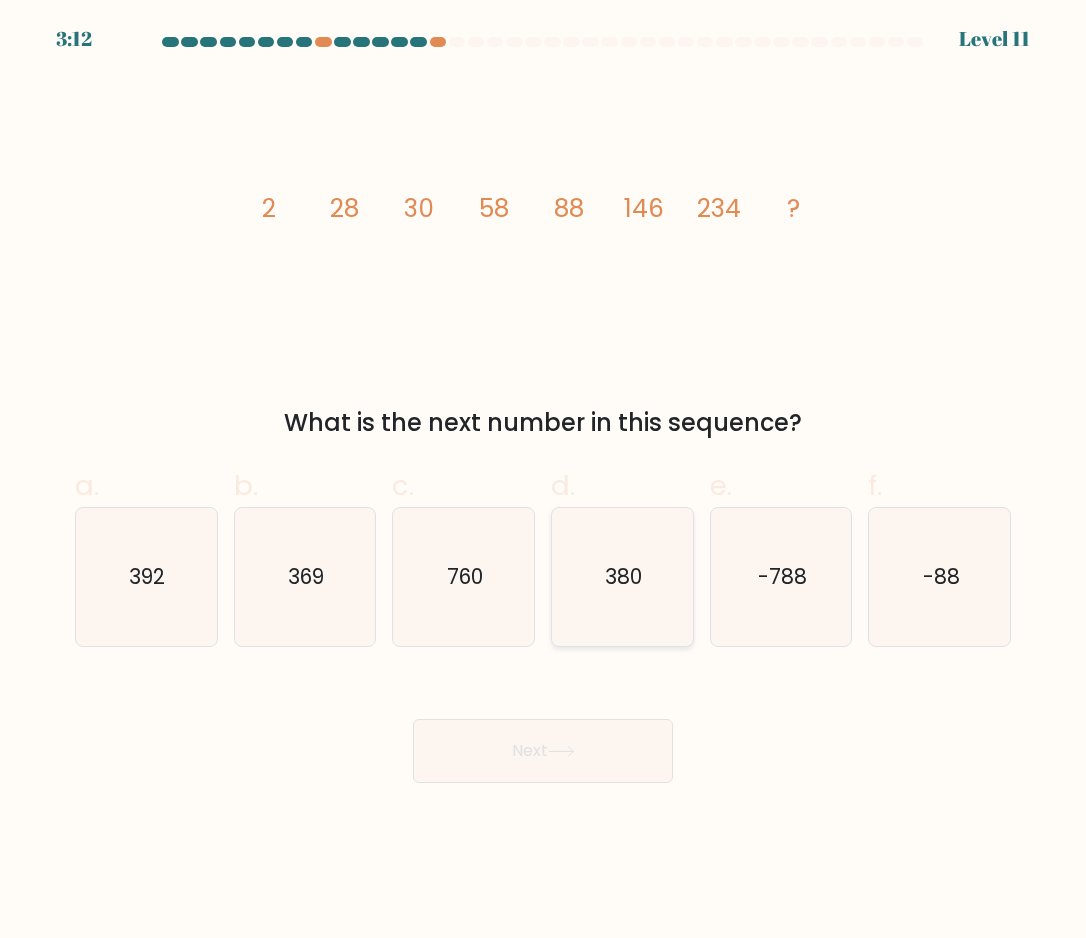 click on "380" 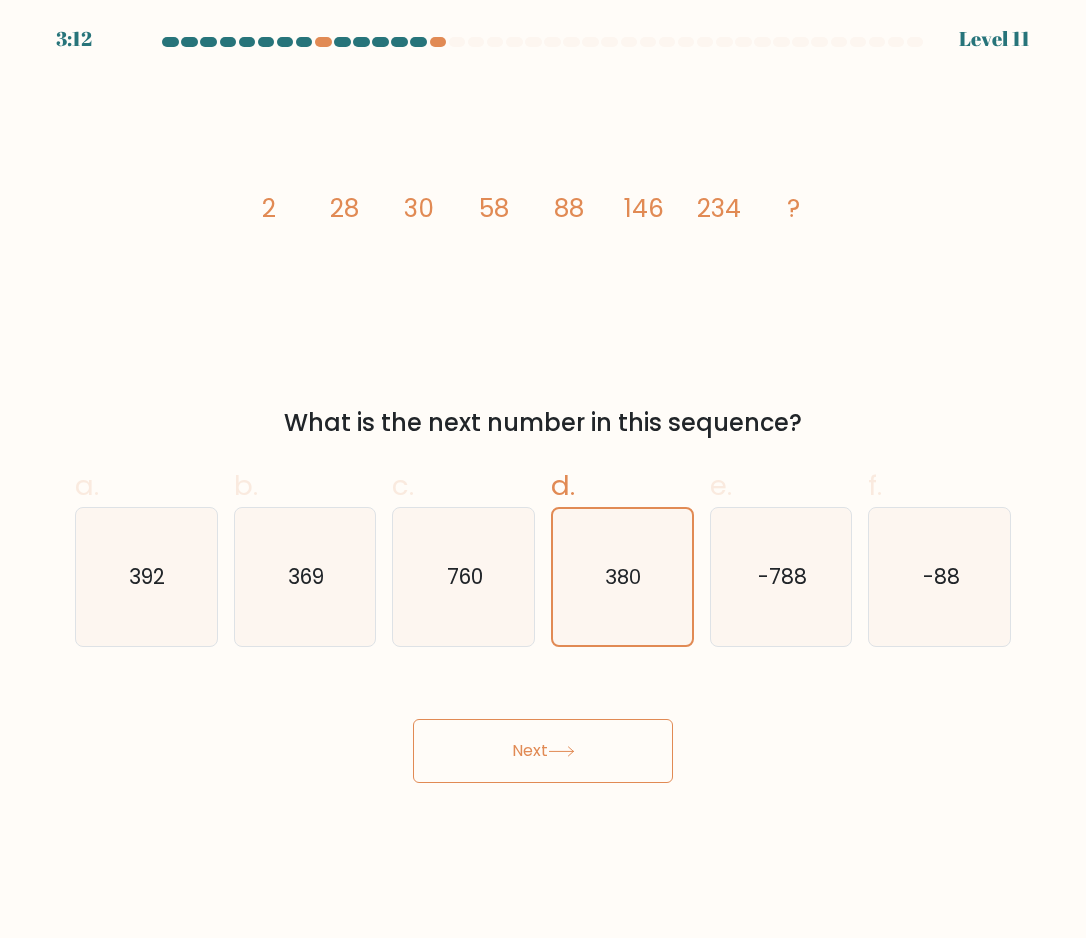 click on "Next" at bounding box center (543, 751) 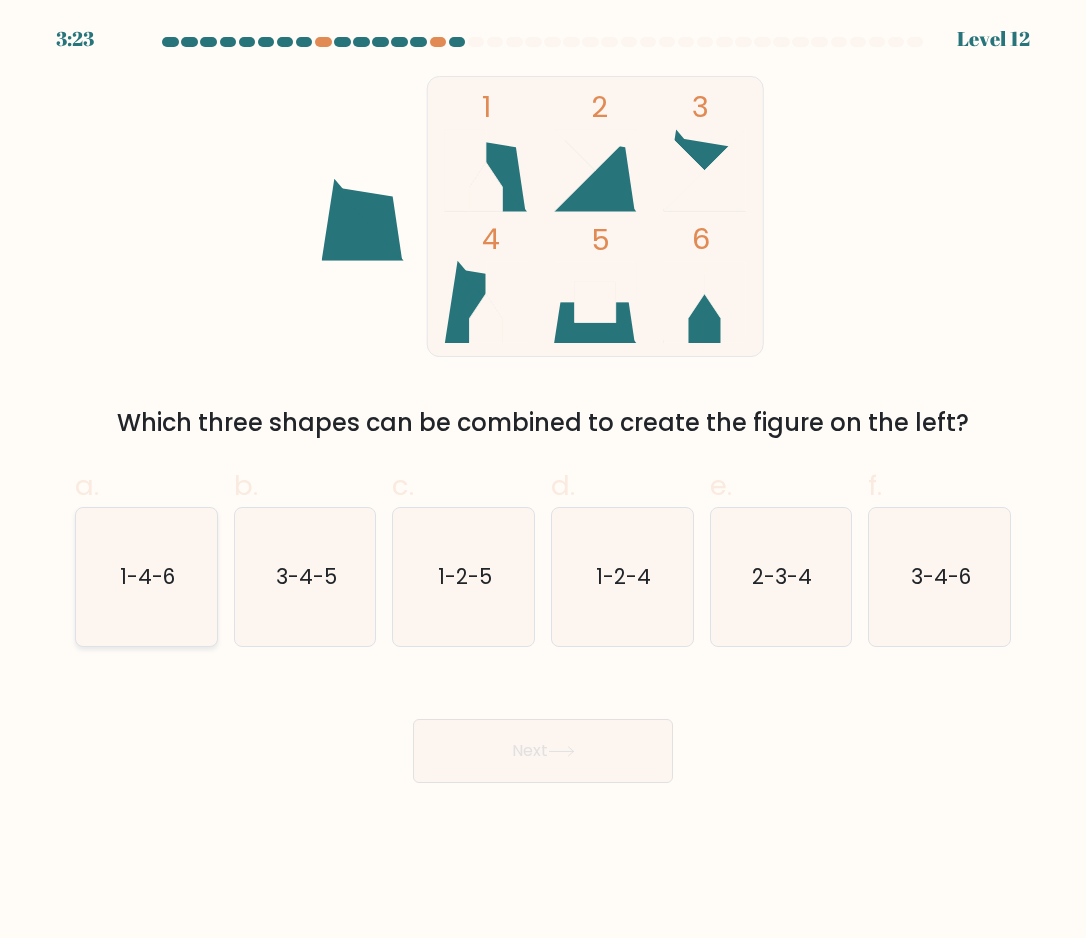 click on "1-4-6" 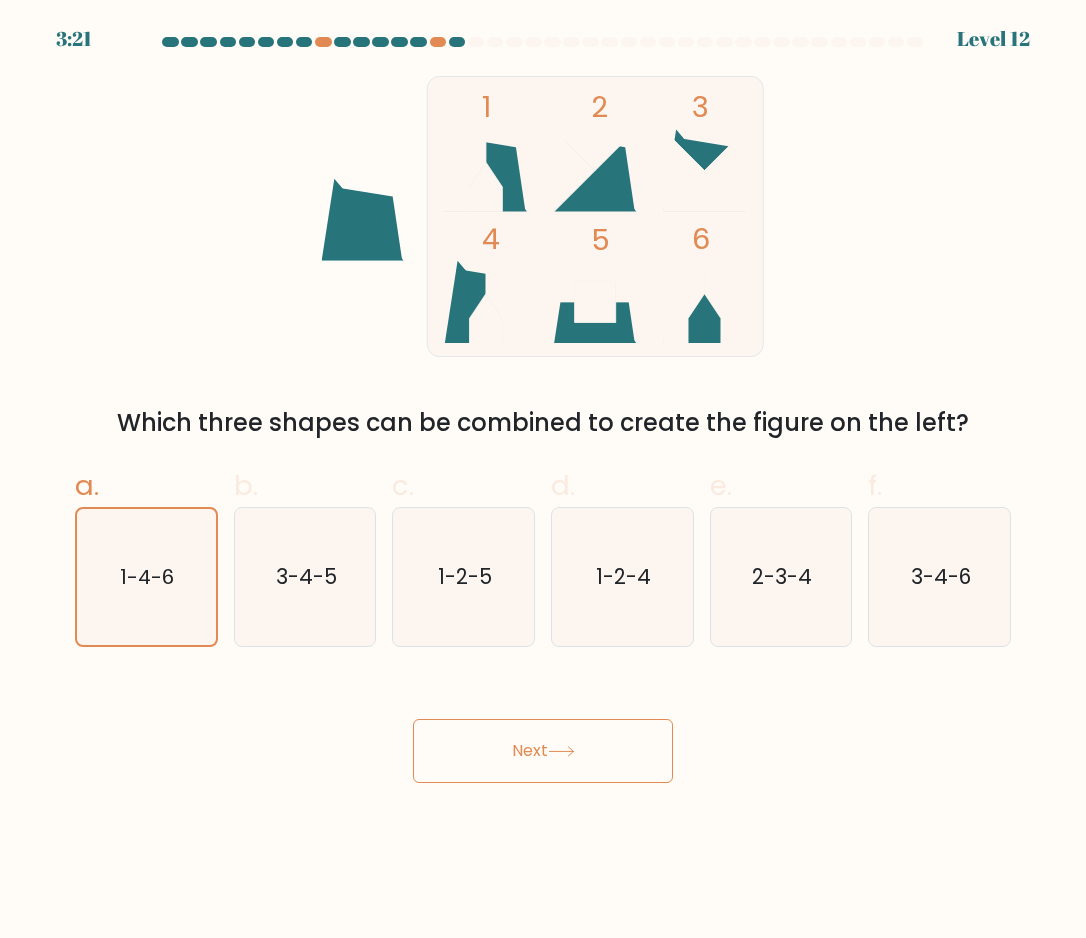click 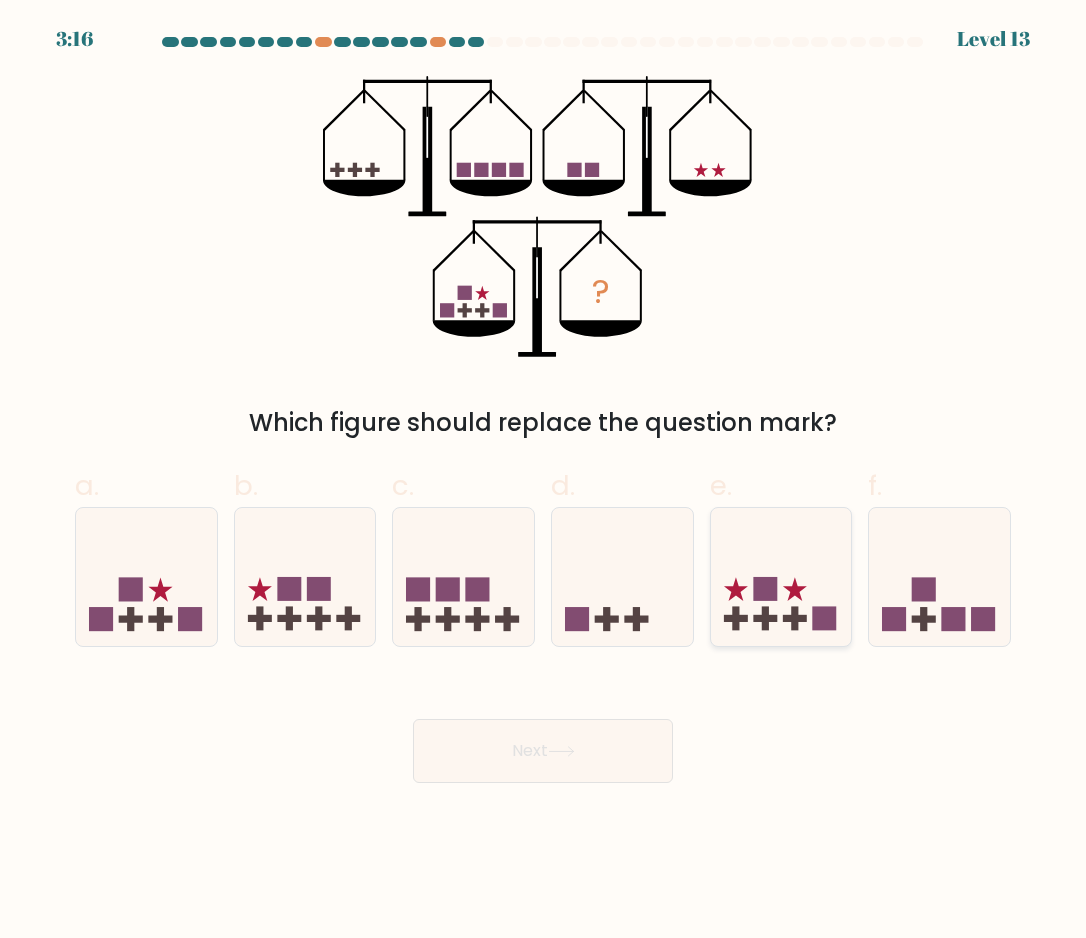 click 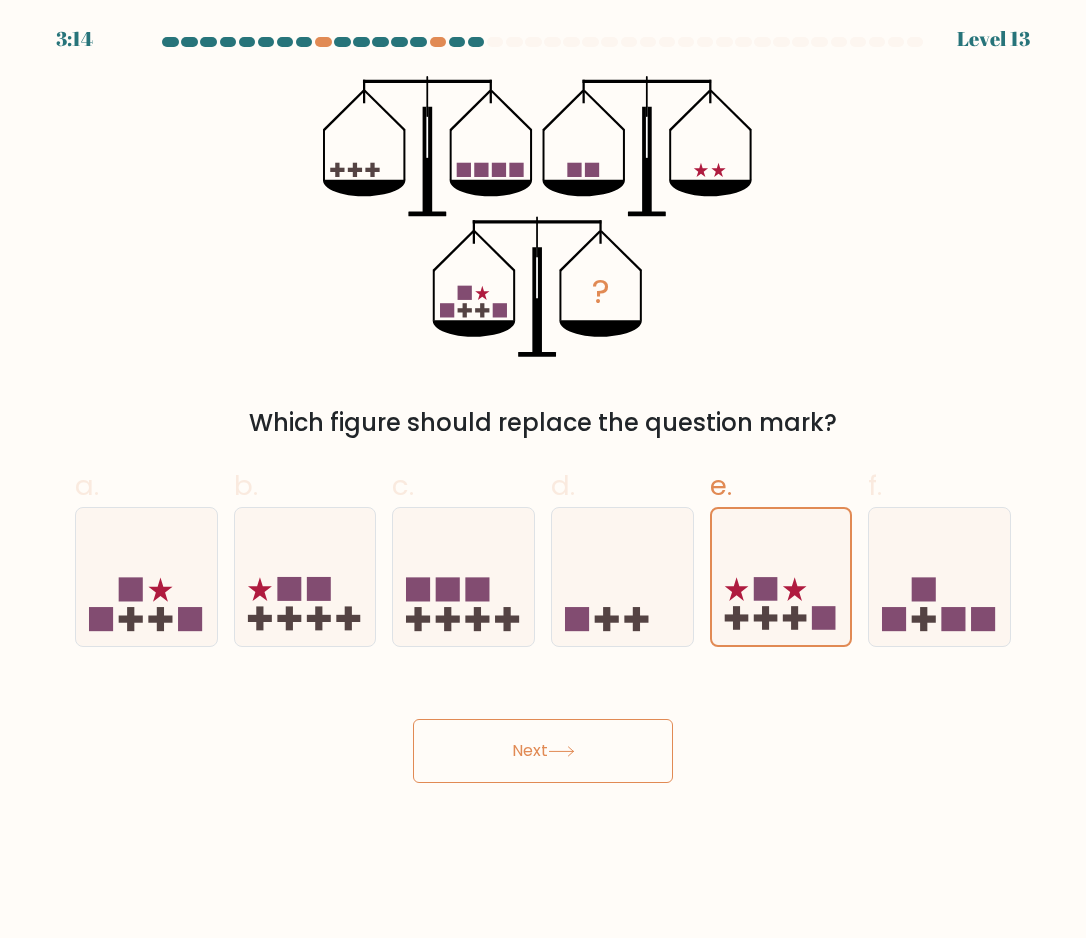 click on "Next" at bounding box center (543, 751) 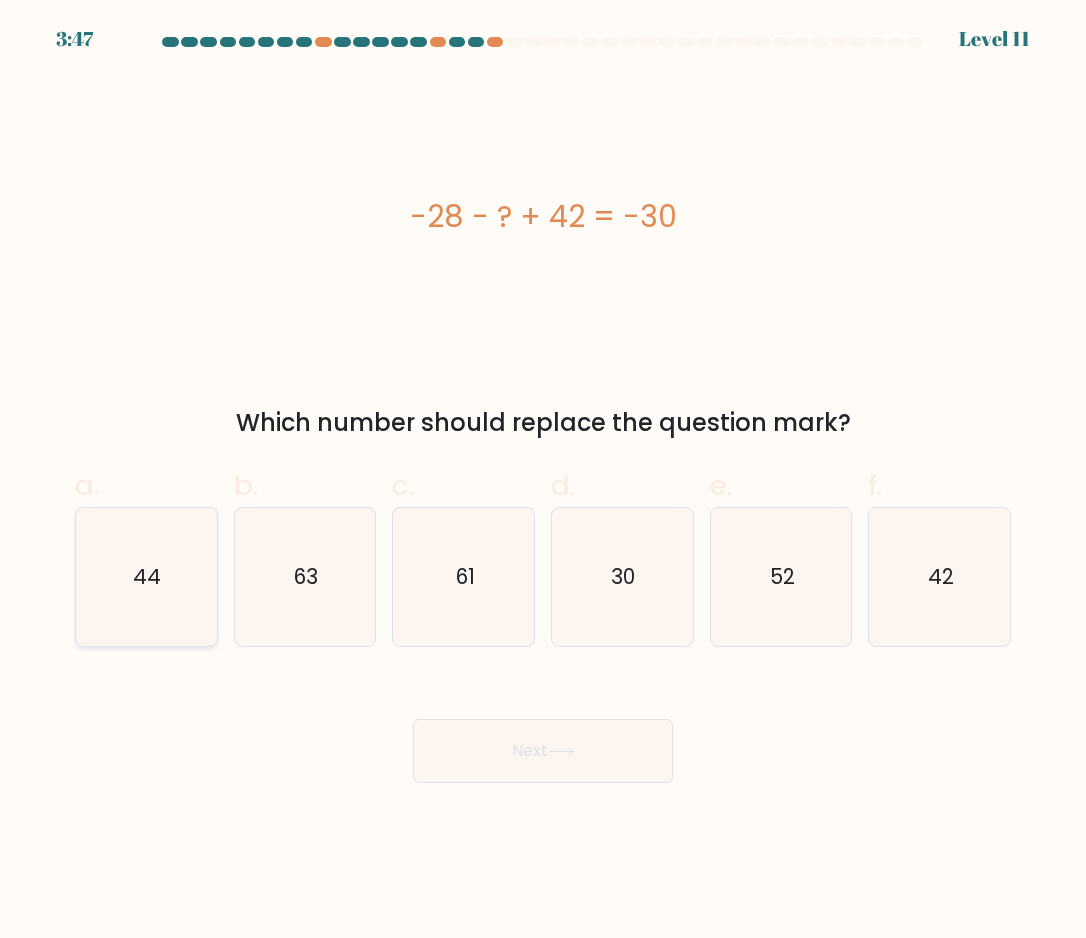 click on "44" 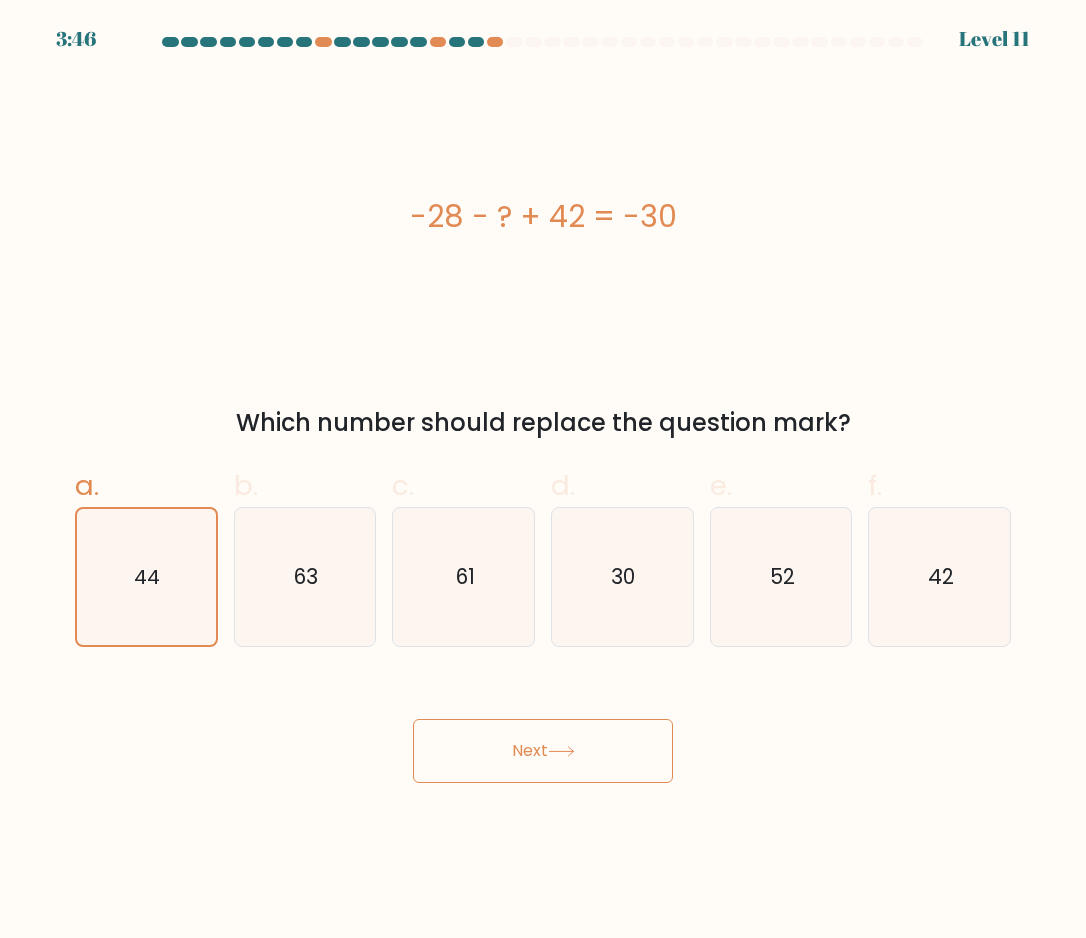 click on "Next" at bounding box center (543, 751) 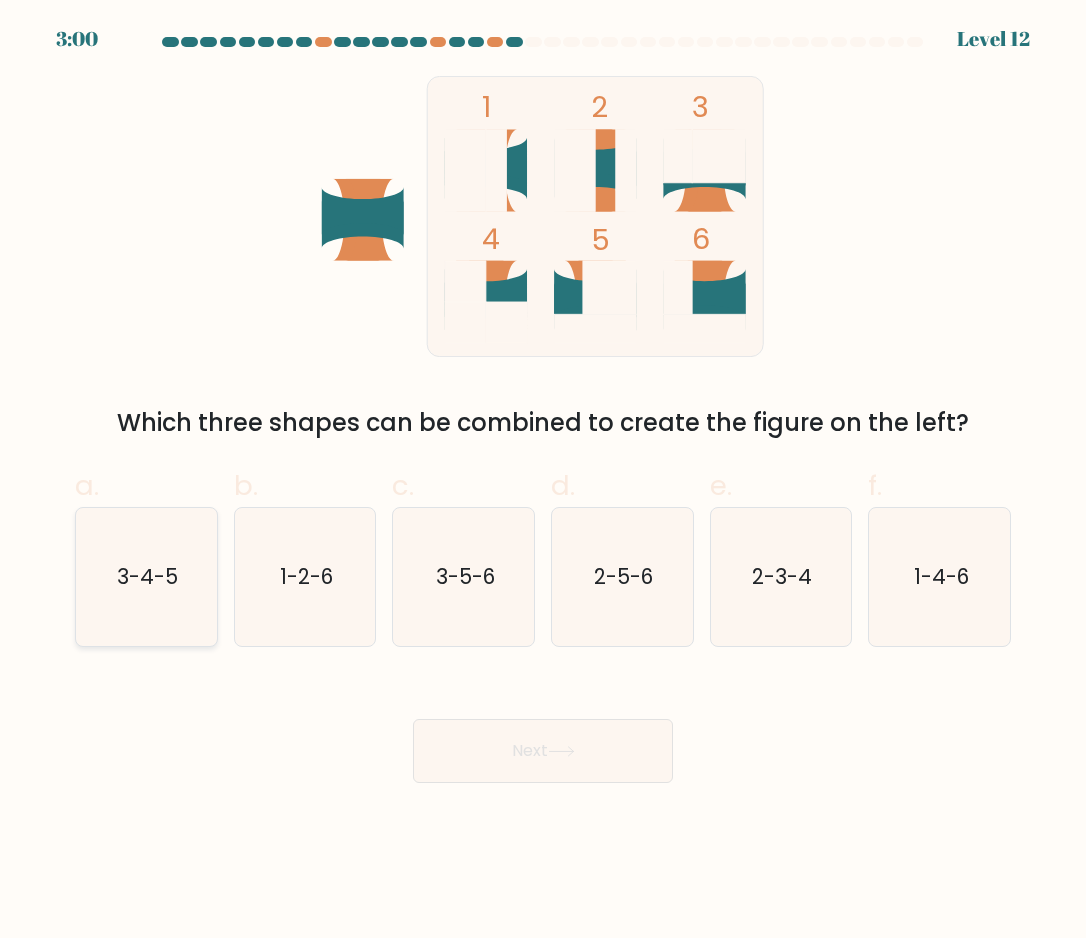 click on "3-4-5" 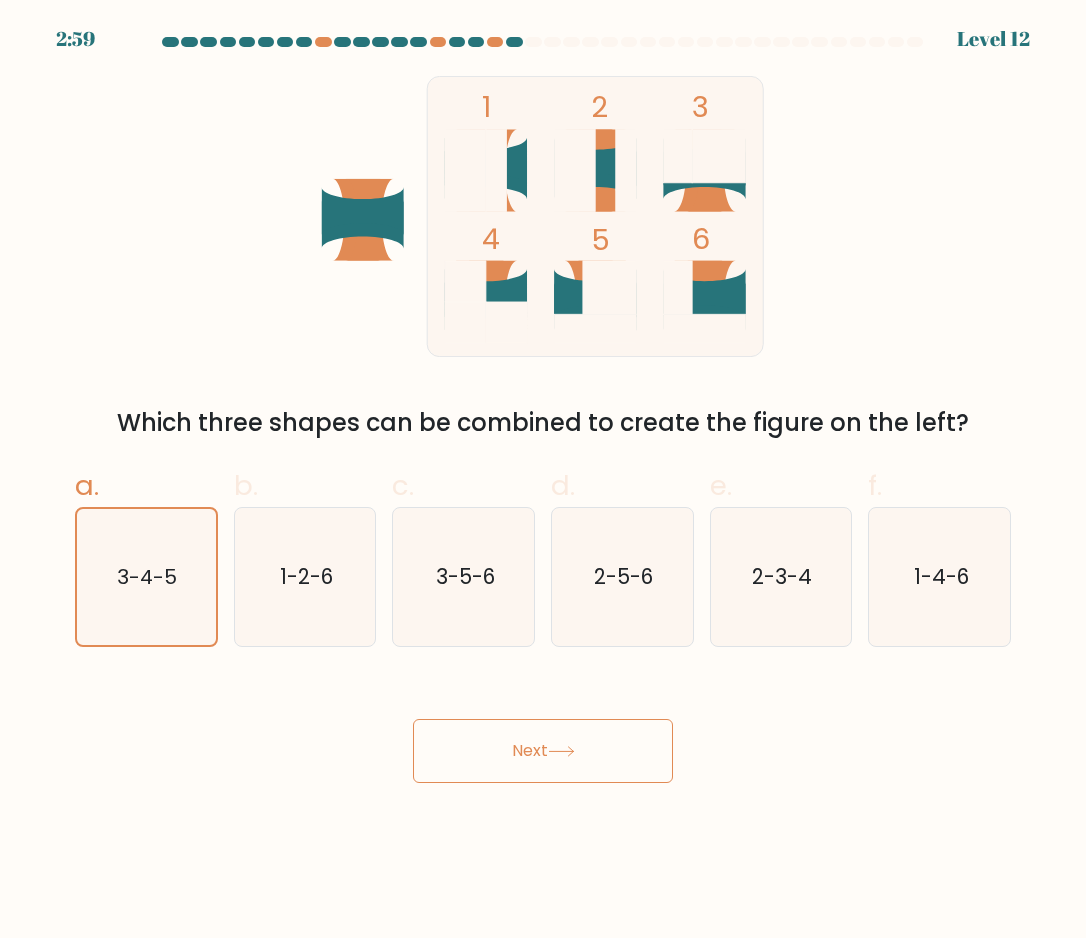 click on "Next" at bounding box center (543, 751) 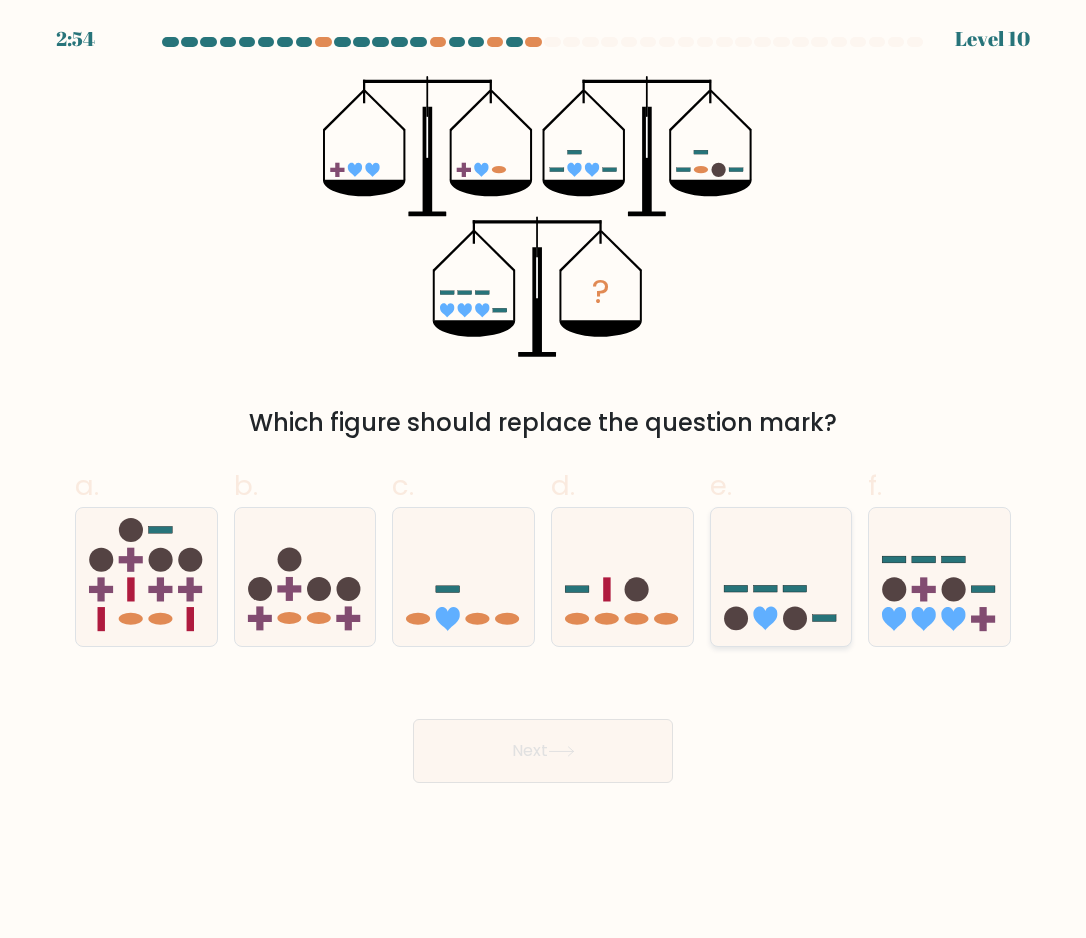 click 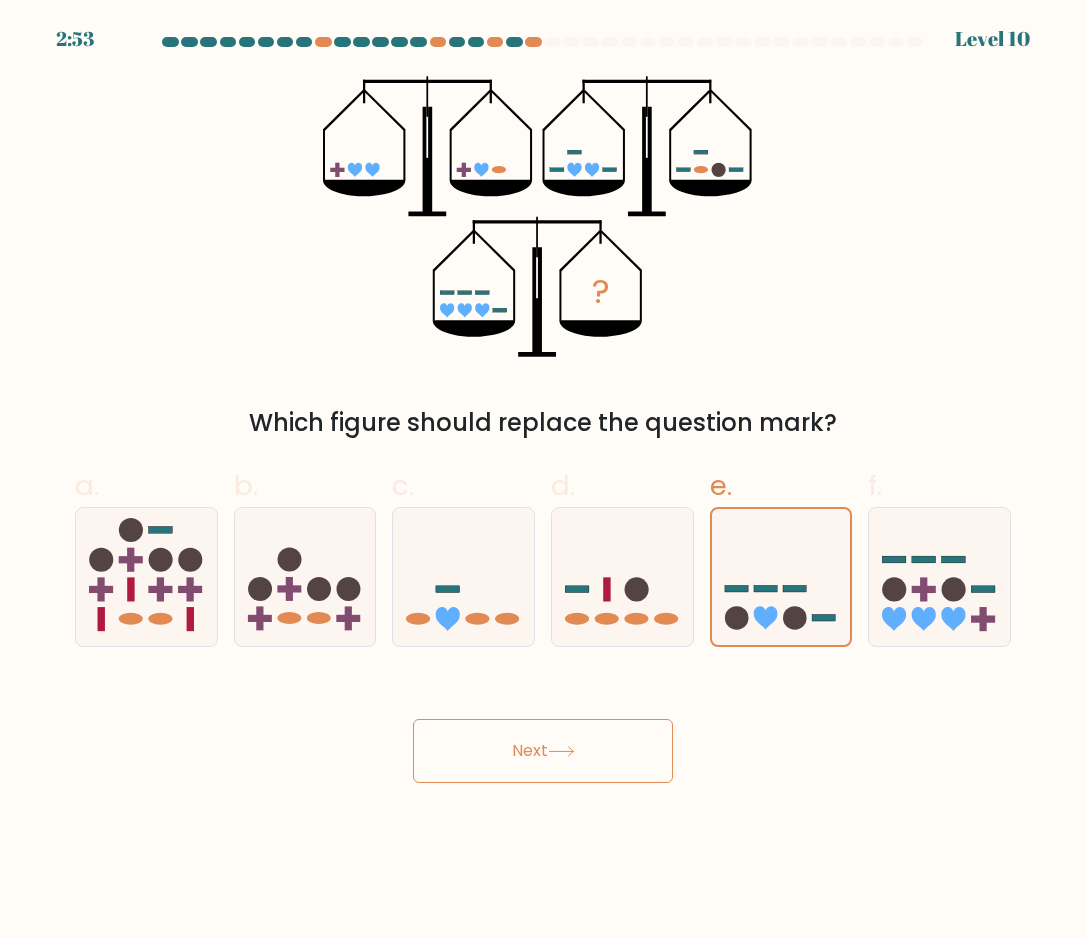 click on "Next" at bounding box center (543, 751) 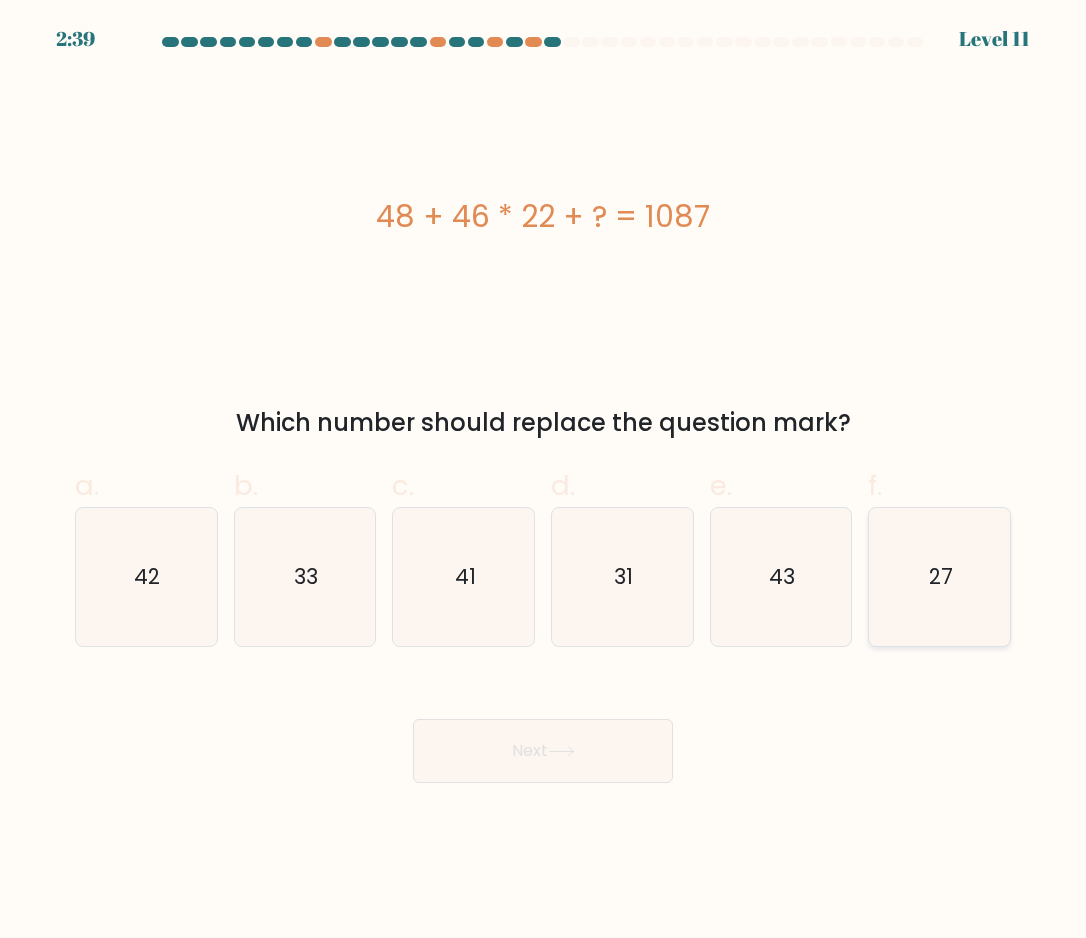 click on "27" 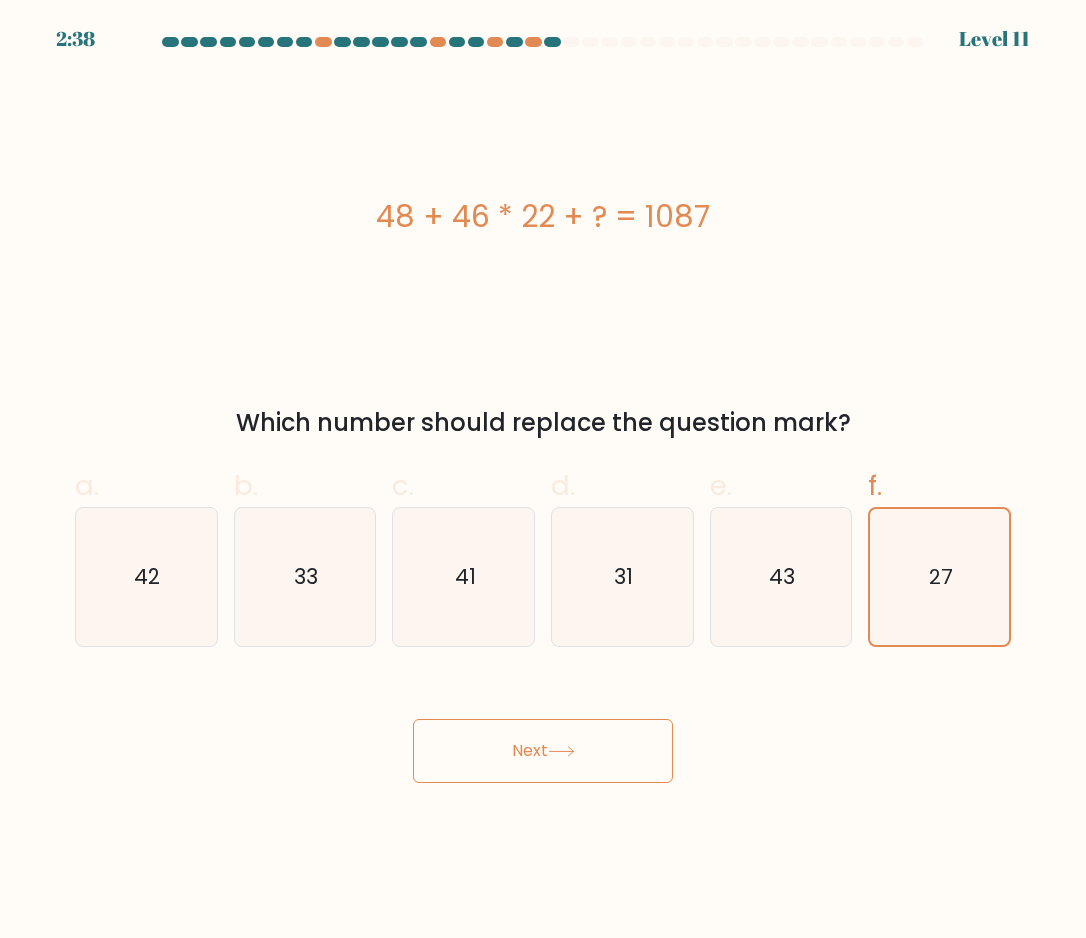 click on "Next" at bounding box center [543, 751] 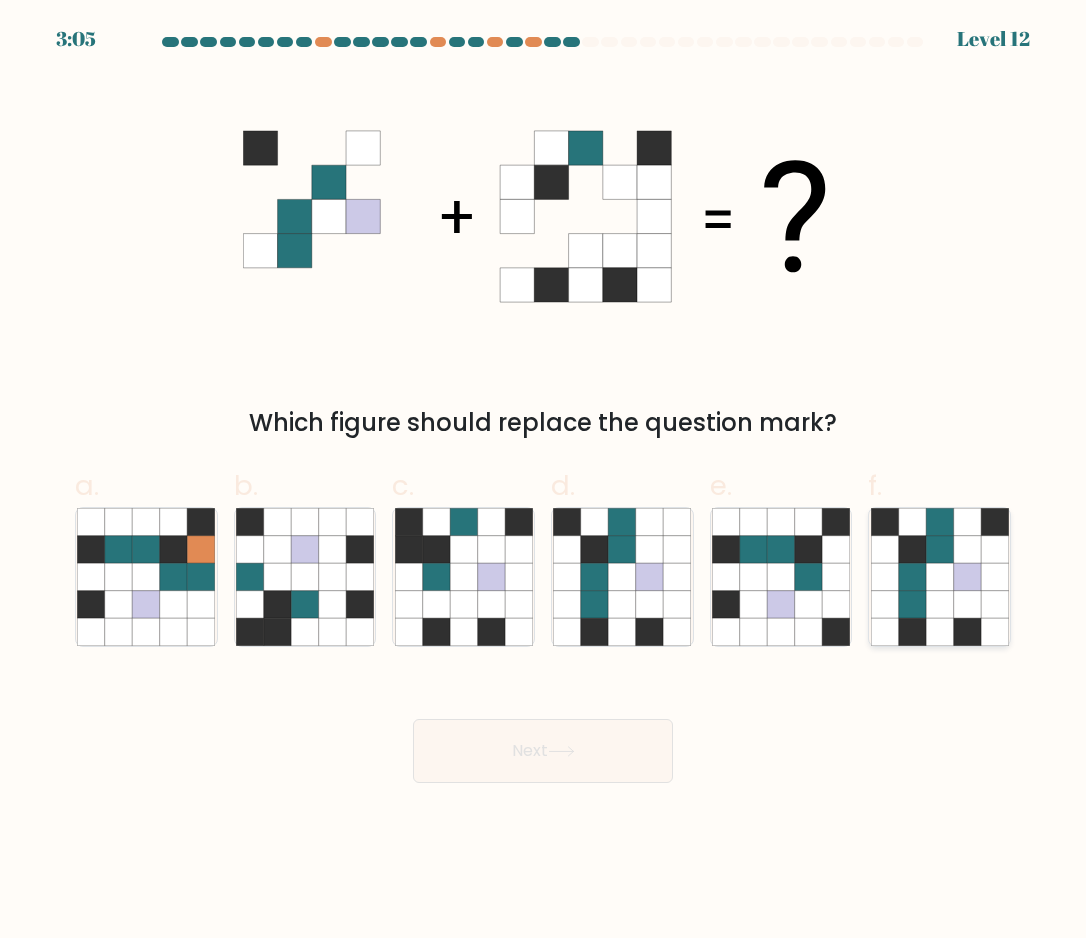 click 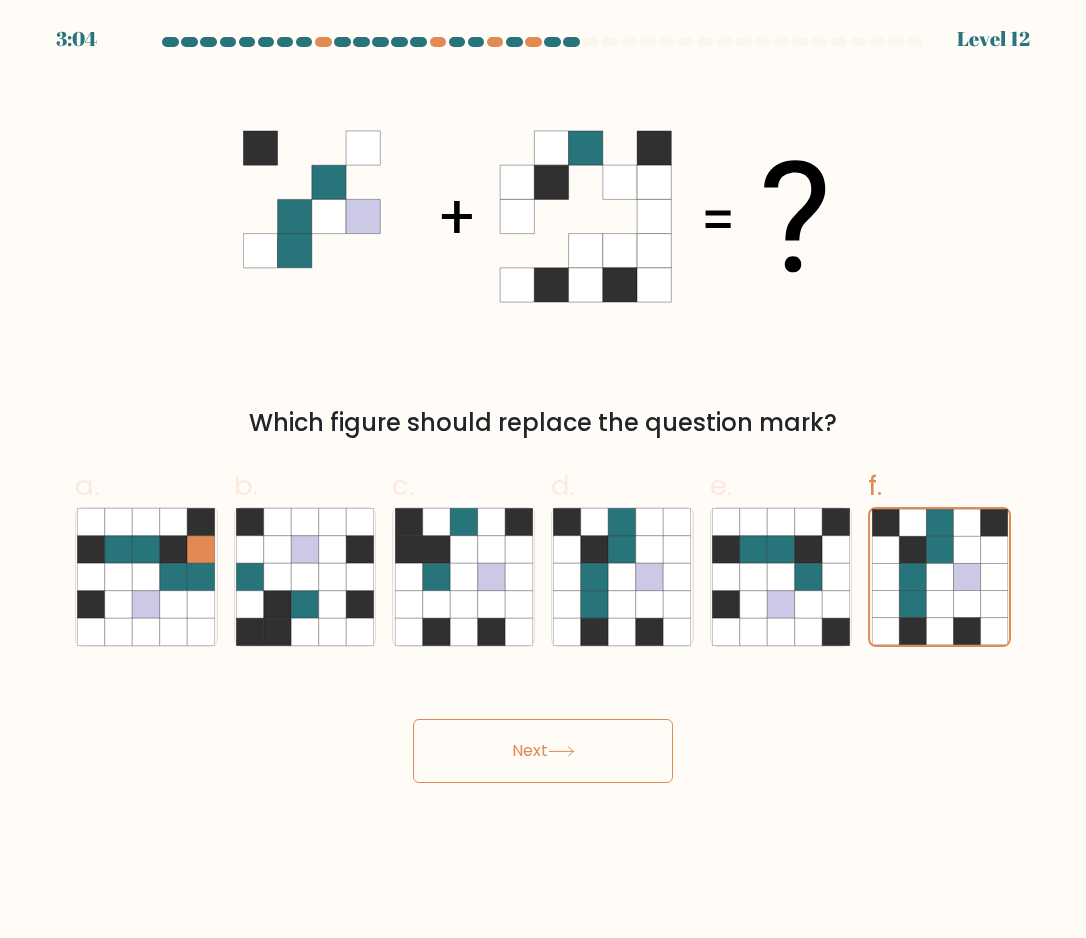 click on "Next" at bounding box center [543, 751] 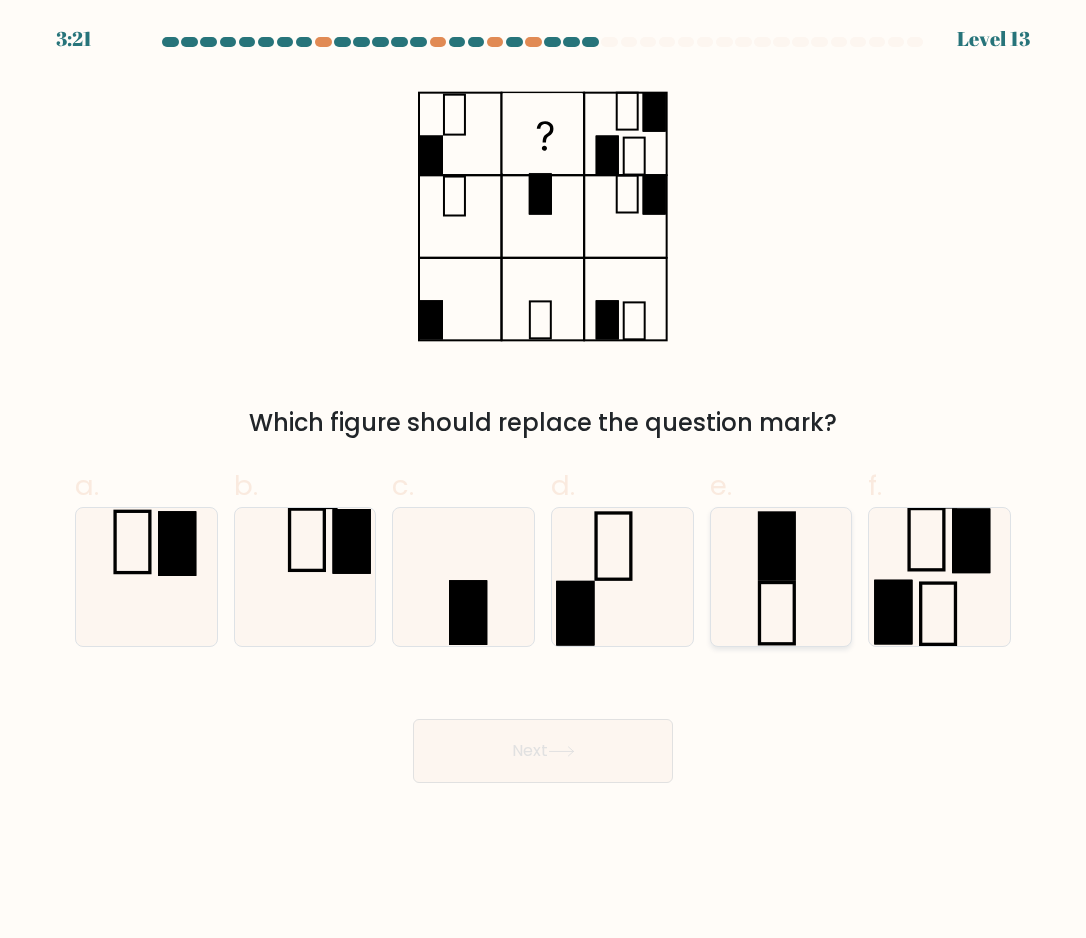 click 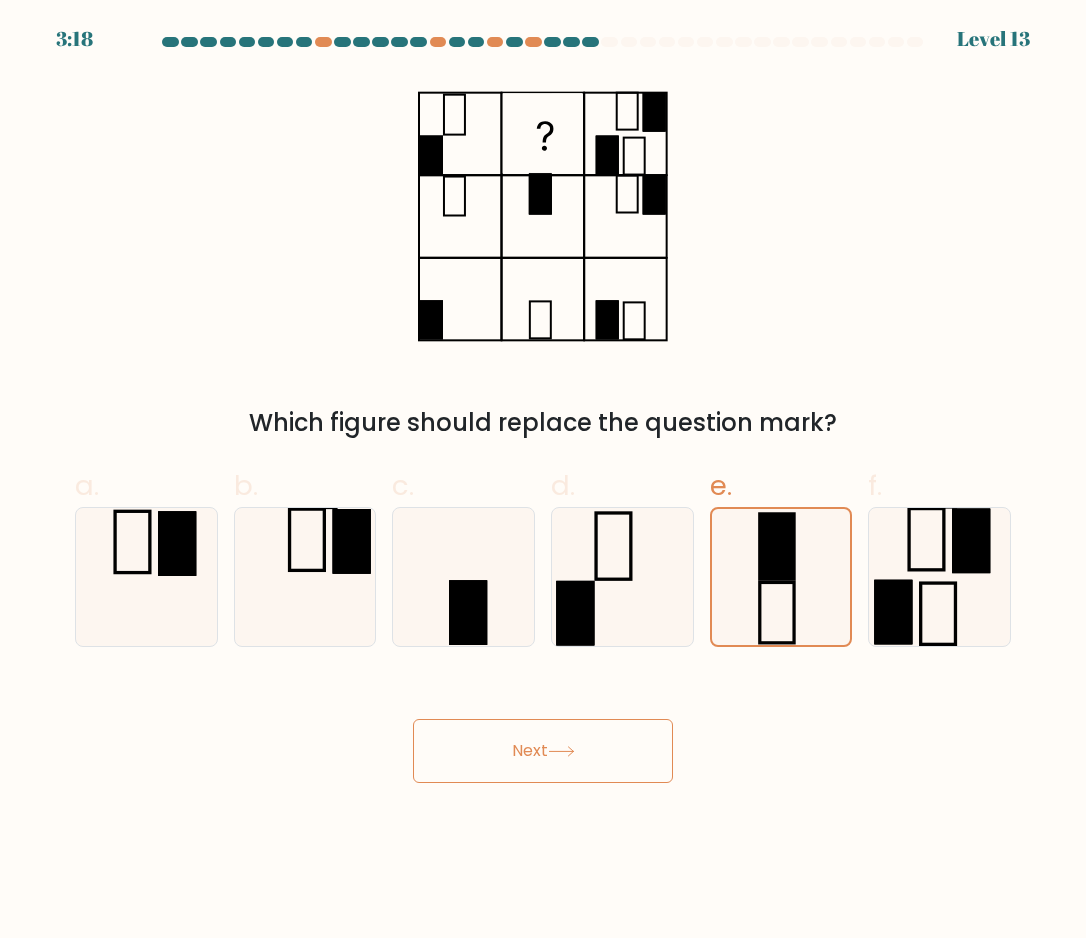 click on "Next" at bounding box center [543, 751] 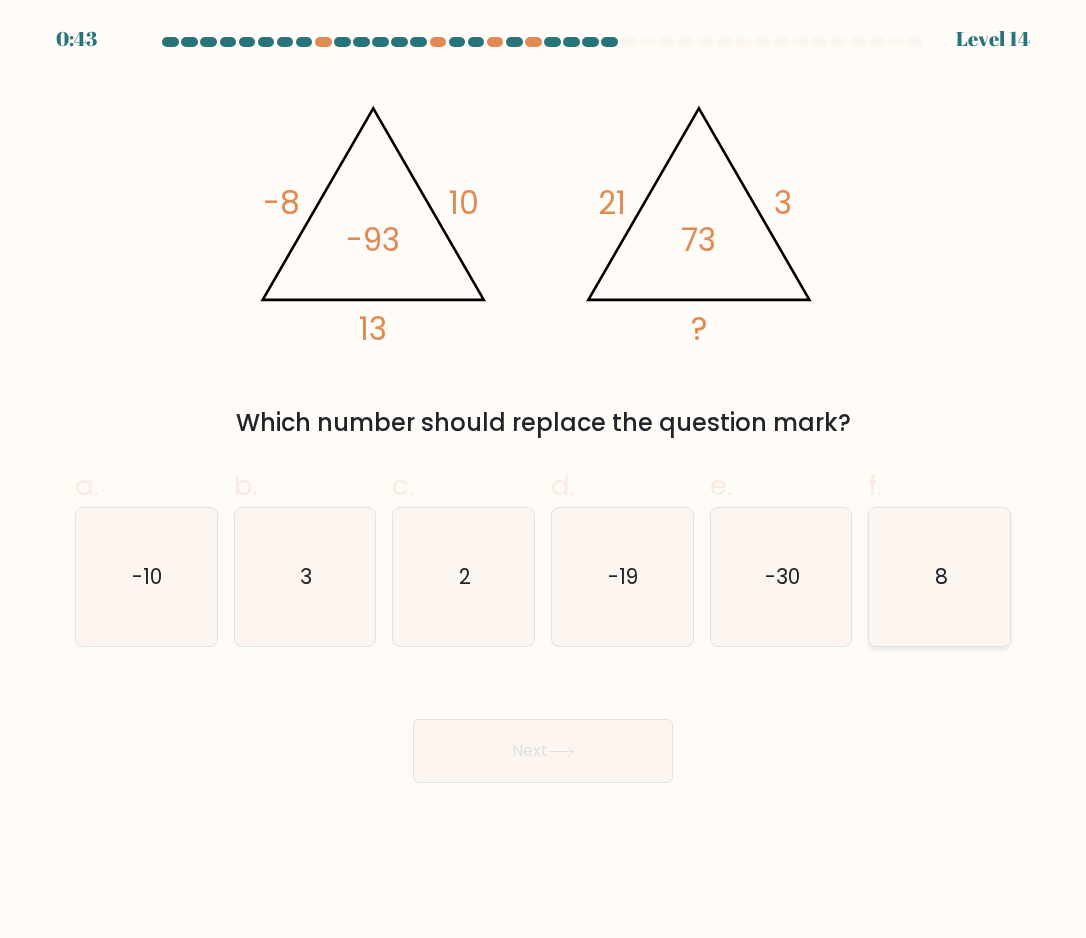 click on "8" 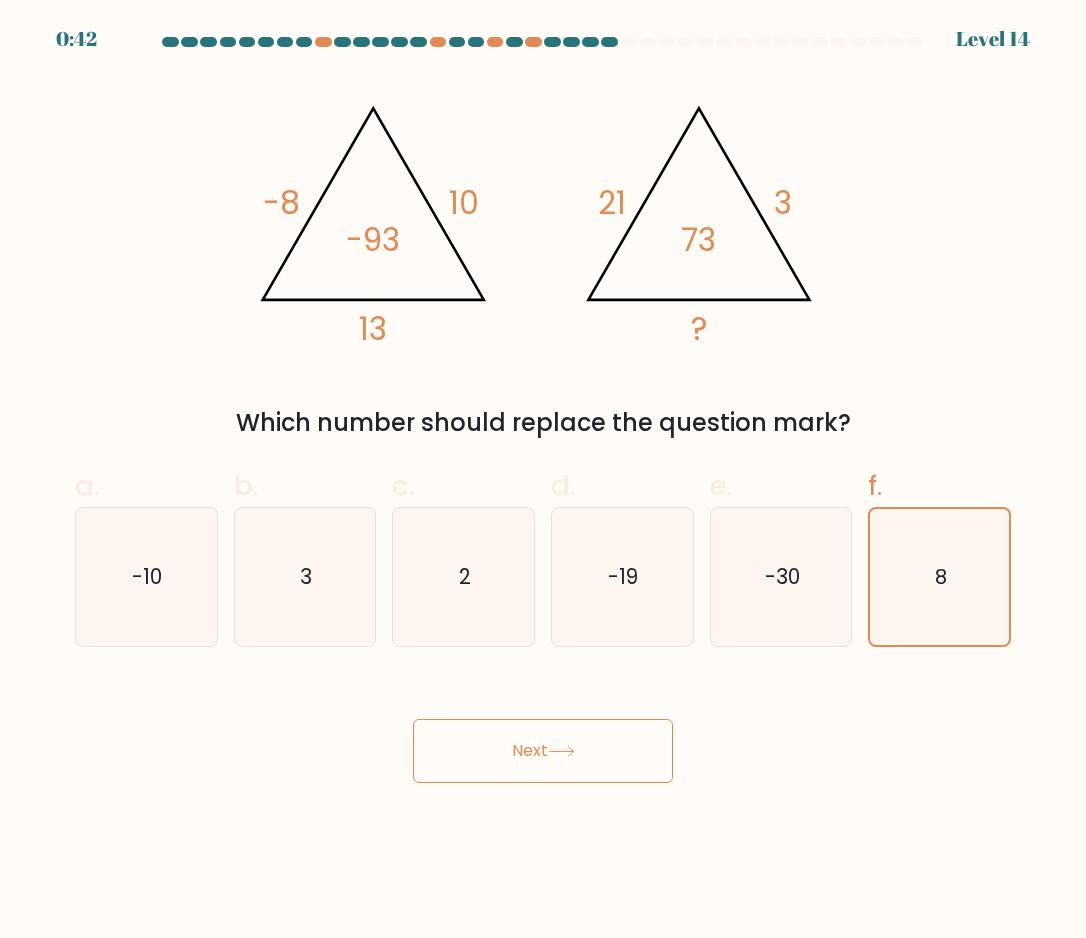 click on "Next" at bounding box center [543, 751] 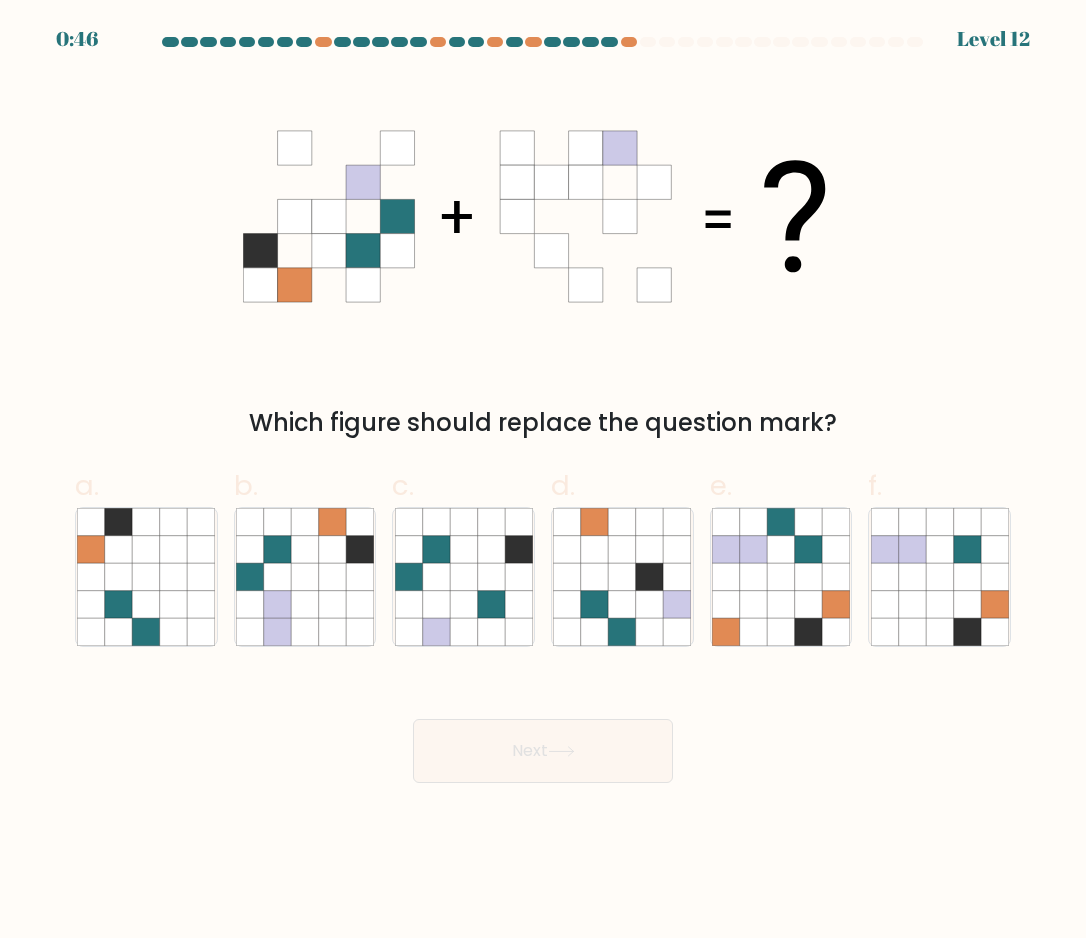 drag, startPoint x: 627, startPoint y: 215, endPoint x: 483, endPoint y: 223, distance: 144.22205 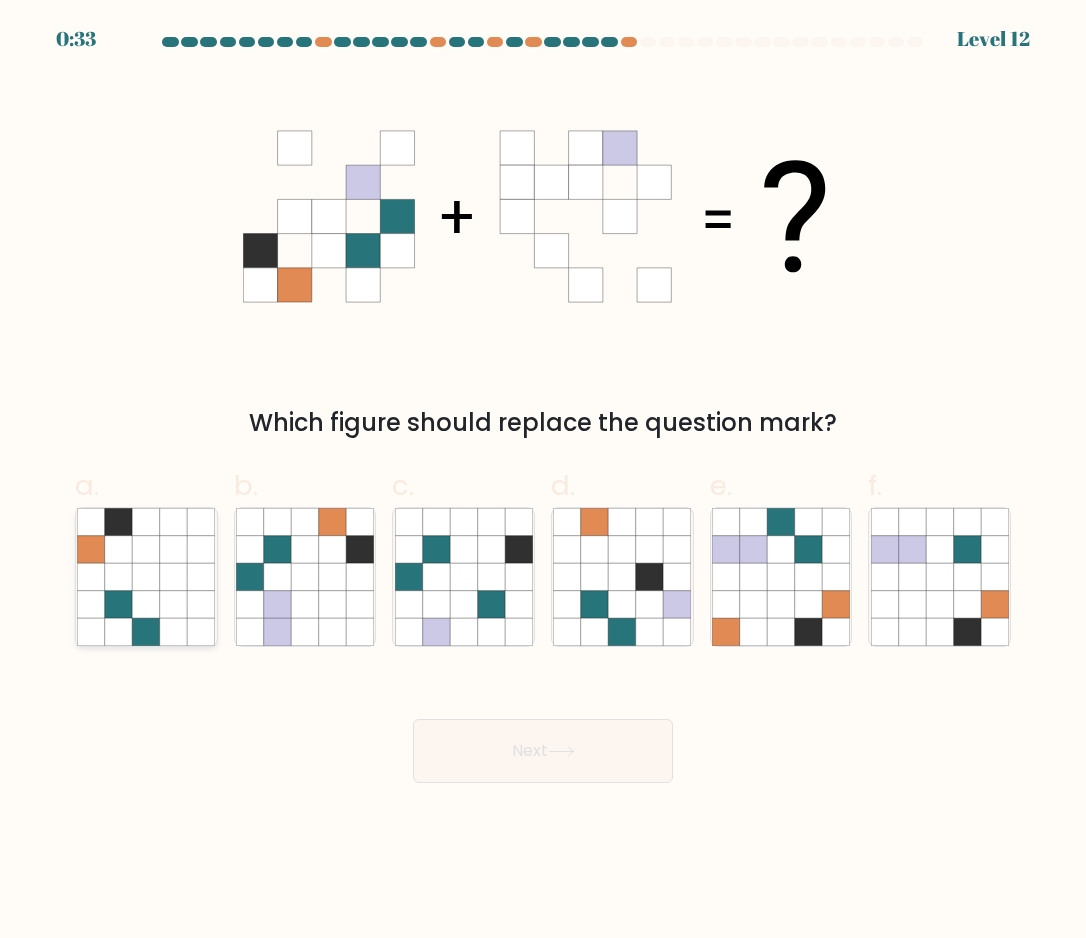 click 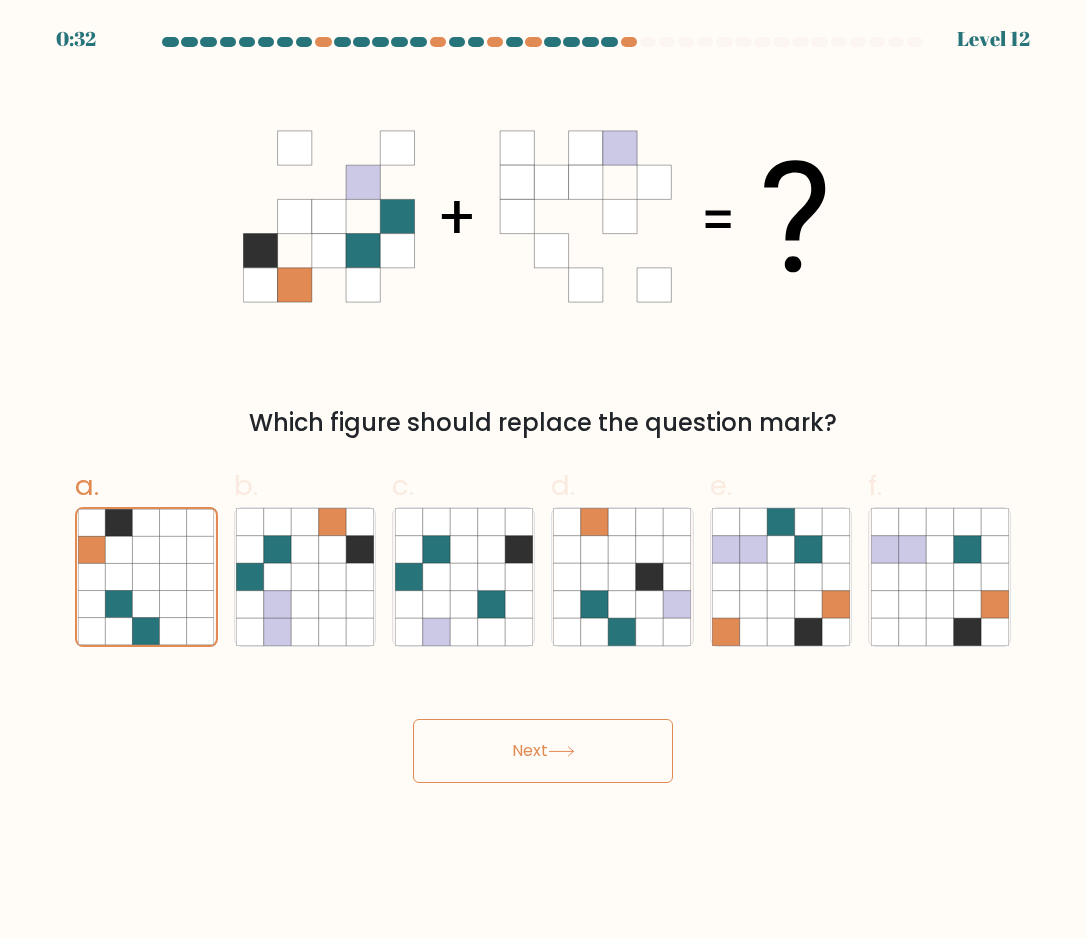 click on "Next" at bounding box center (543, 751) 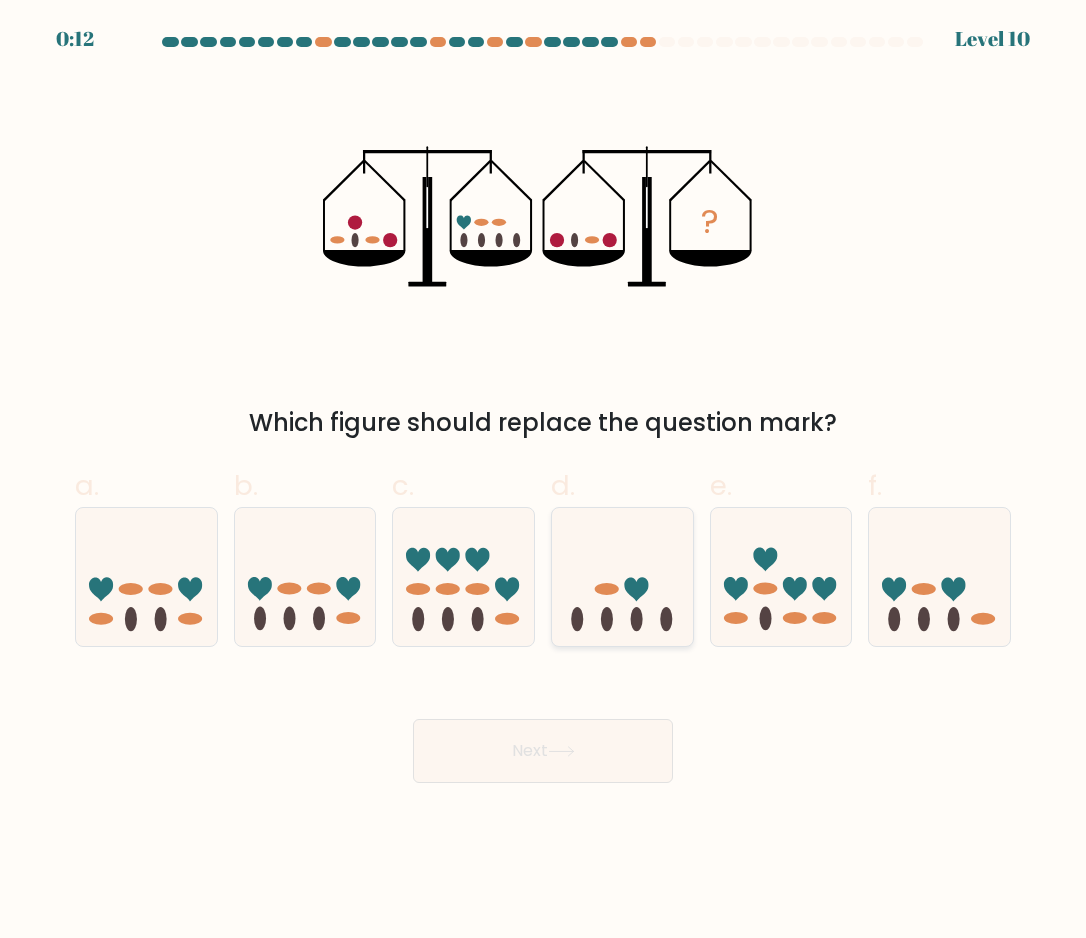 click 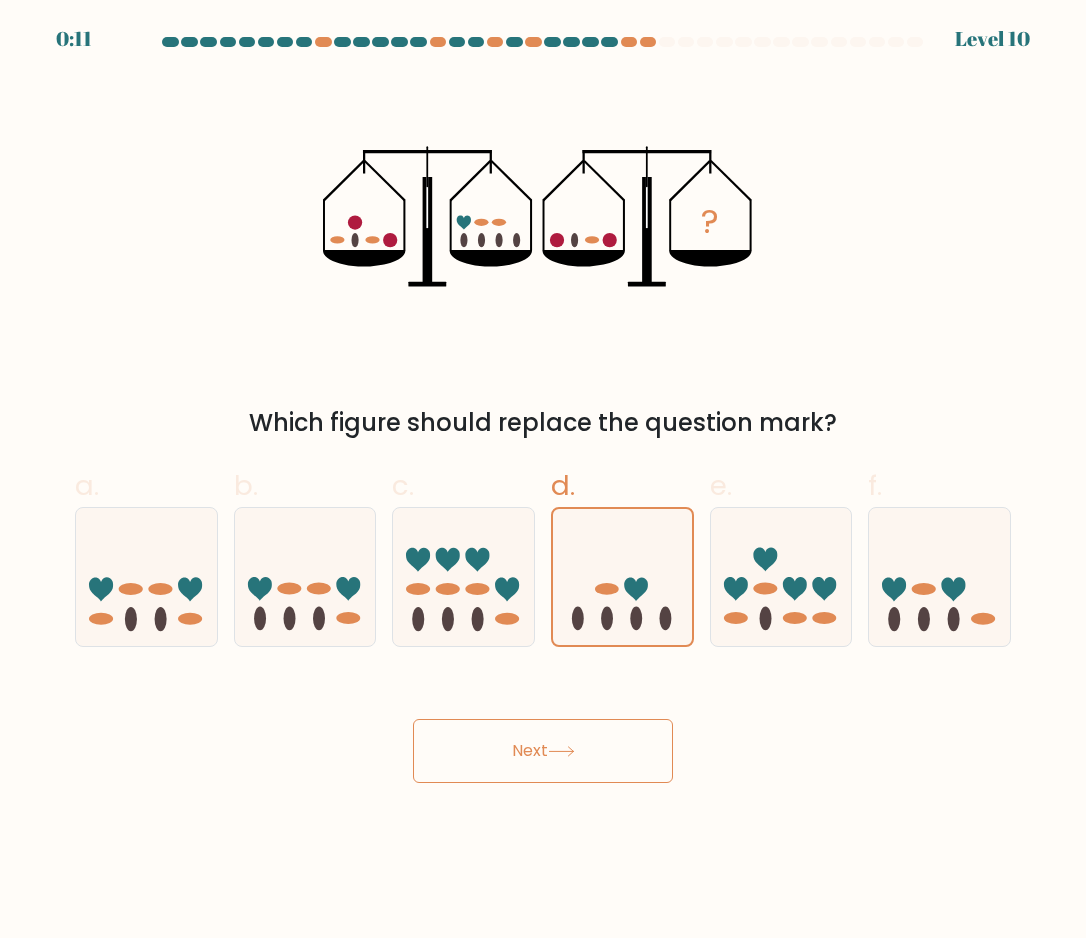 click on "Next" at bounding box center [543, 751] 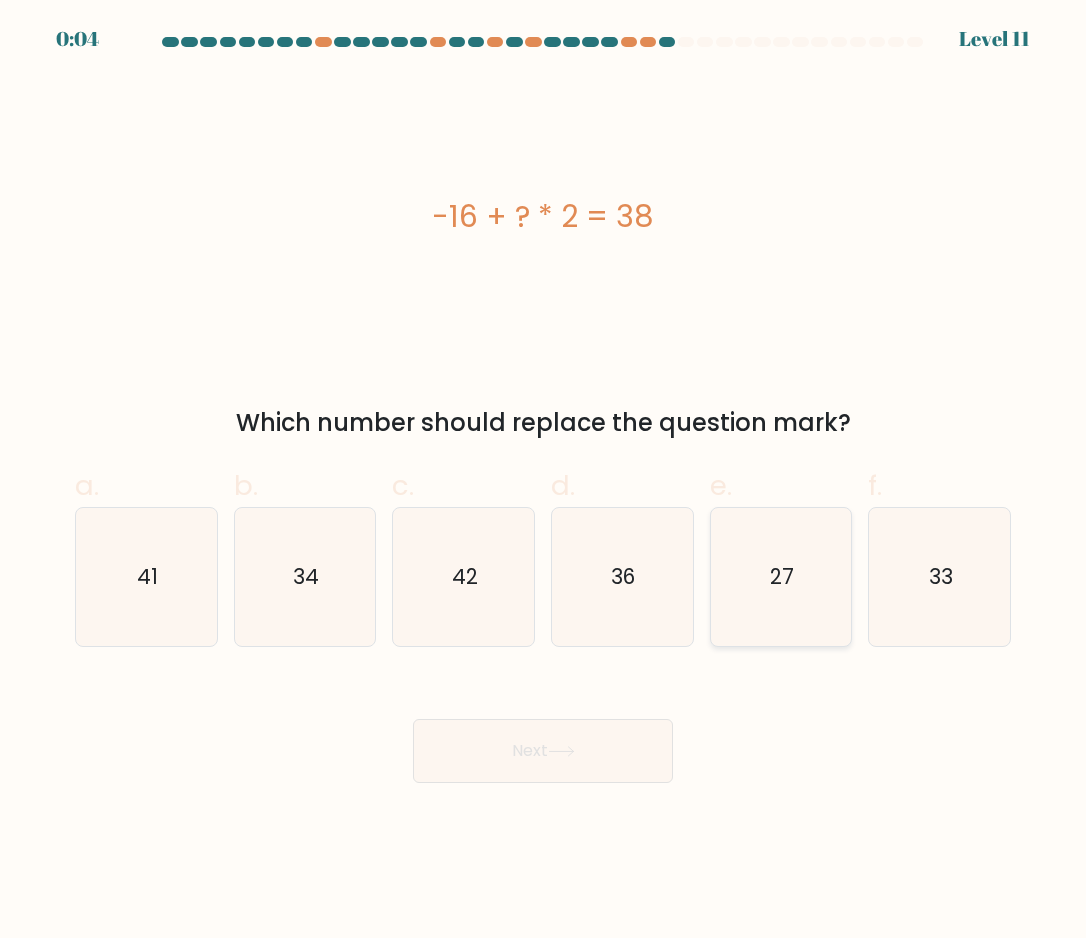 click on "27" 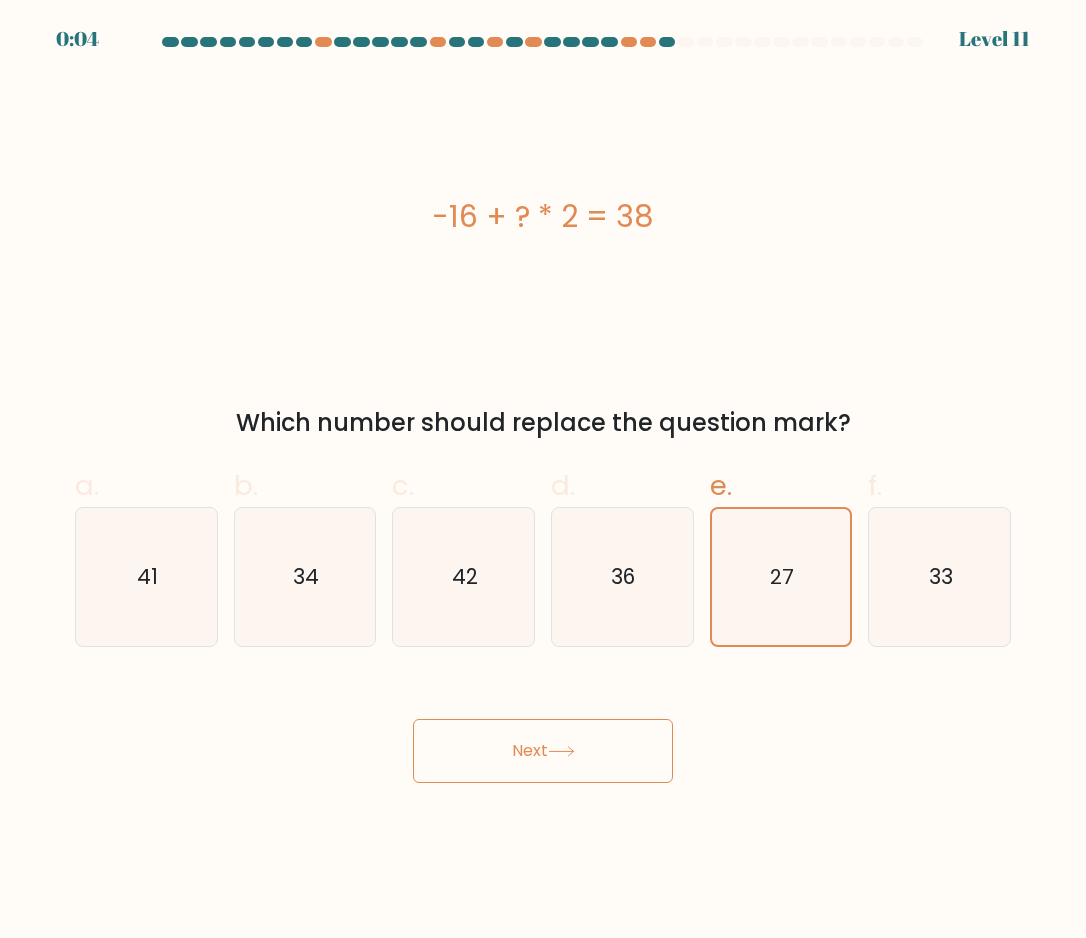 click on "Next" at bounding box center (543, 751) 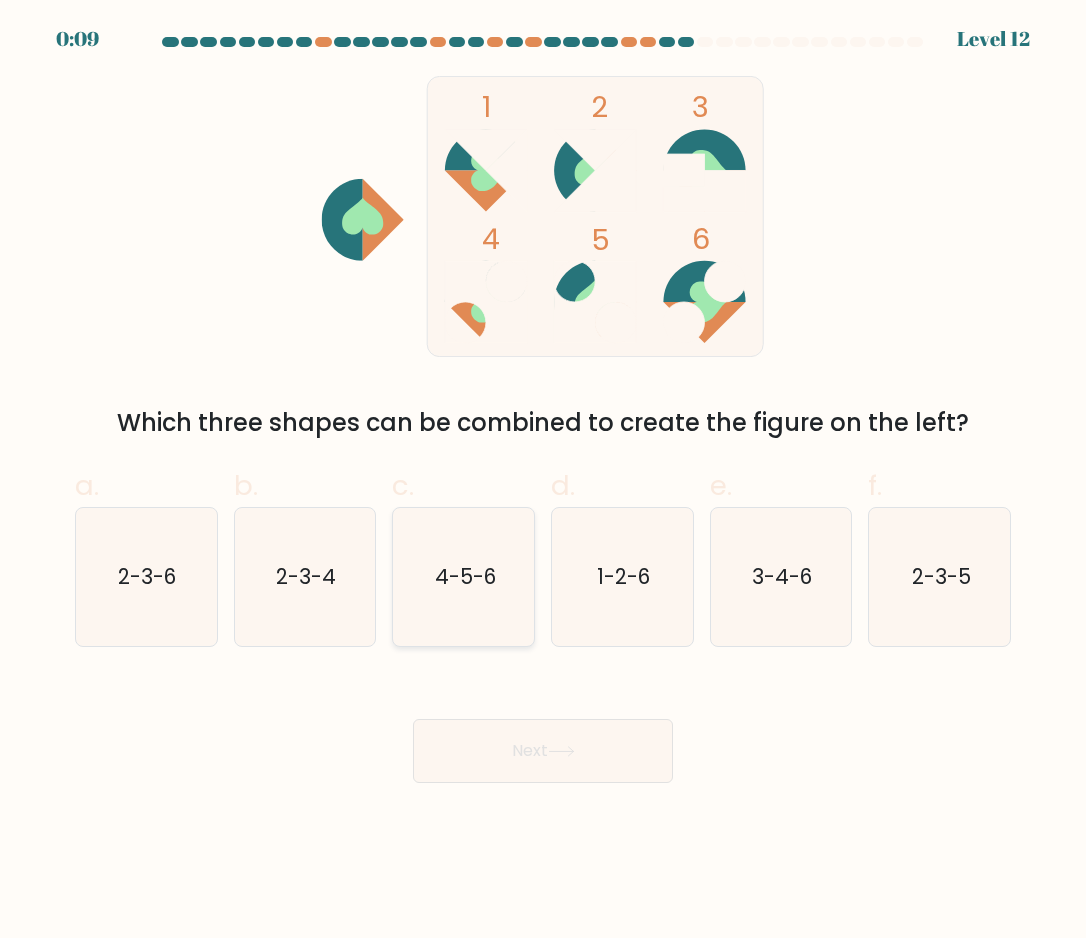 click on "4-5-6" 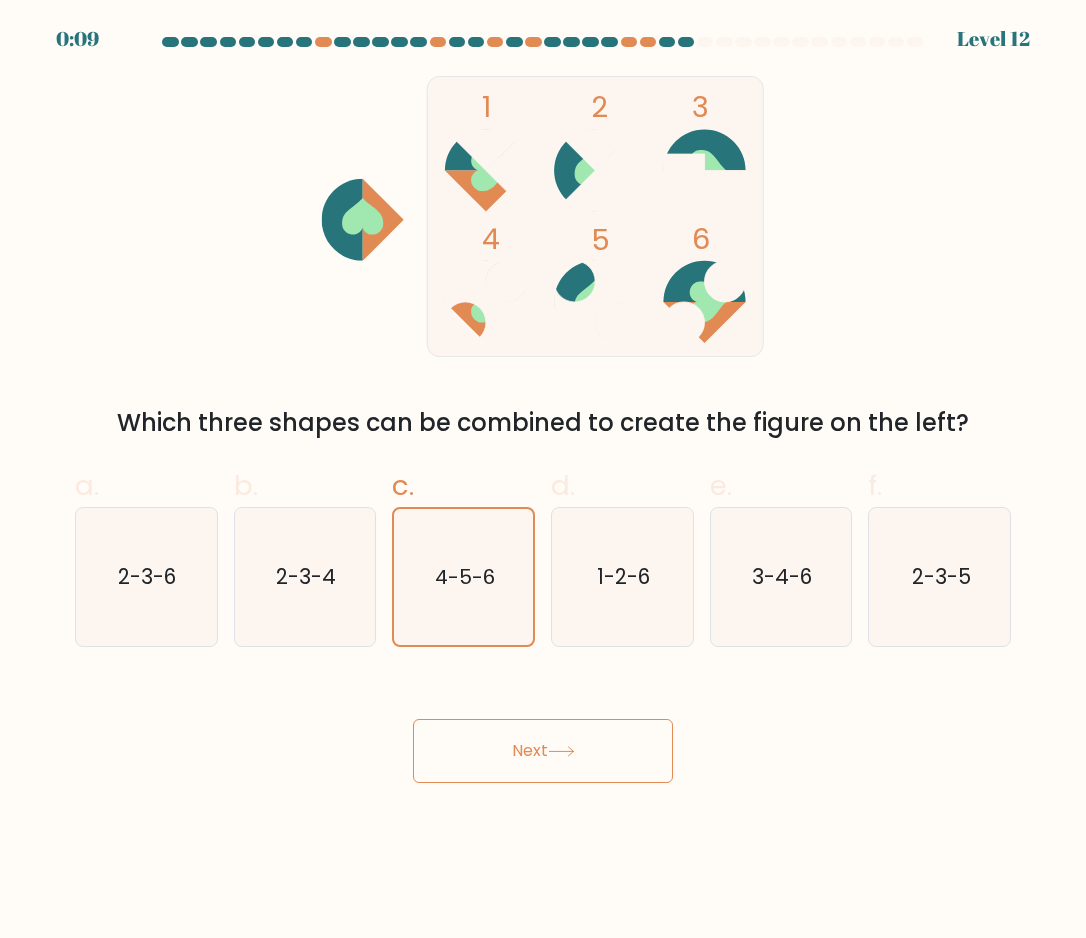 click on "Next" at bounding box center [543, 751] 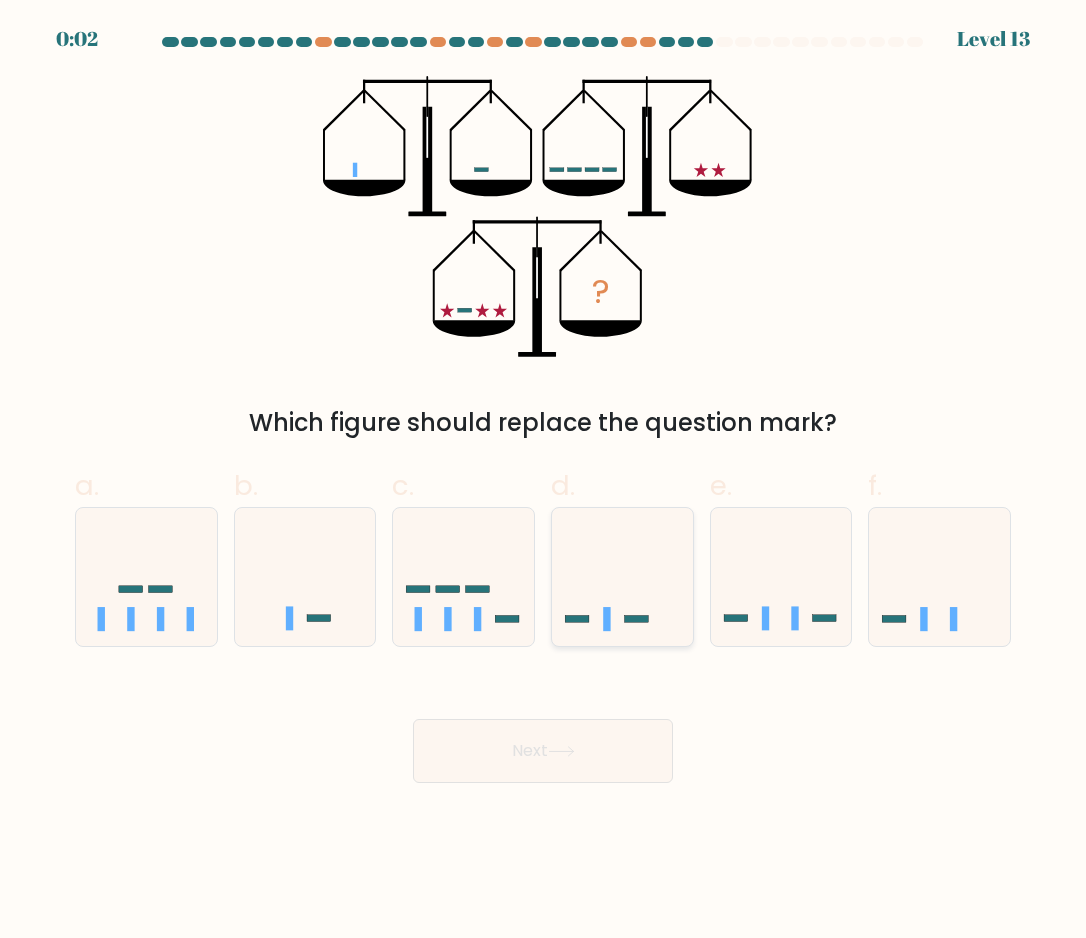 click 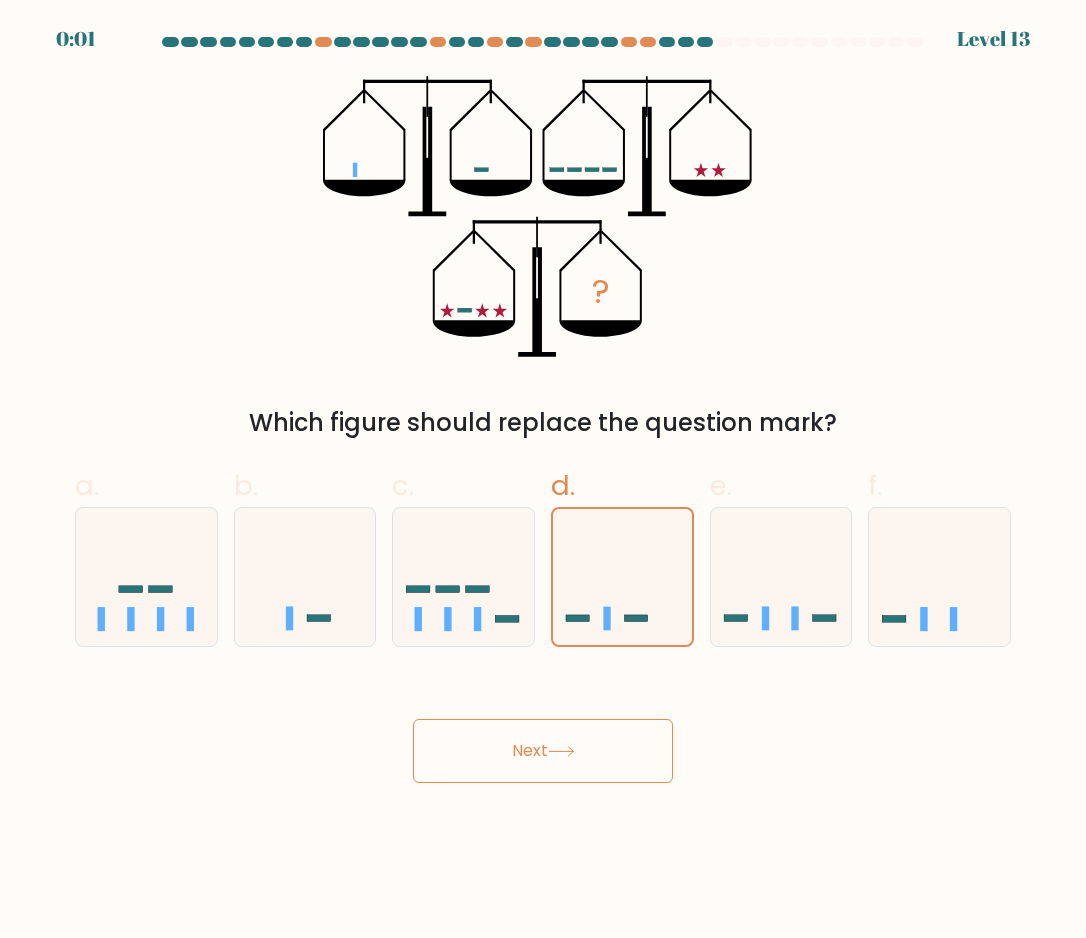 click on "Next" at bounding box center (543, 751) 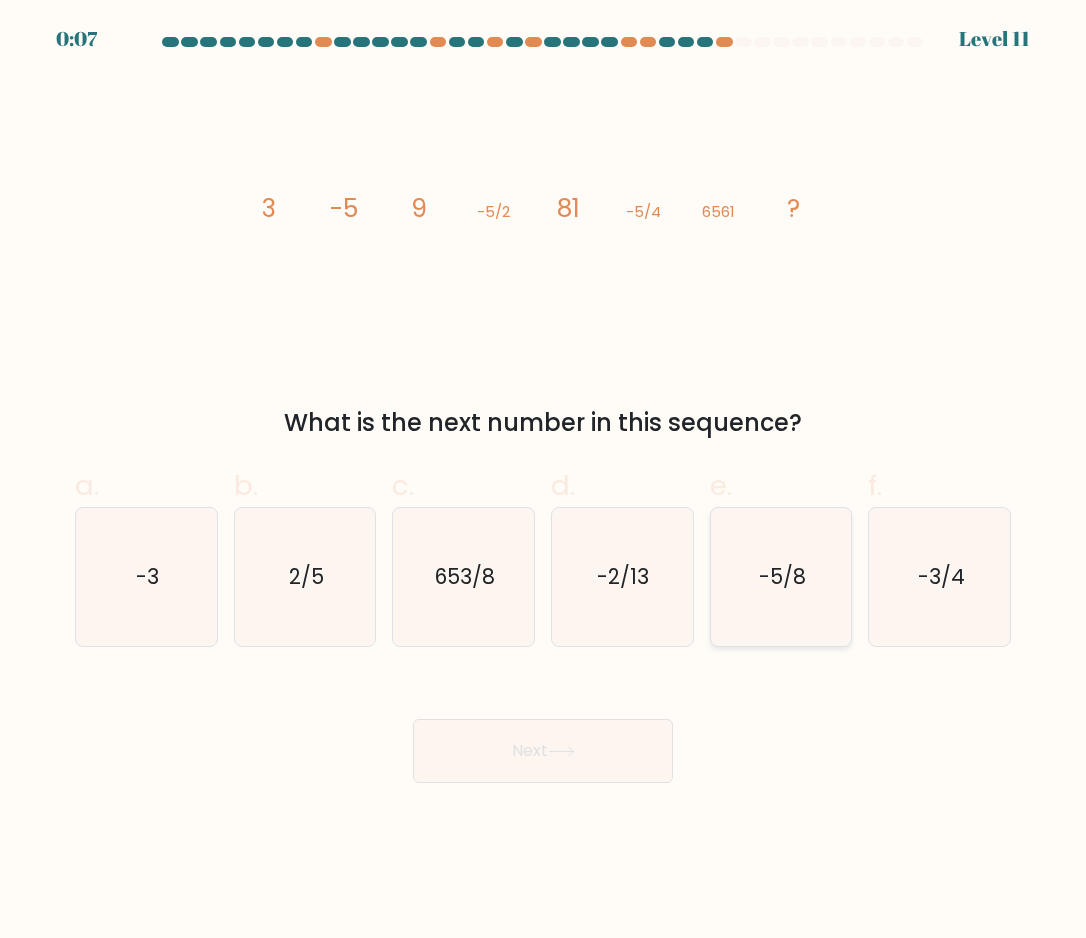click on "-5/8" 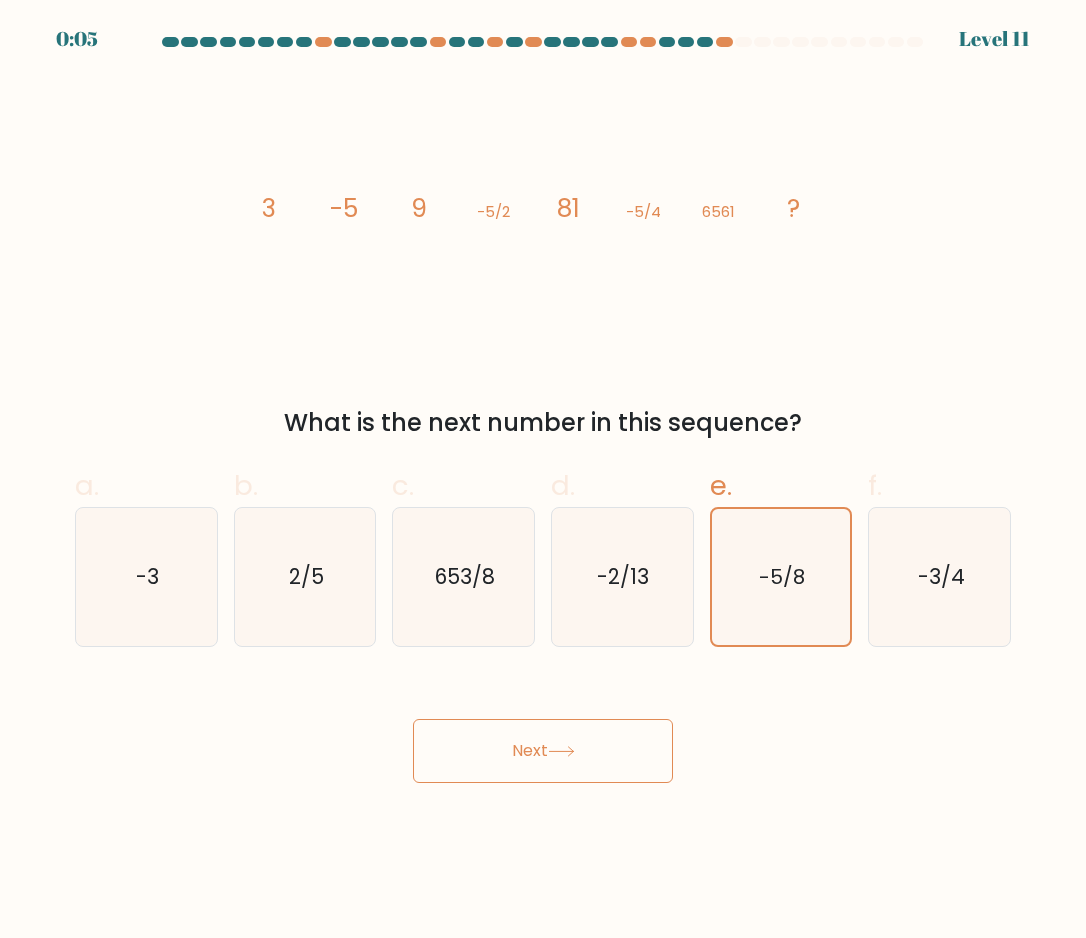 click on "Next" at bounding box center [543, 751] 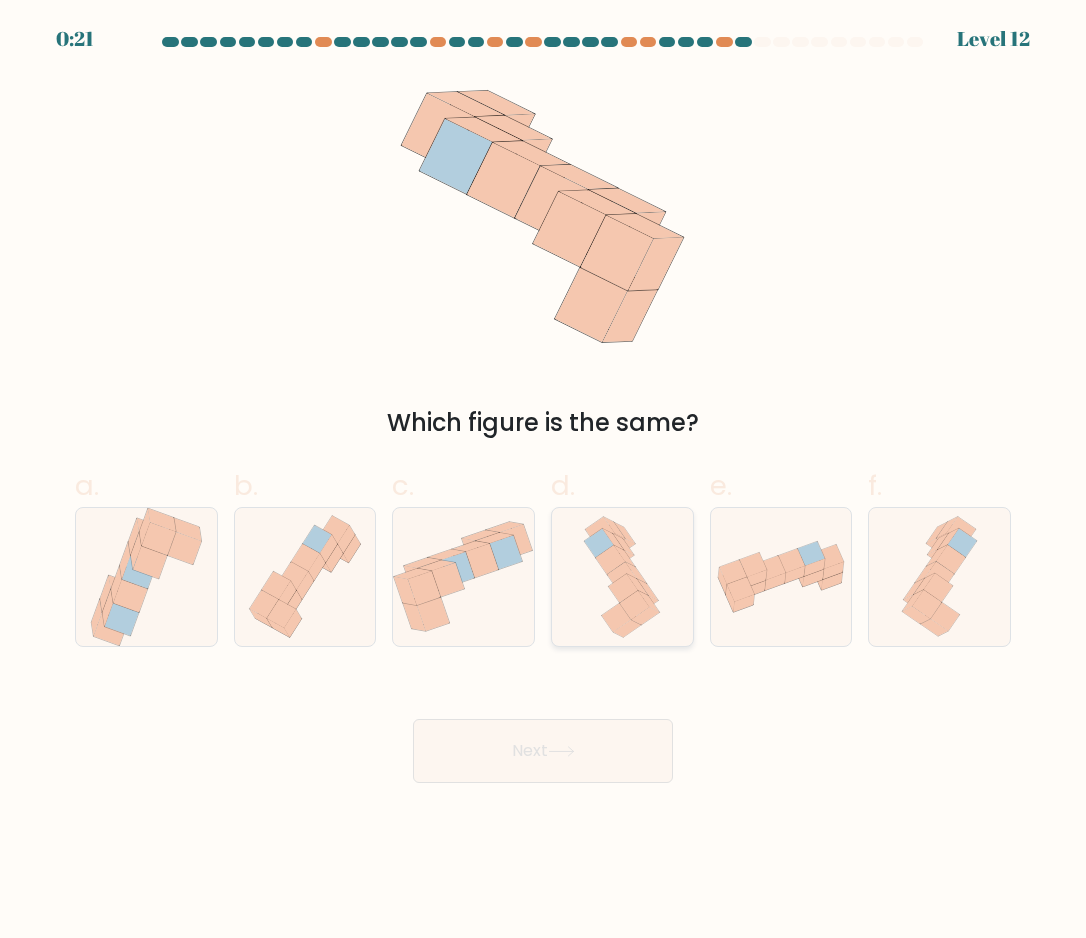 click 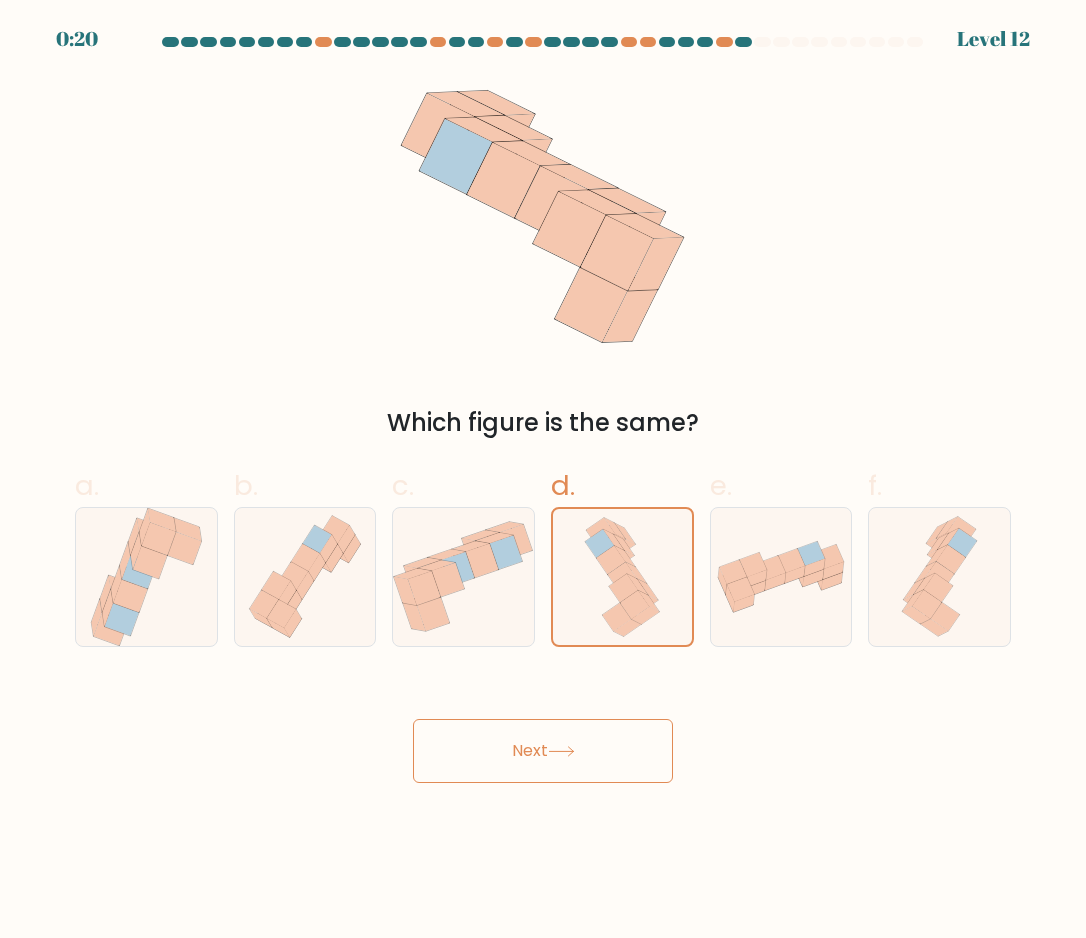 click on "Next" at bounding box center (543, 751) 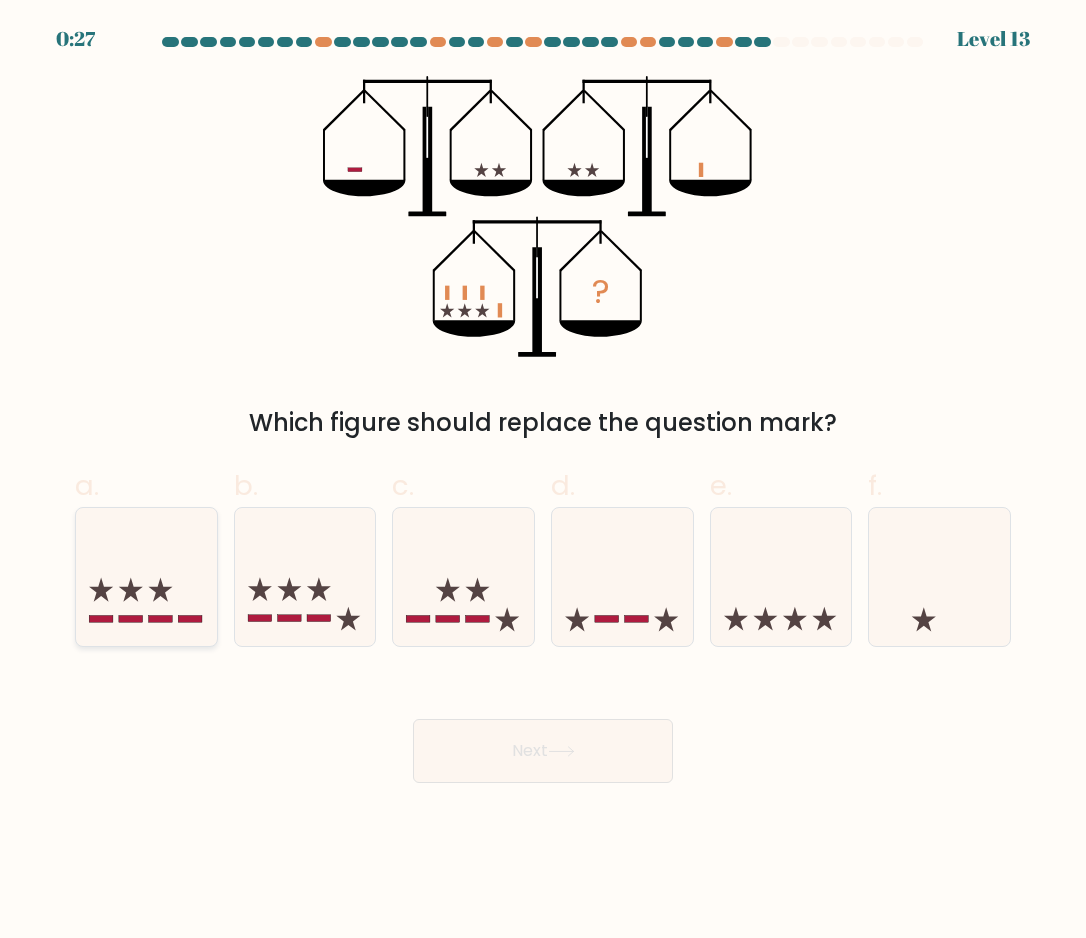 click 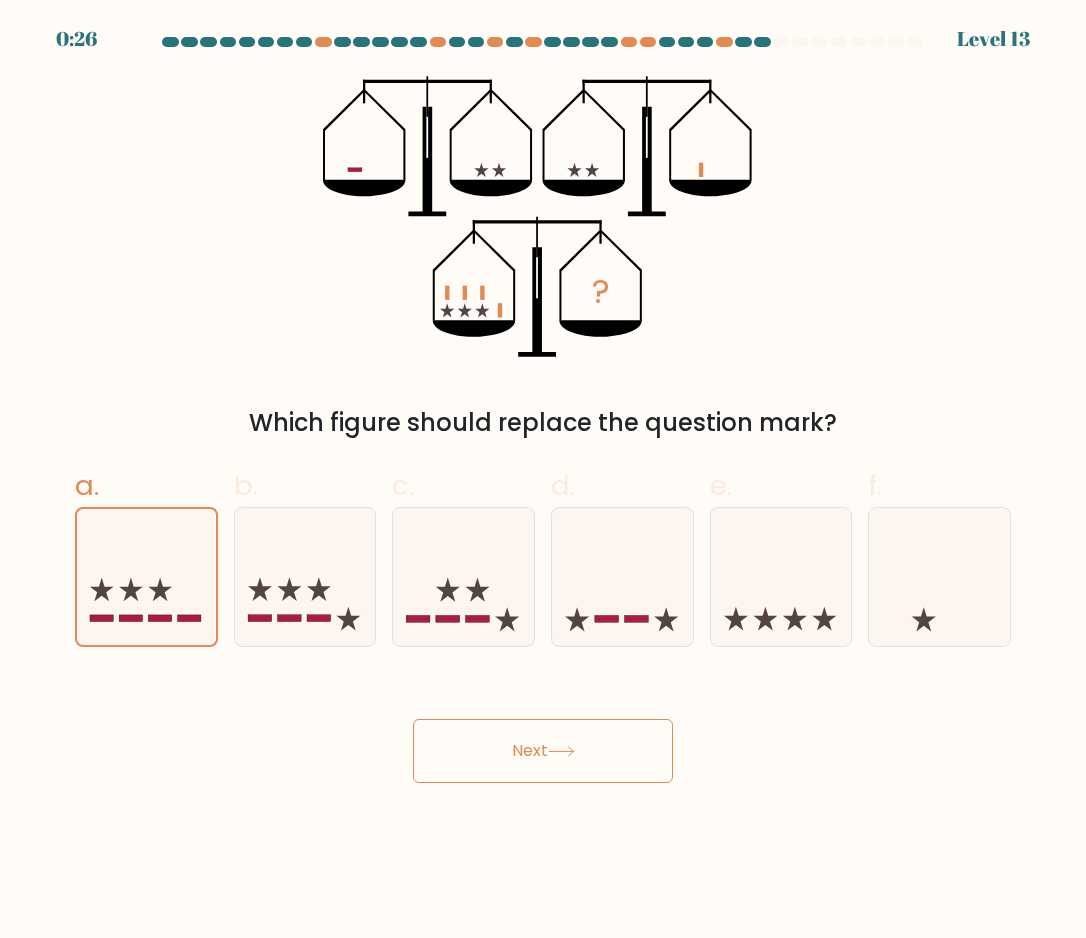 click on "Next" at bounding box center [543, 751] 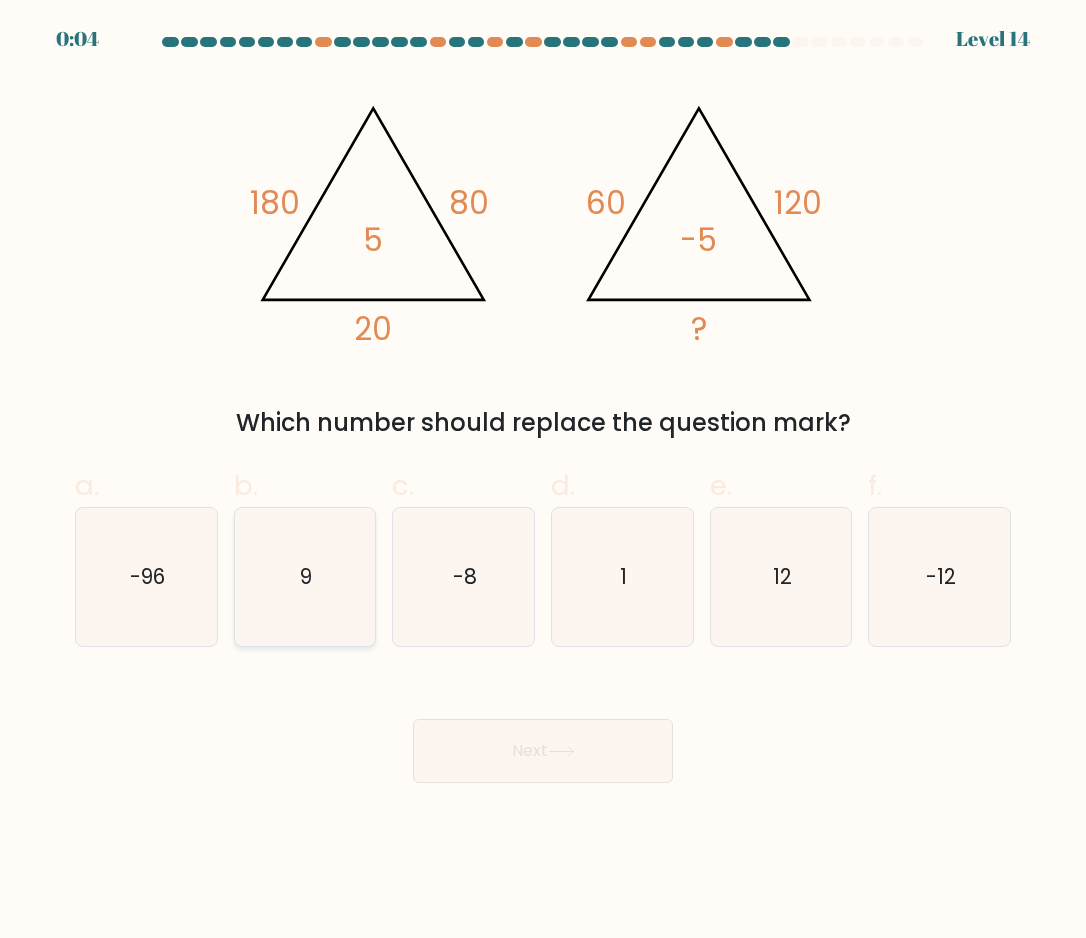 click on "9" 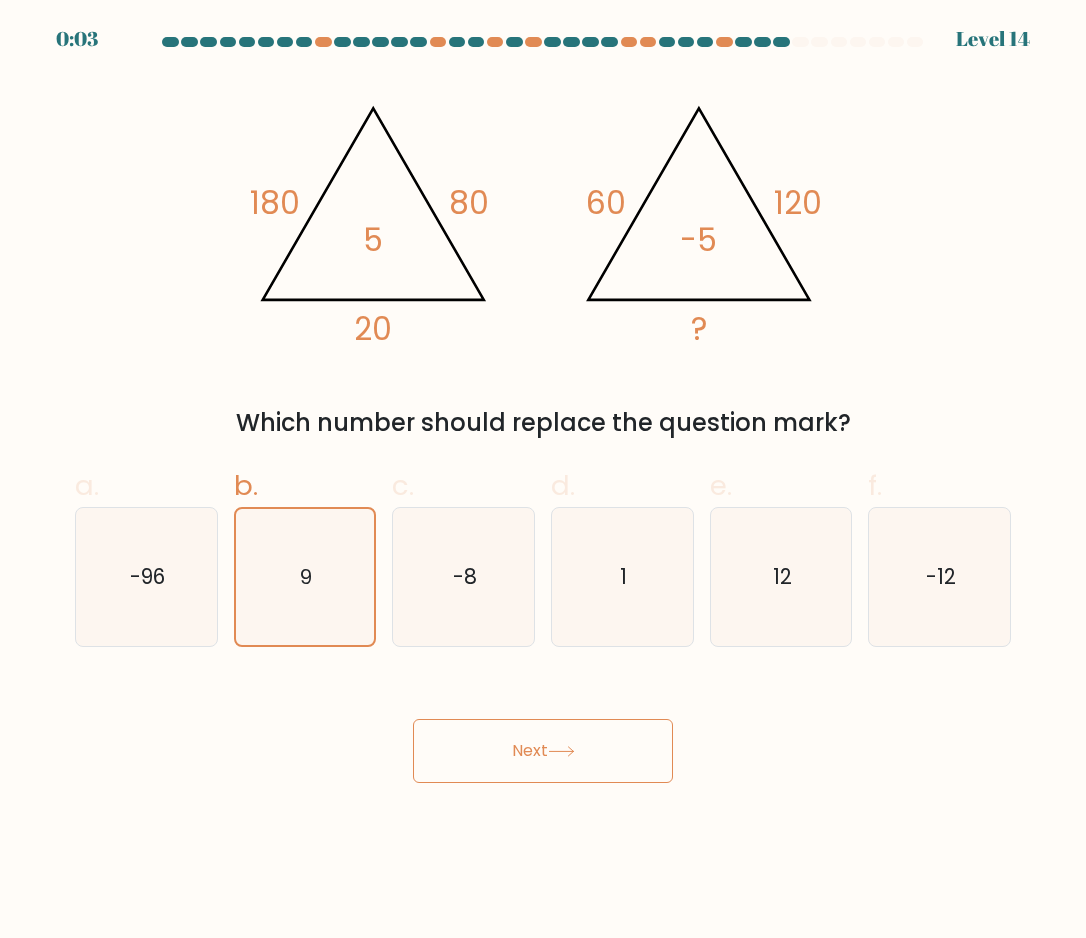 click on "Next" at bounding box center (543, 751) 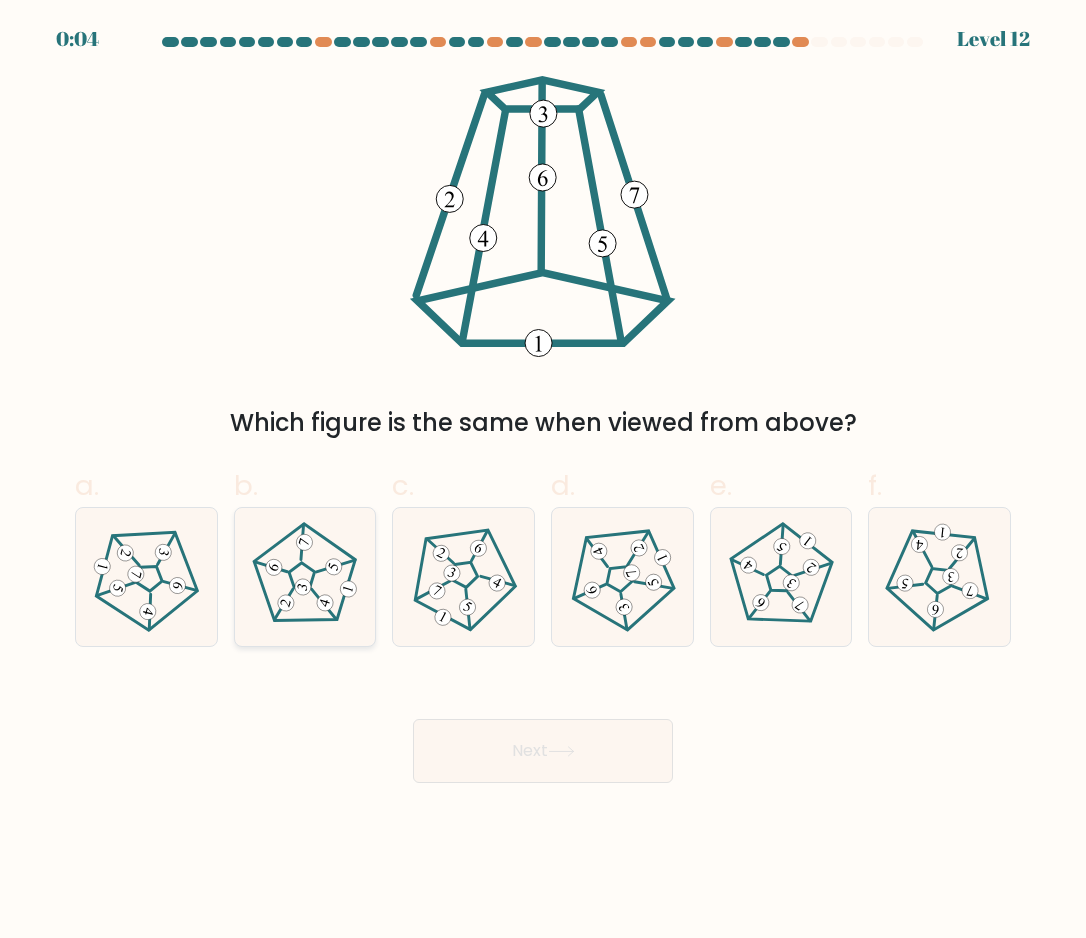 click 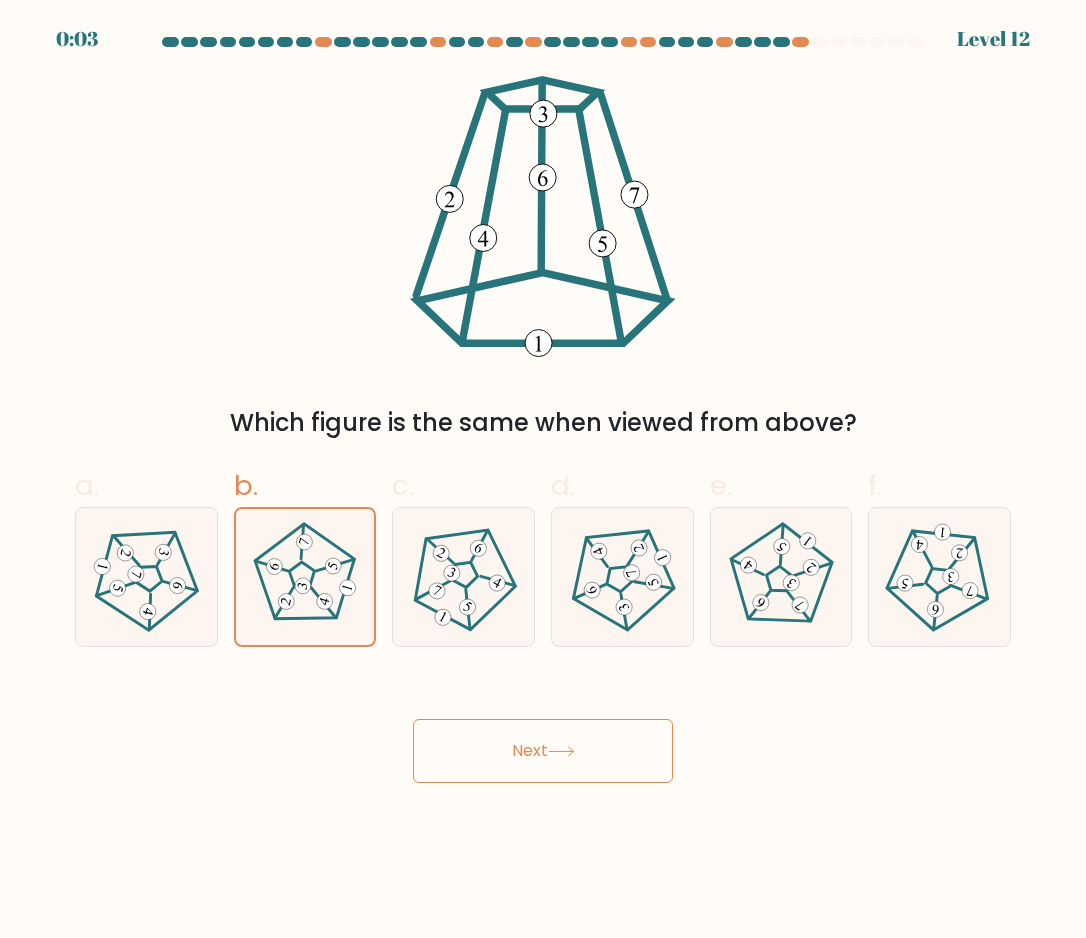 click on "Next" at bounding box center (543, 751) 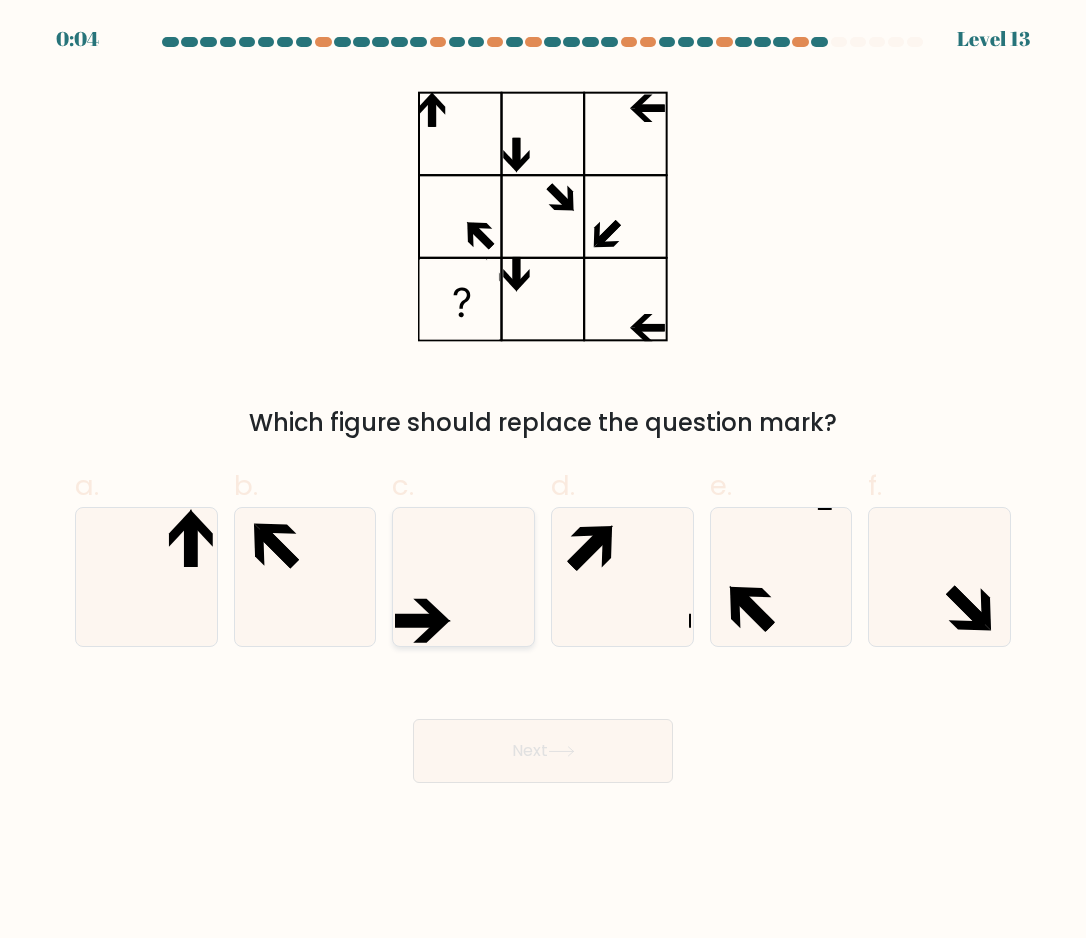click 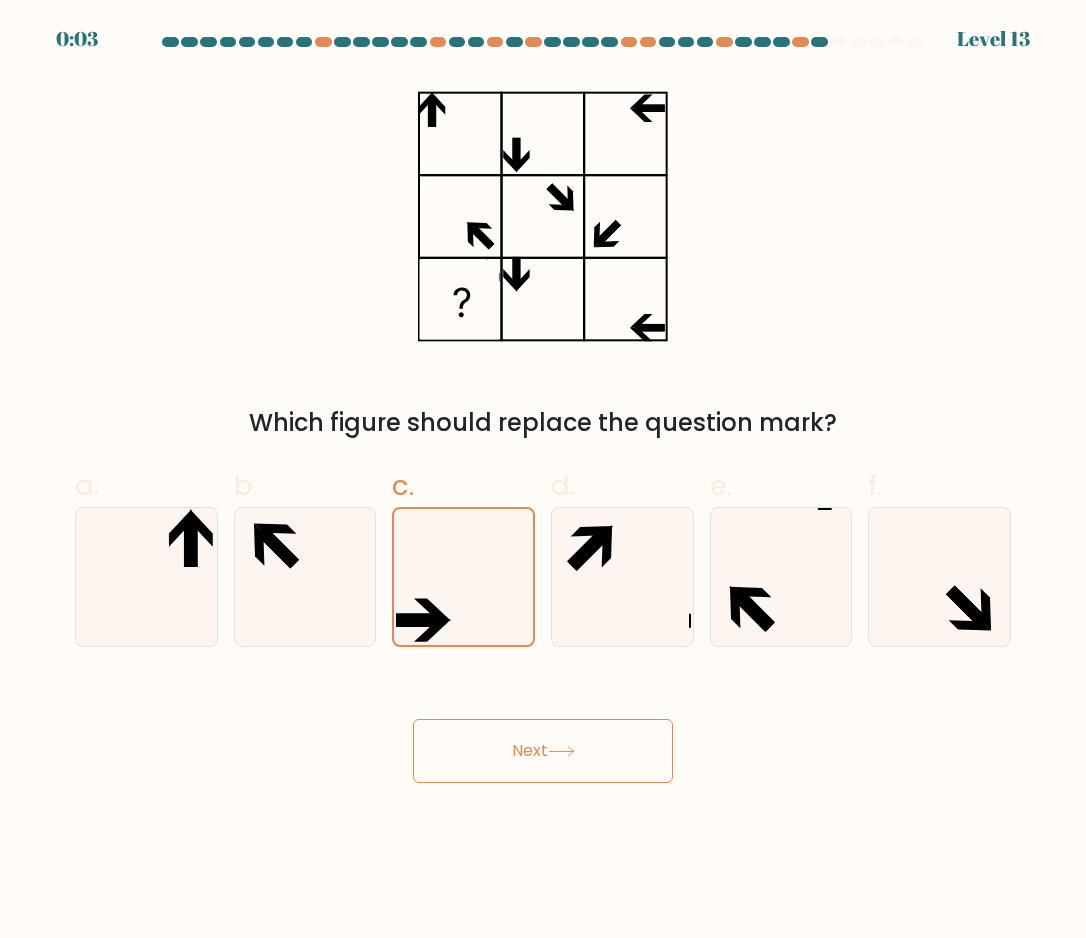 click on "Next" at bounding box center [543, 751] 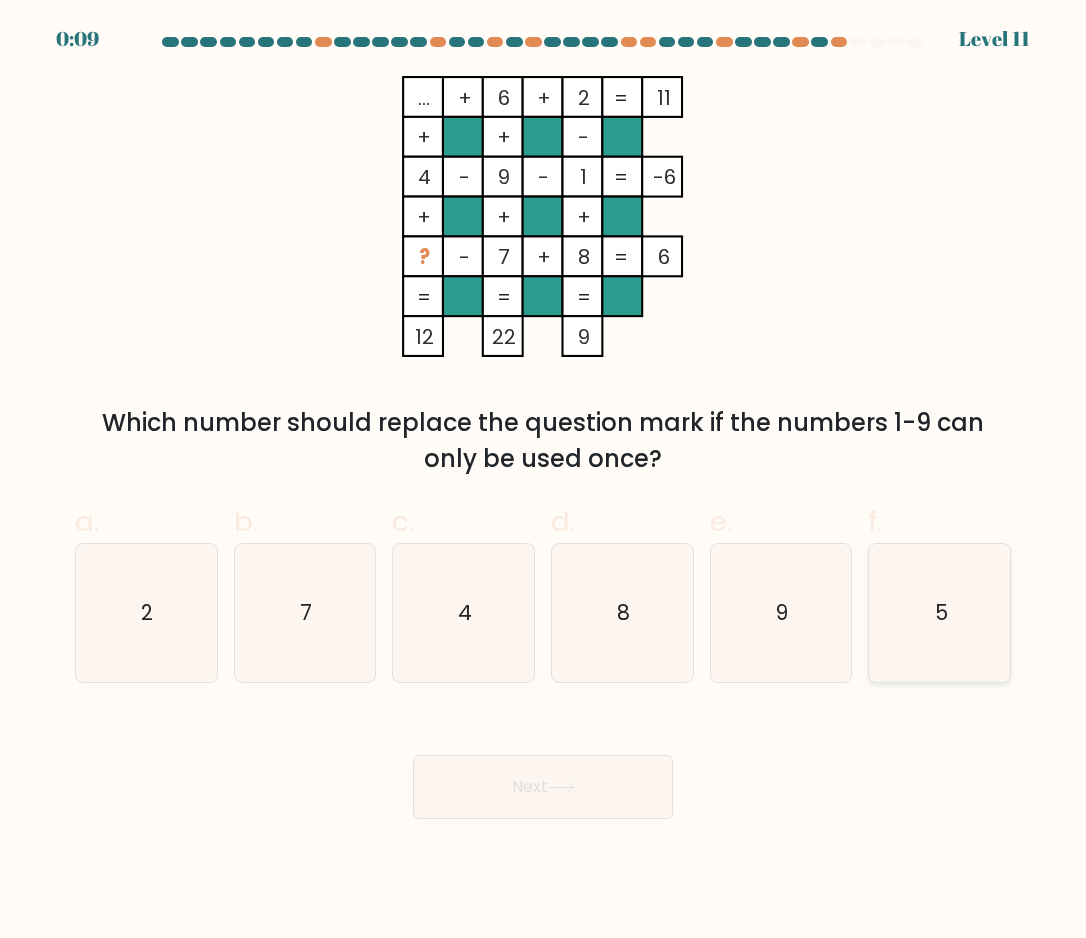 click on "5" 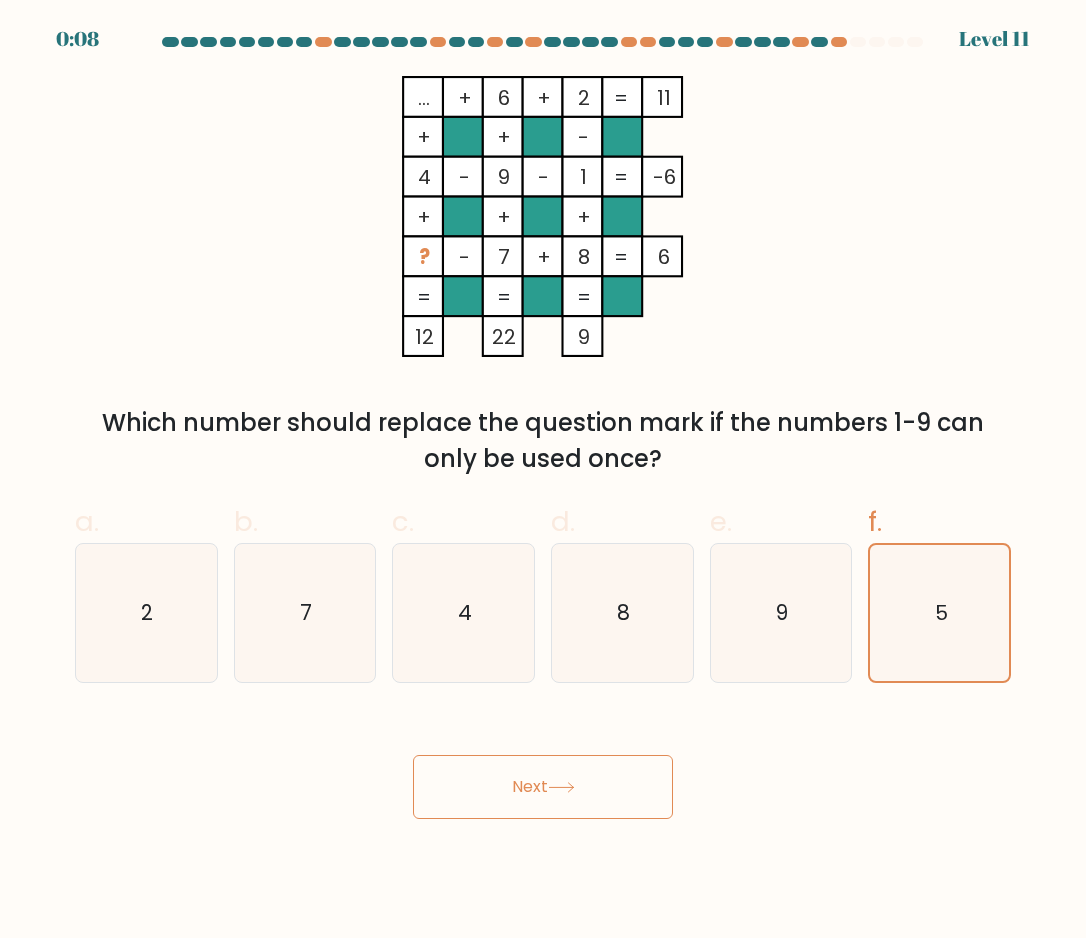 click 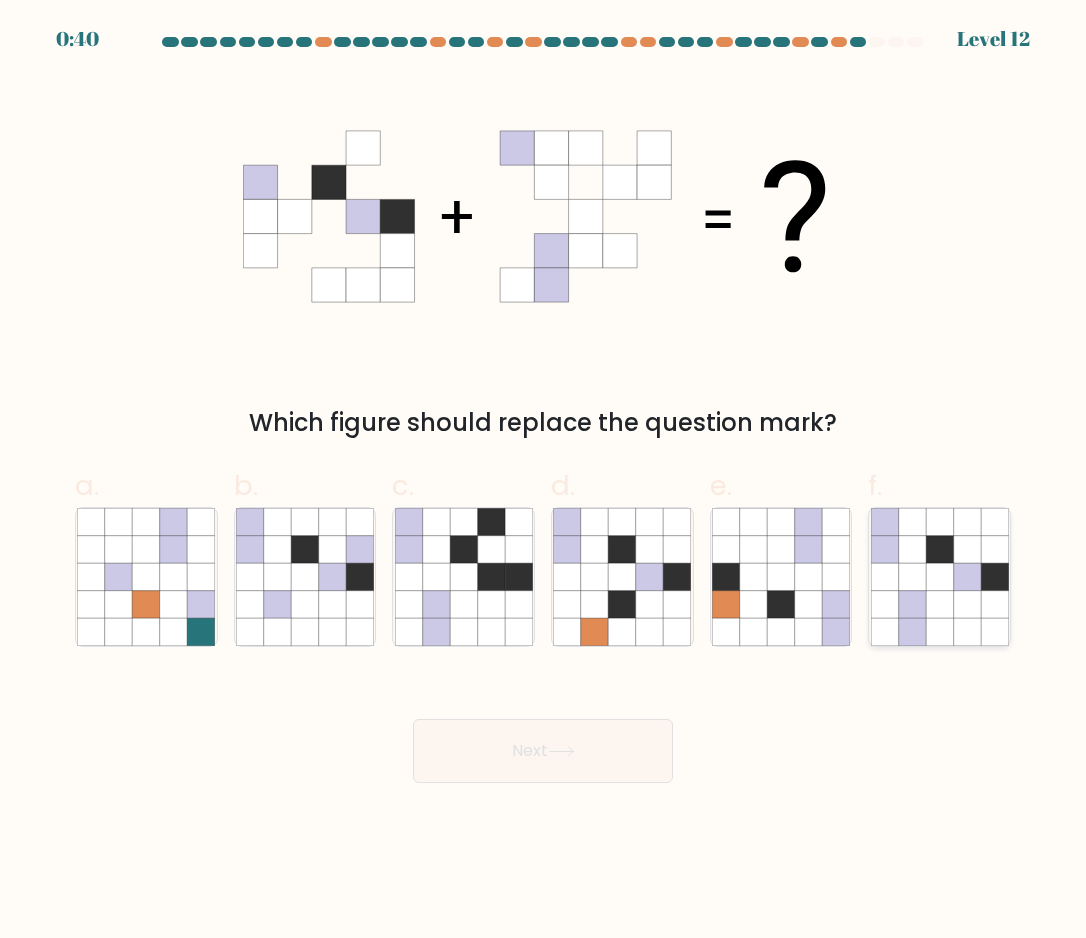 click 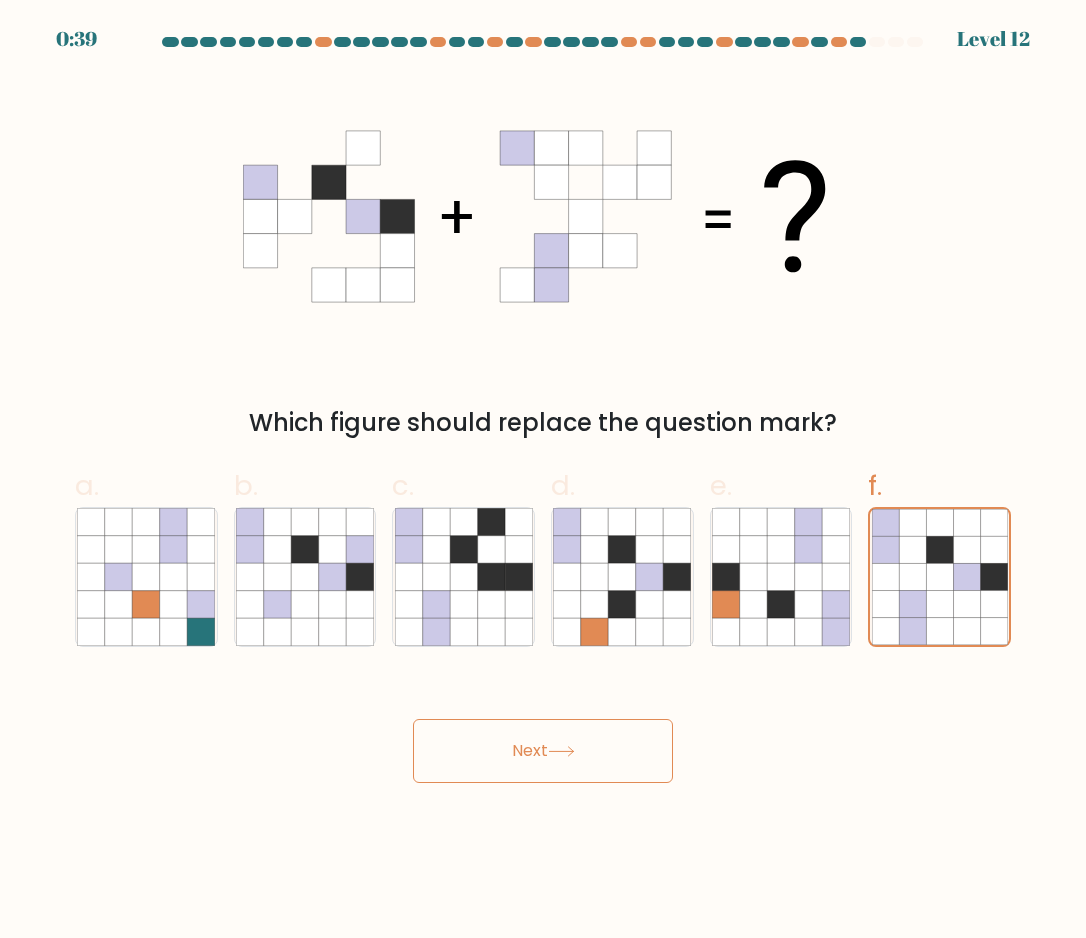 click on "Next" at bounding box center (543, 751) 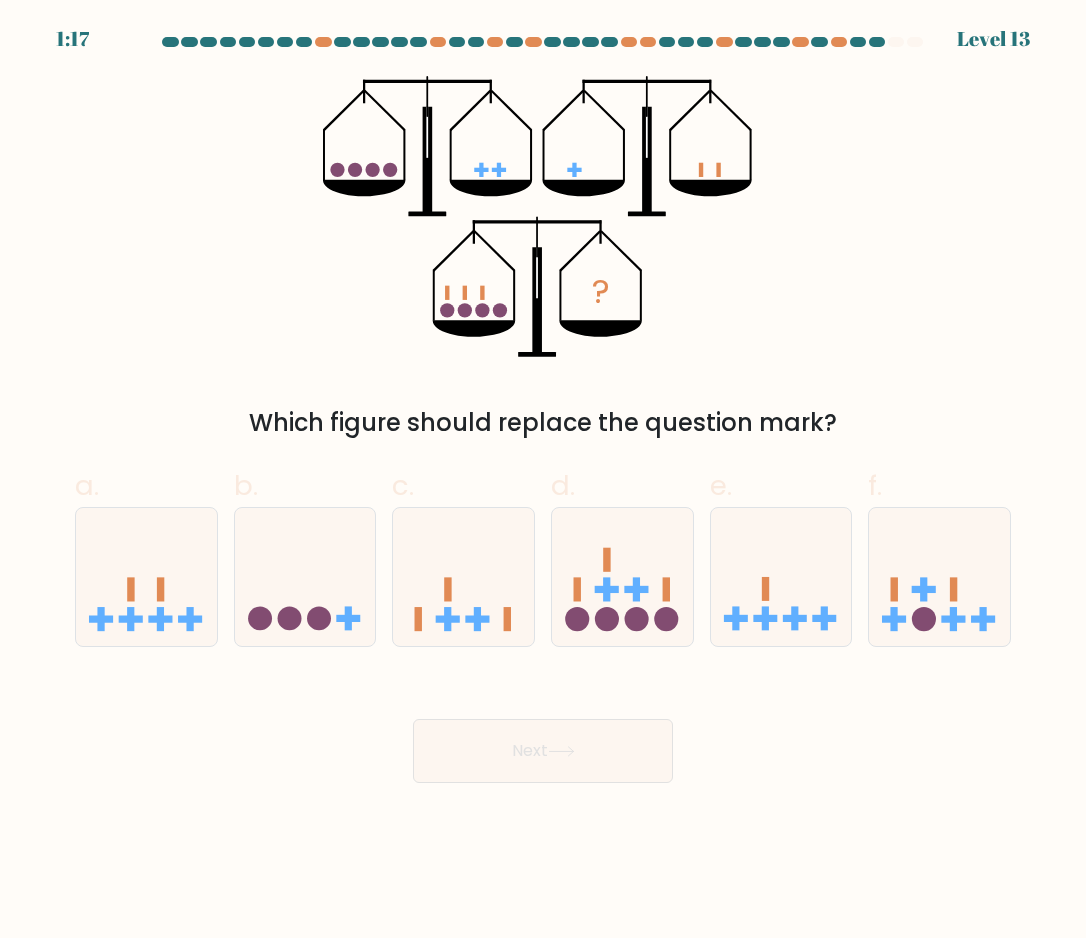 scroll, scrollTop: 0, scrollLeft: 0, axis: both 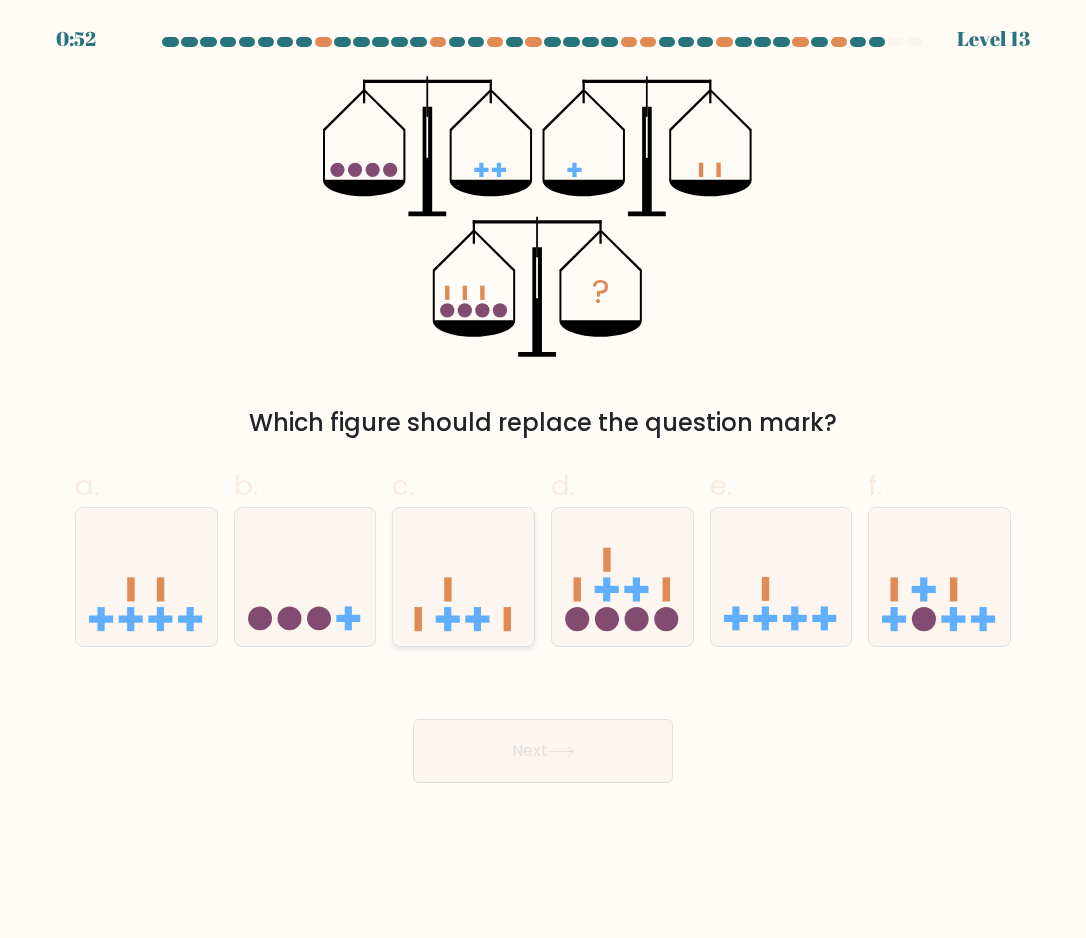 click 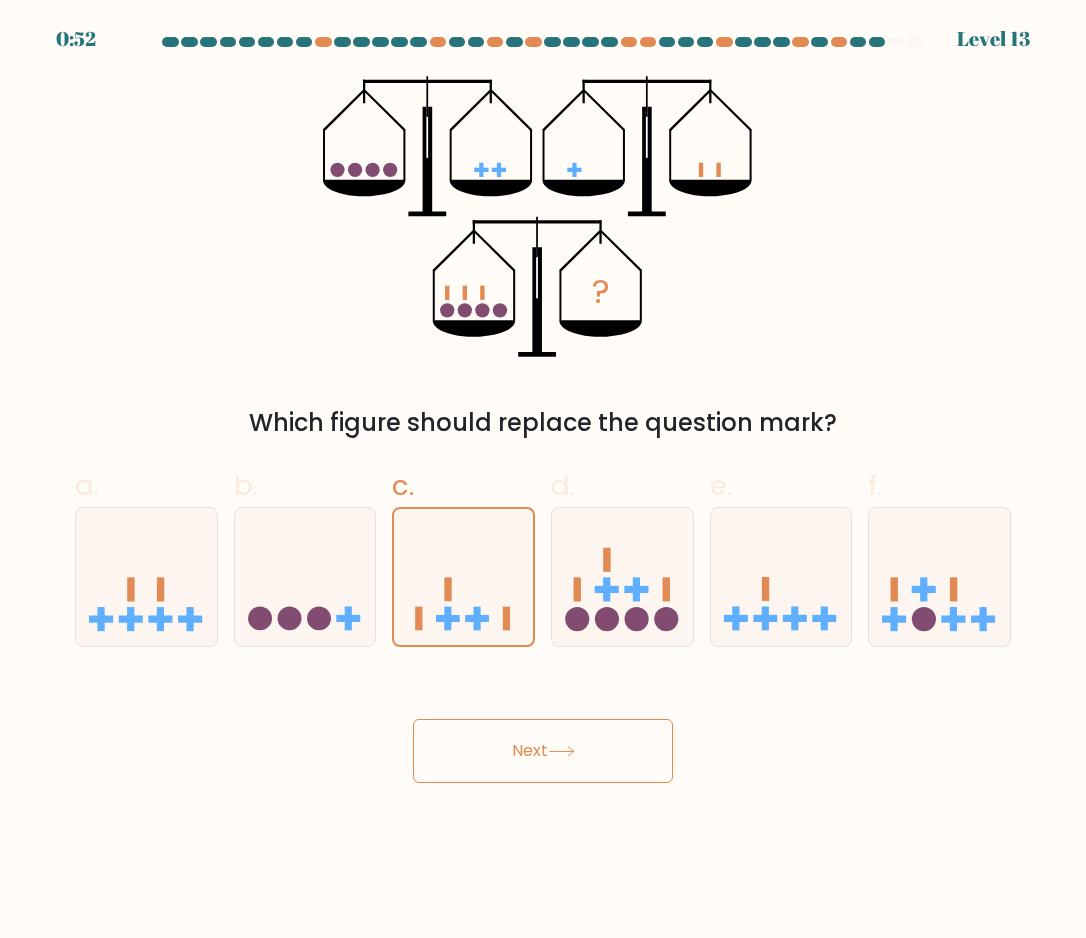 click on "Next" at bounding box center (543, 751) 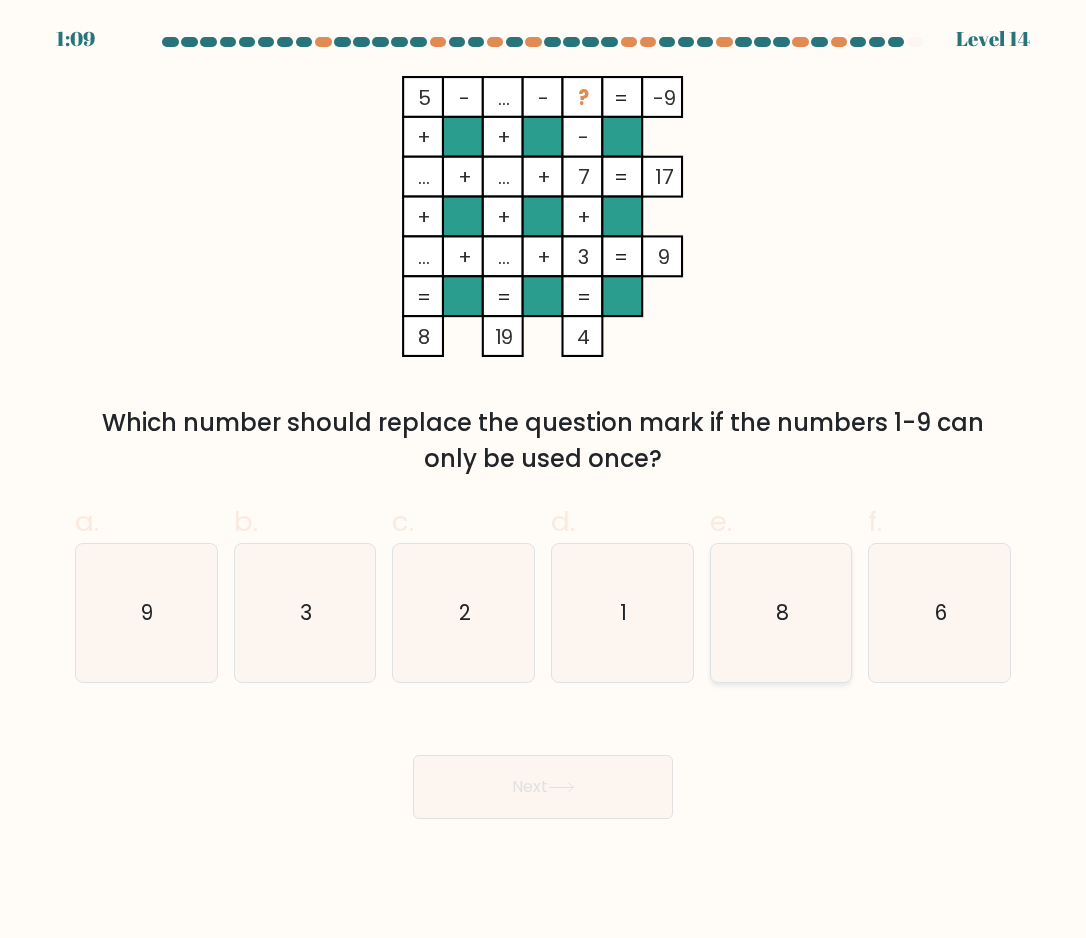 click on "8" 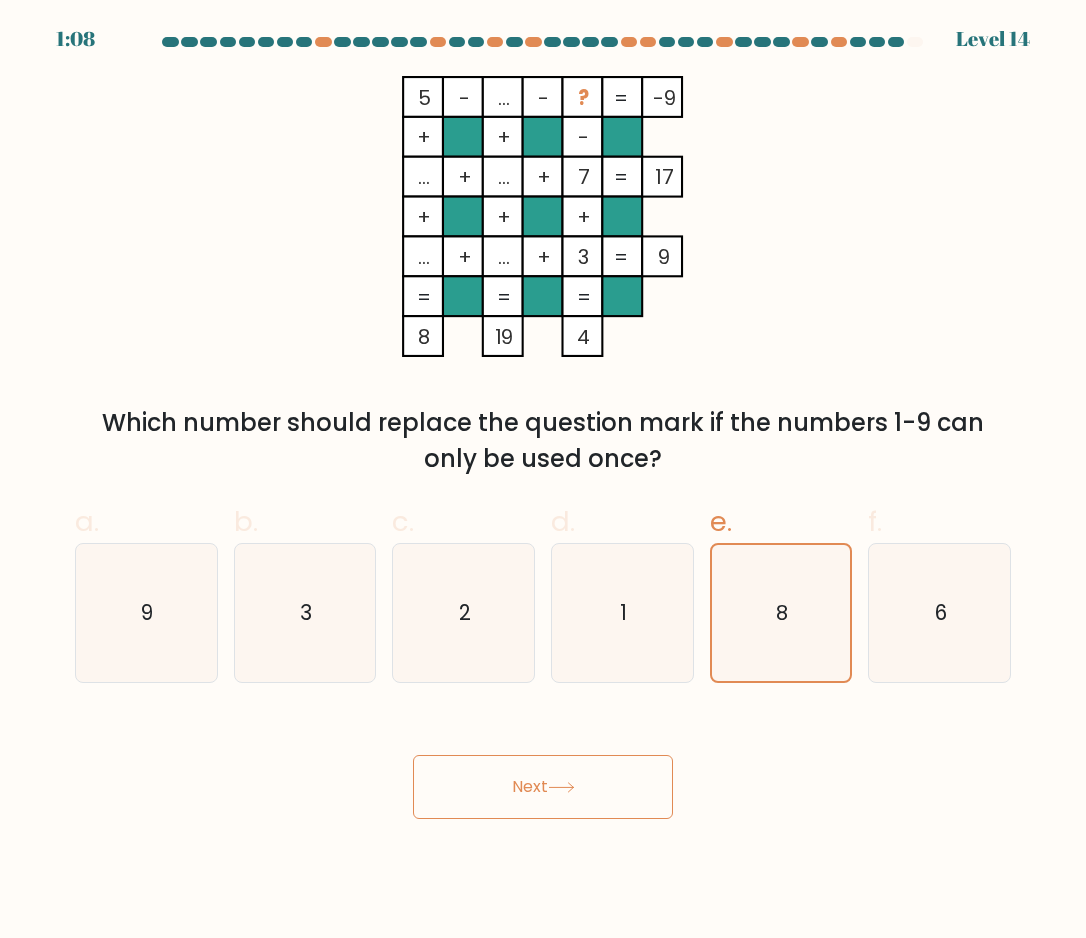click on "Next" at bounding box center [543, 787] 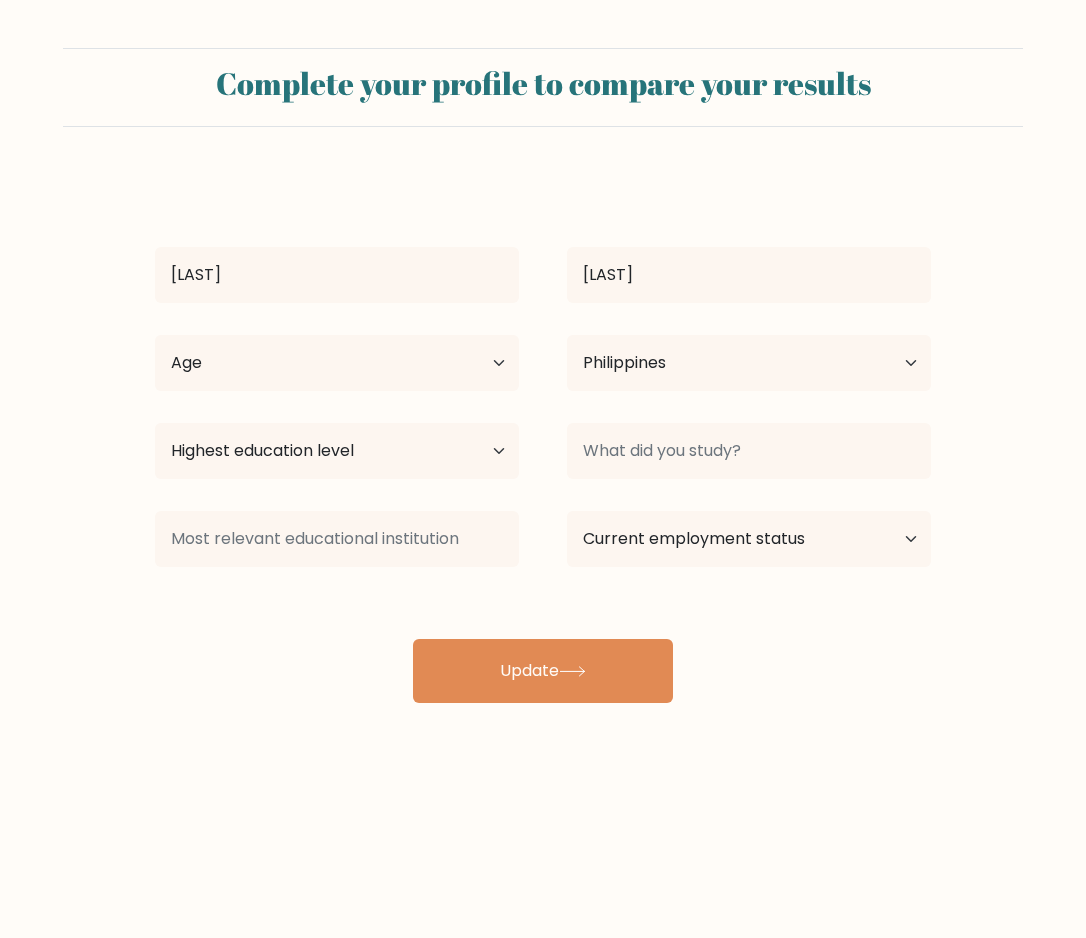 select on "PH" 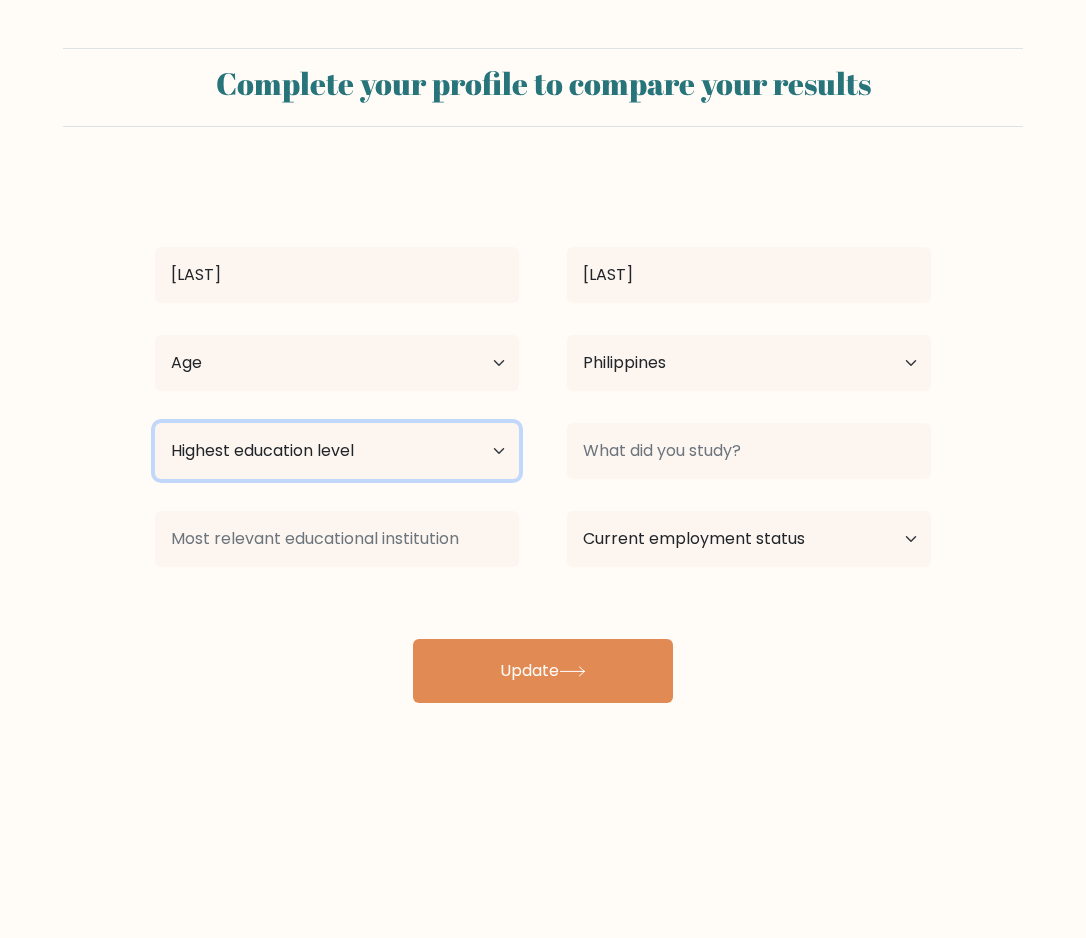 select on "bachelors_degree" 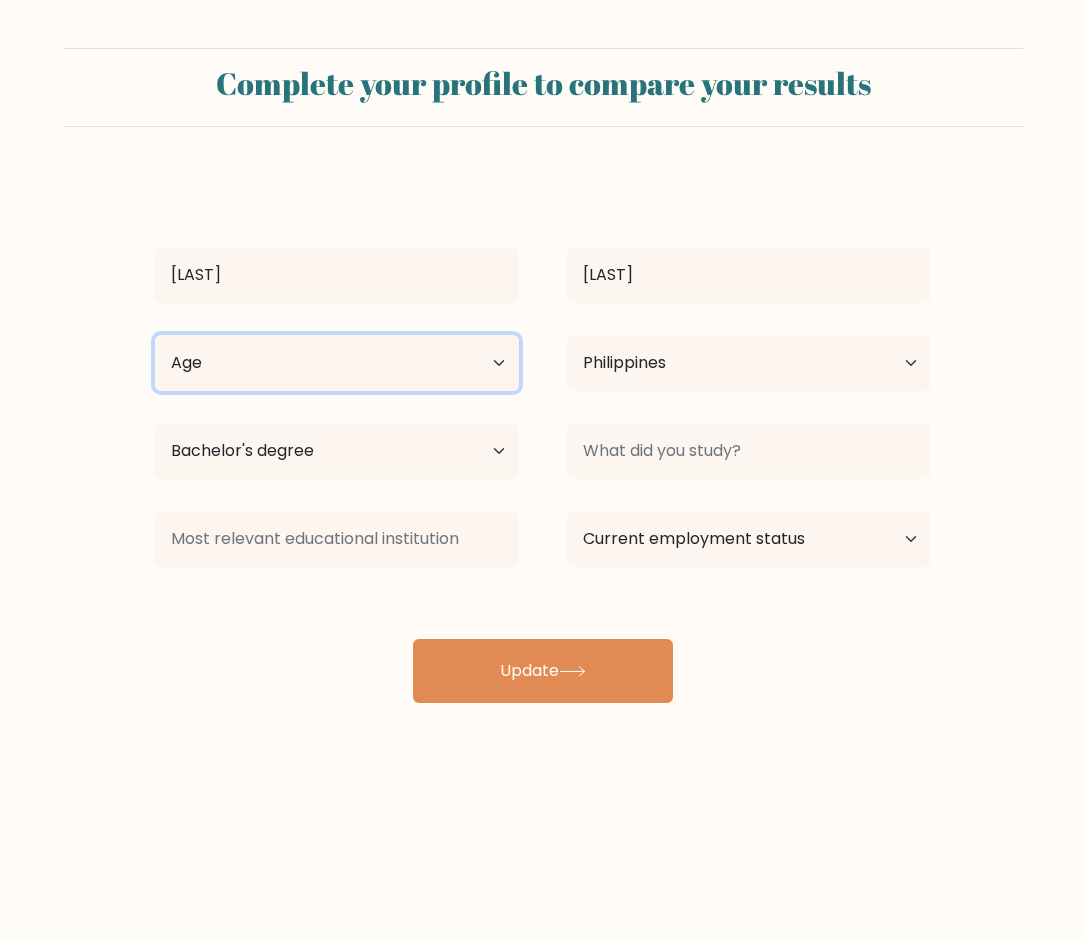 select on "25_34" 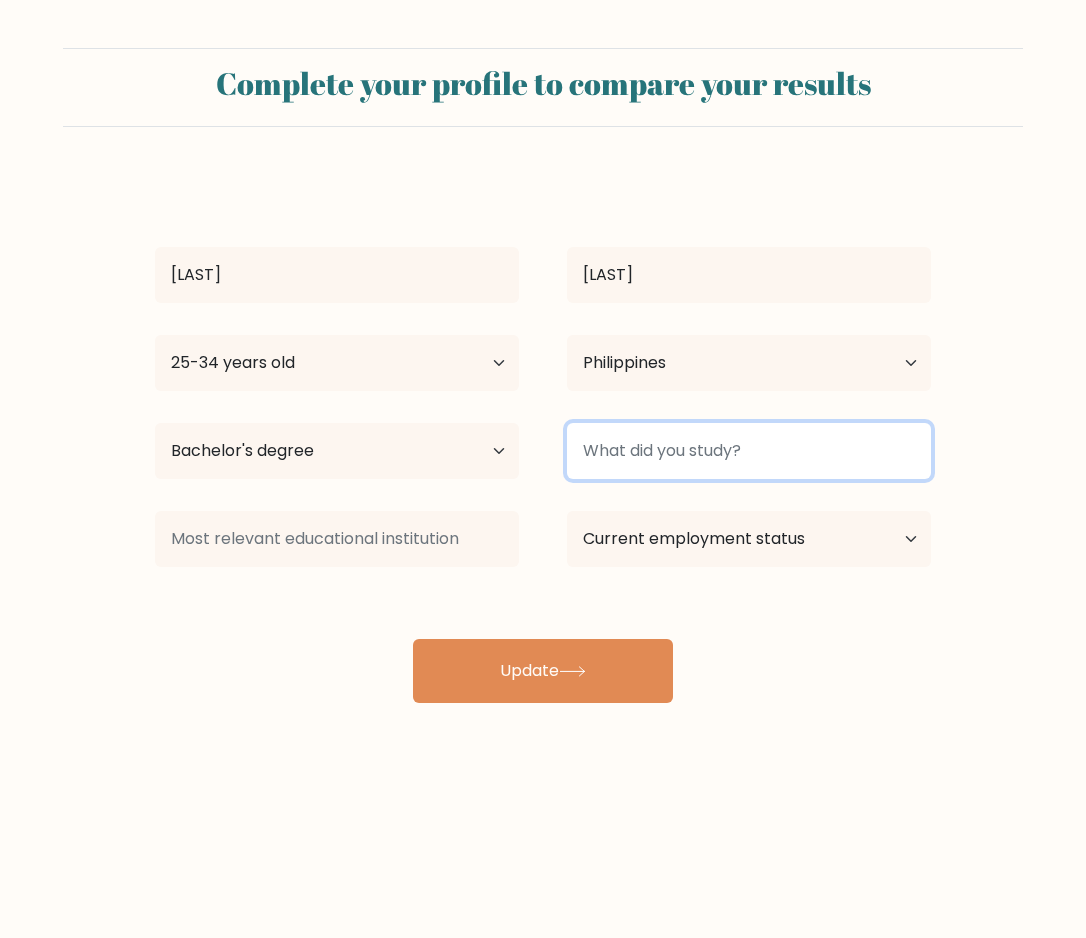 click at bounding box center (749, 451) 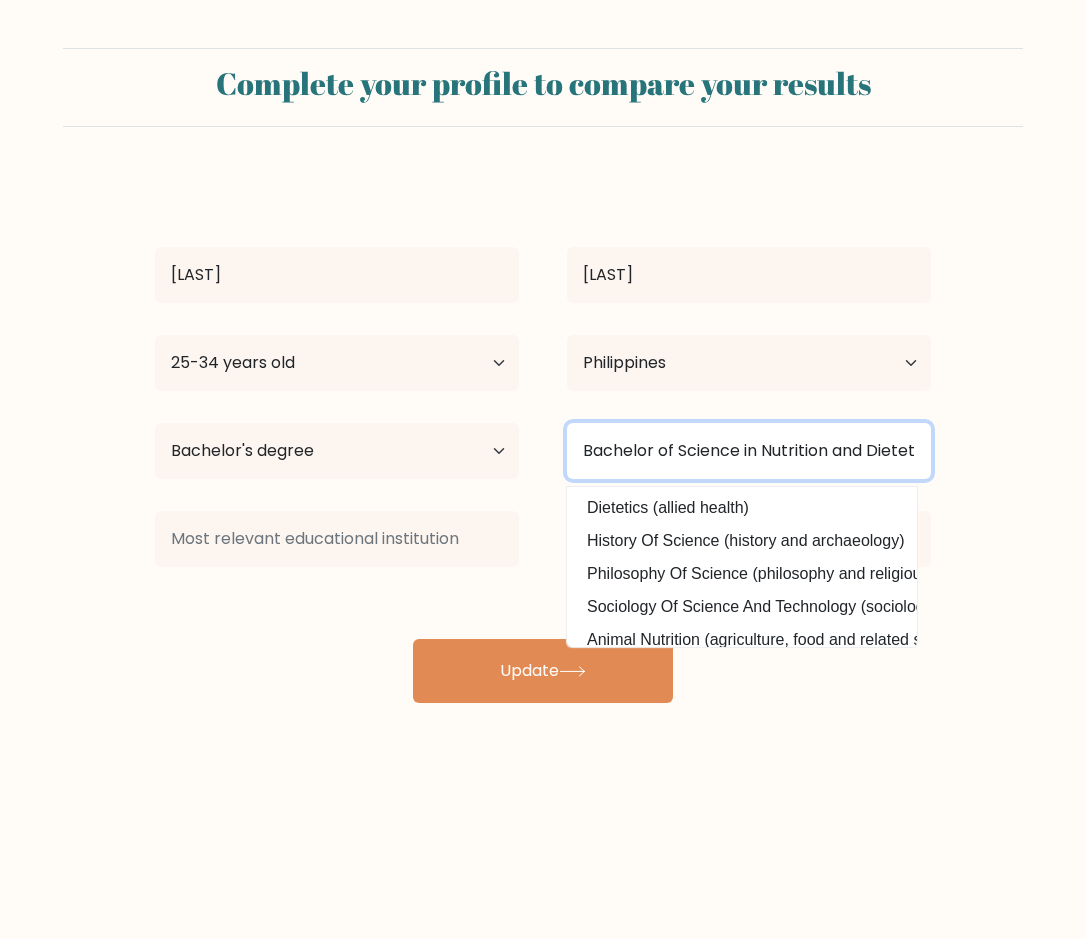 type on "Bachelor of Science in Nutrition and Dietetics" 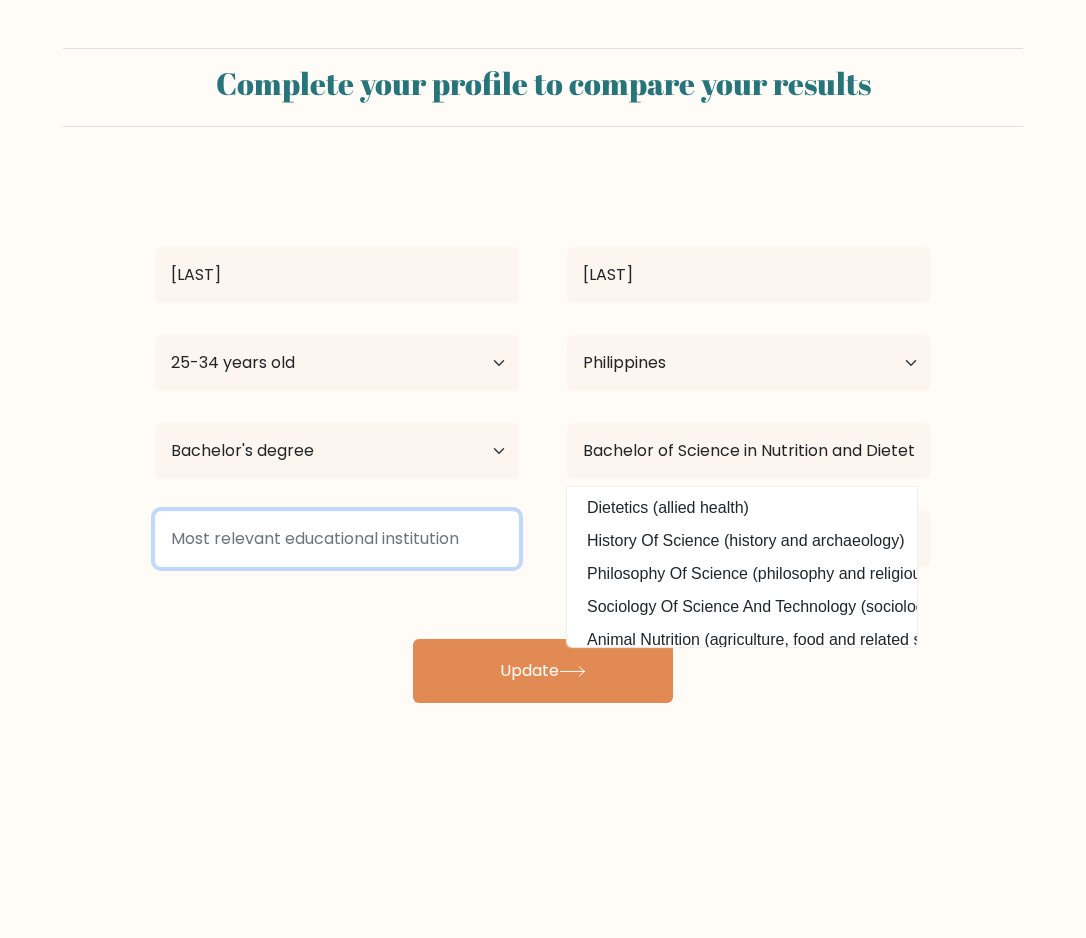 click at bounding box center (337, 539) 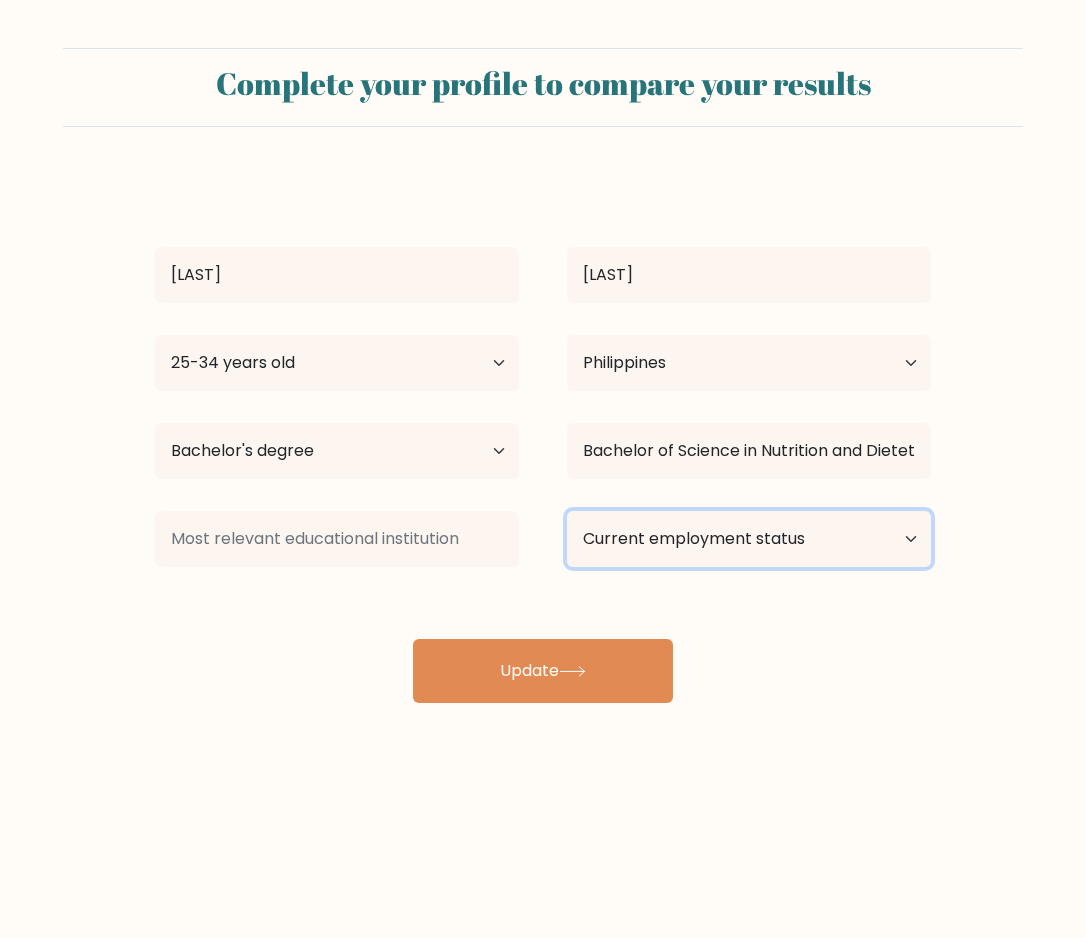 select on "other" 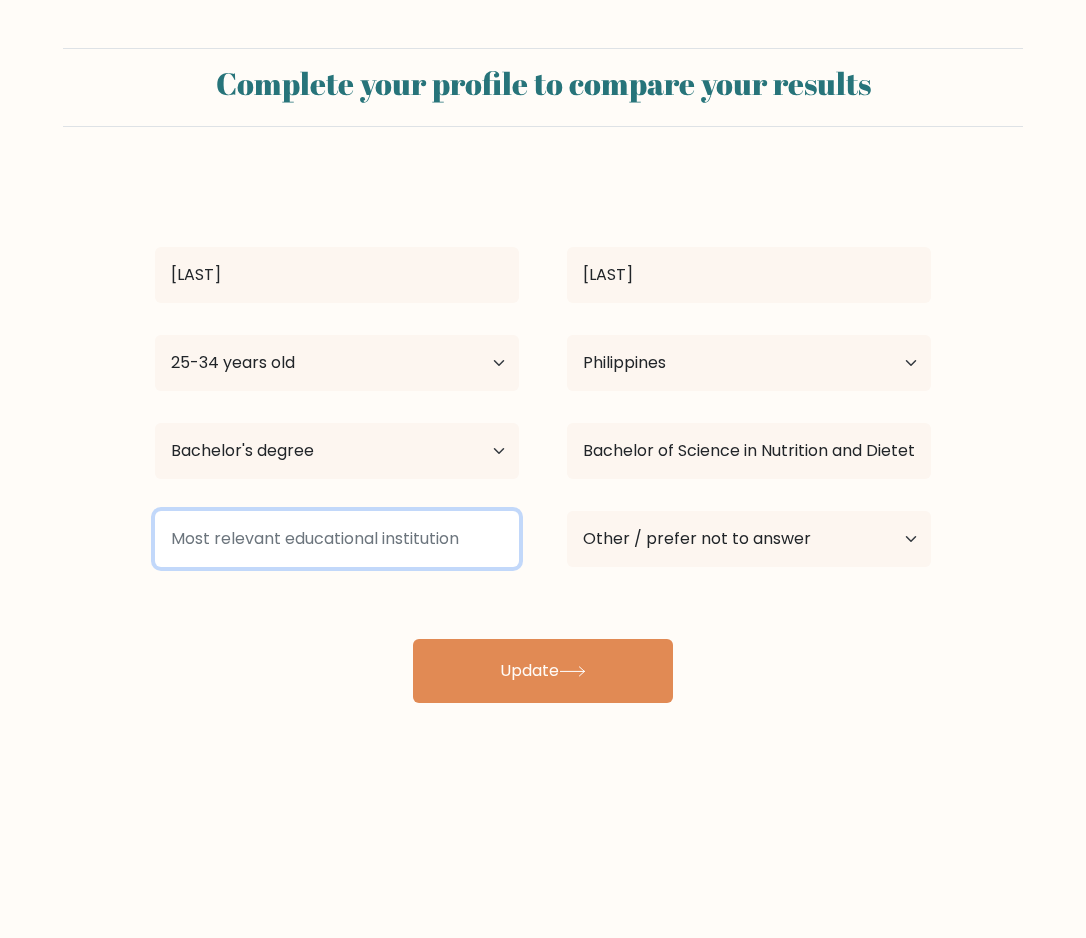 click at bounding box center [337, 539] 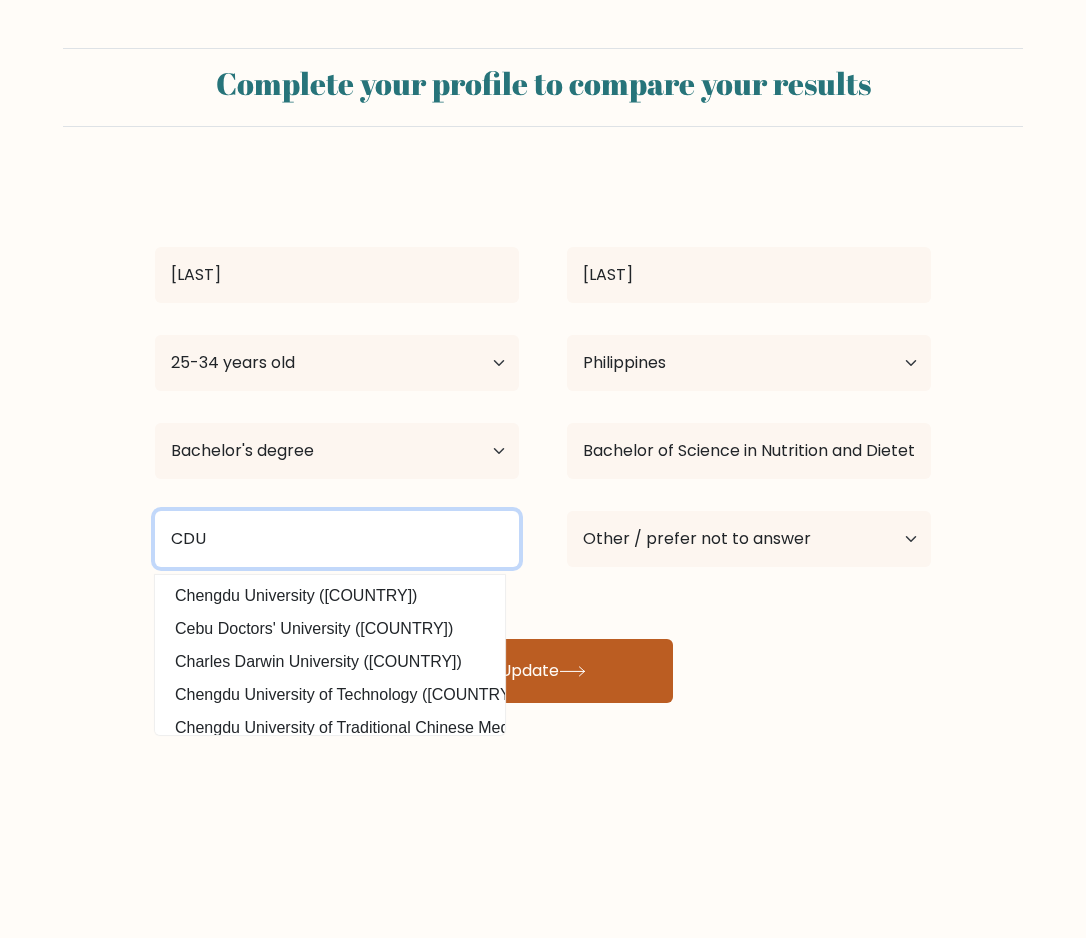 type on "CDU" 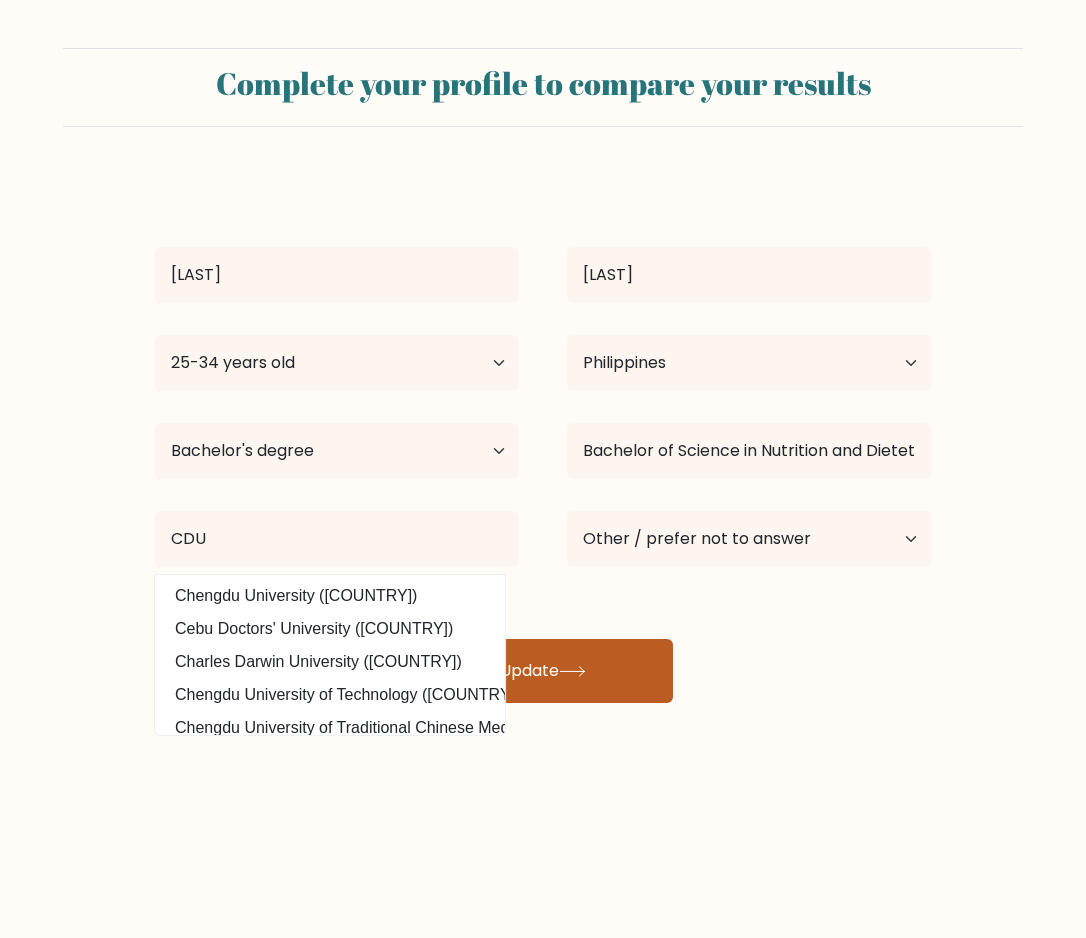 click on "Update" at bounding box center [543, 671] 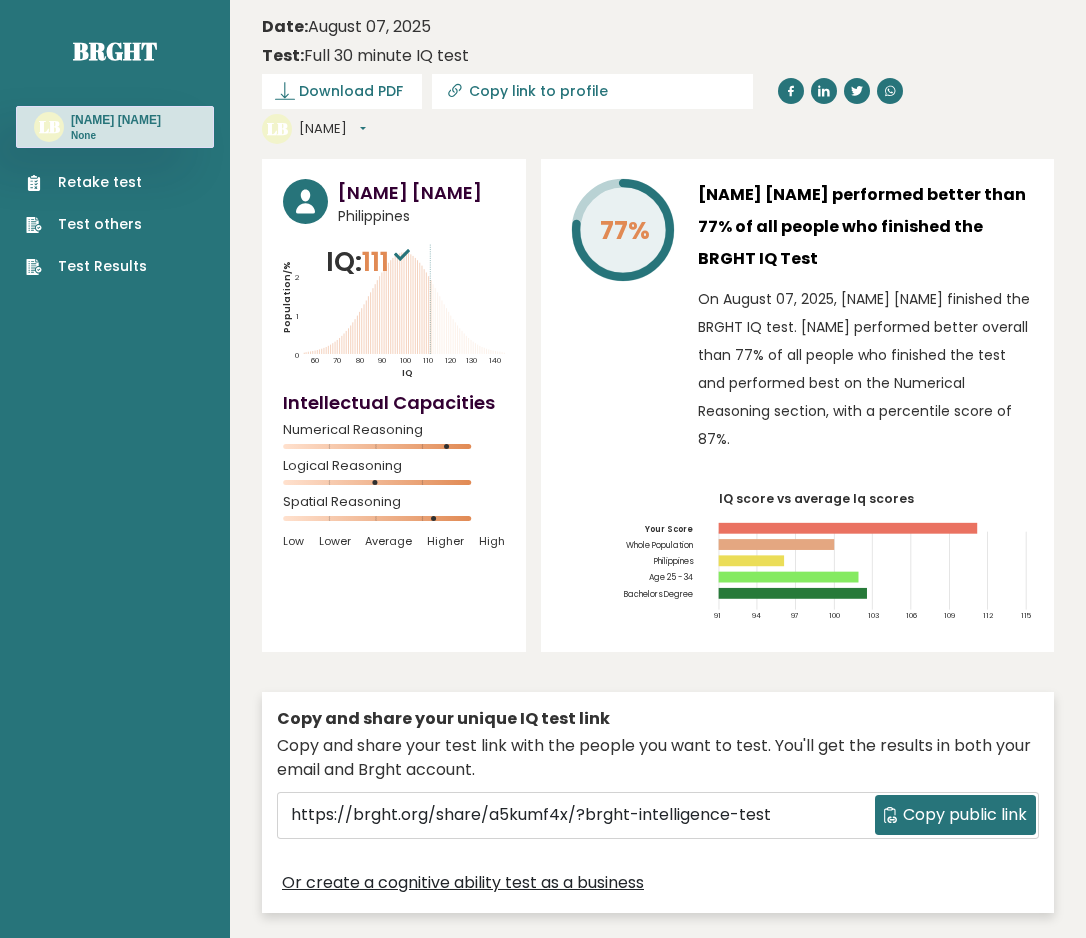scroll, scrollTop: 0, scrollLeft: 0, axis: both 